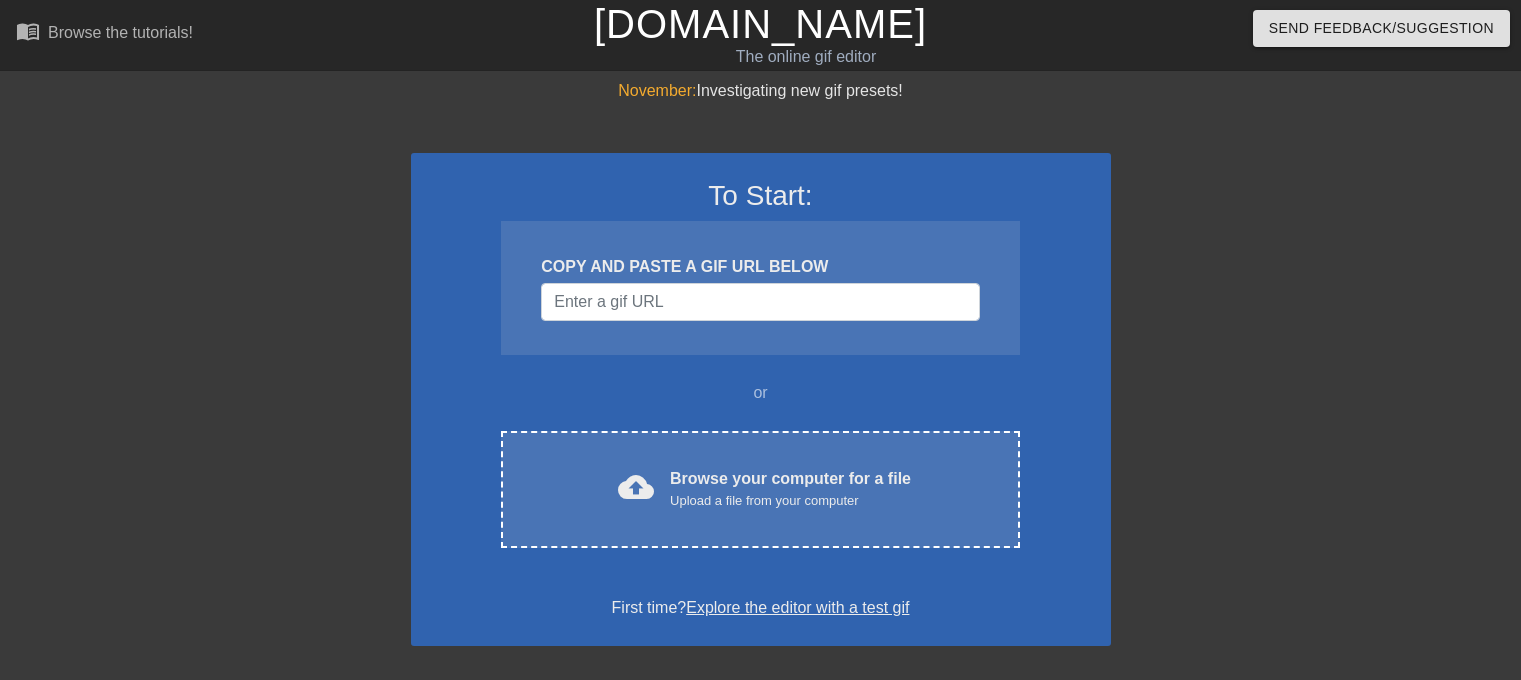 scroll, scrollTop: 0, scrollLeft: 0, axis: both 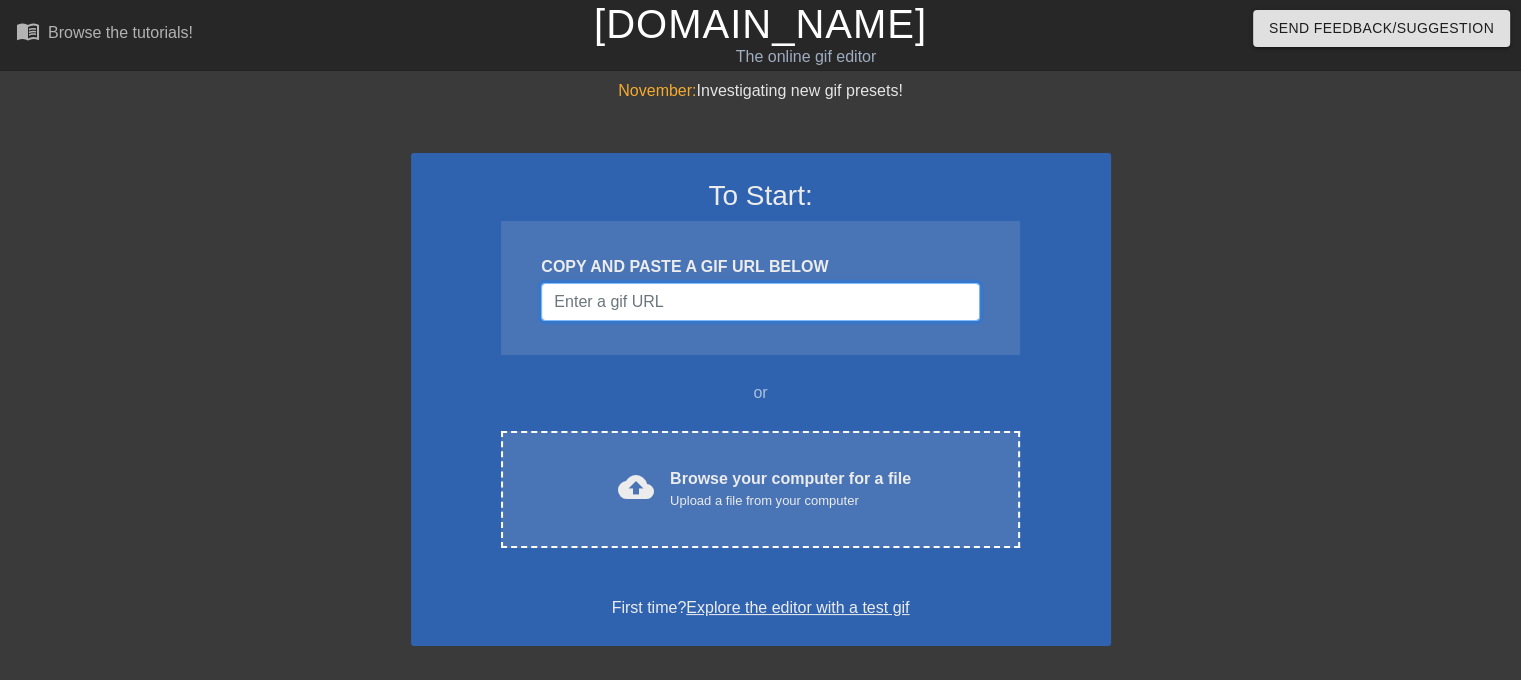 click at bounding box center [760, 302] 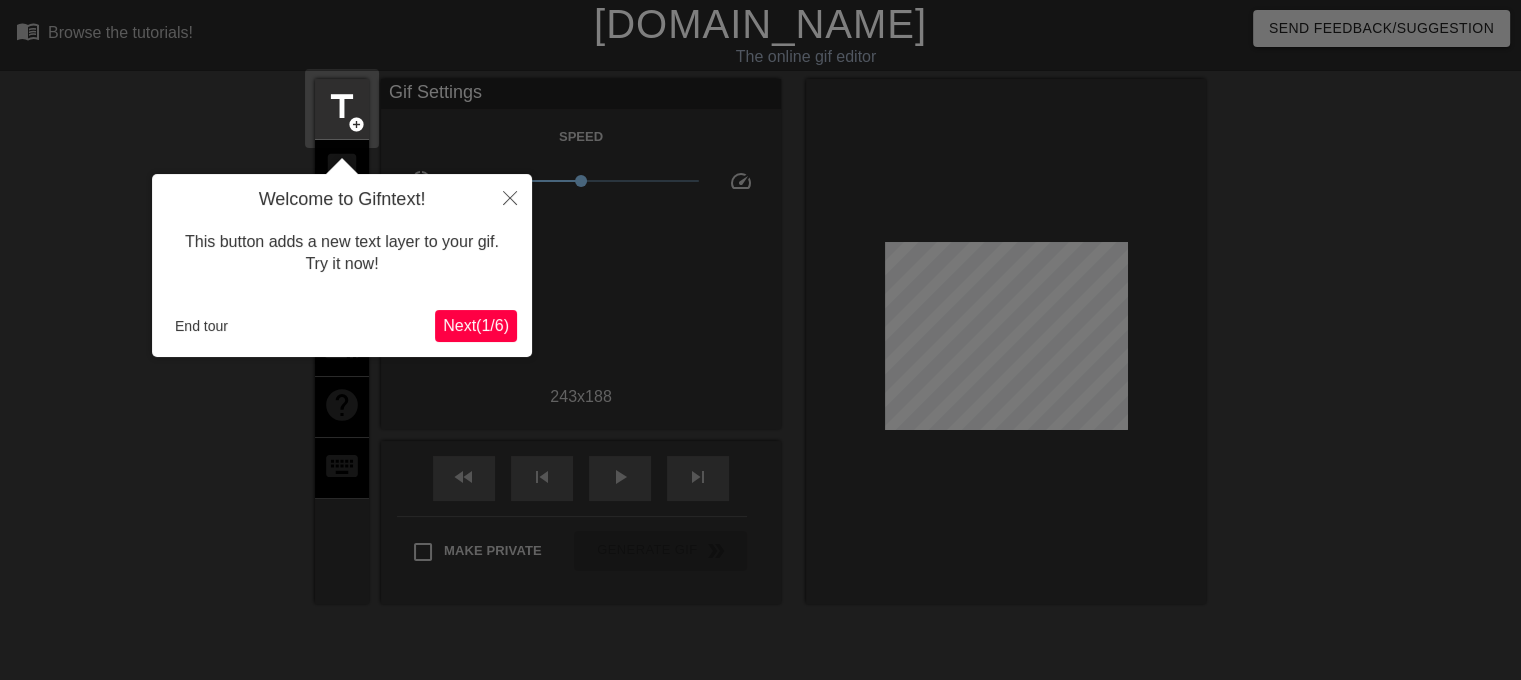 scroll, scrollTop: 48, scrollLeft: 0, axis: vertical 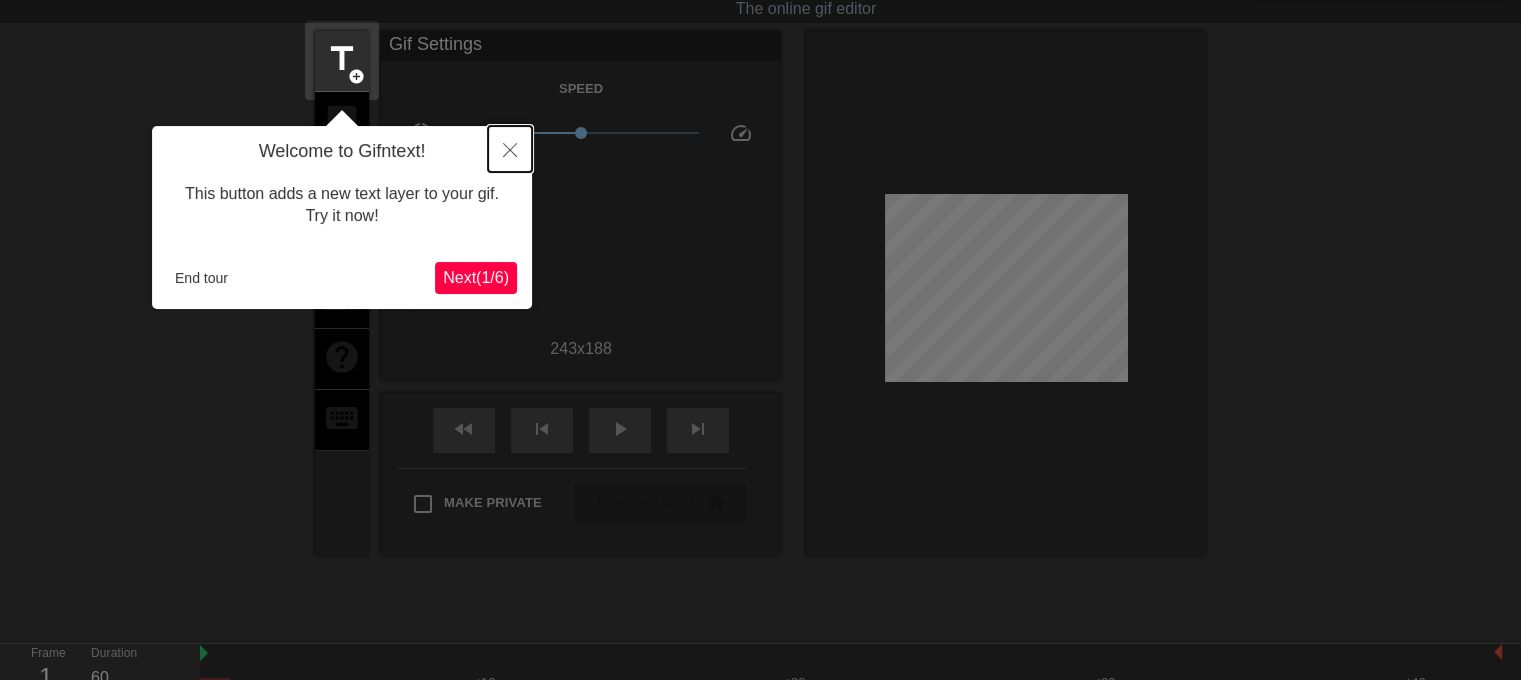 click at bounding box center [510, 149] 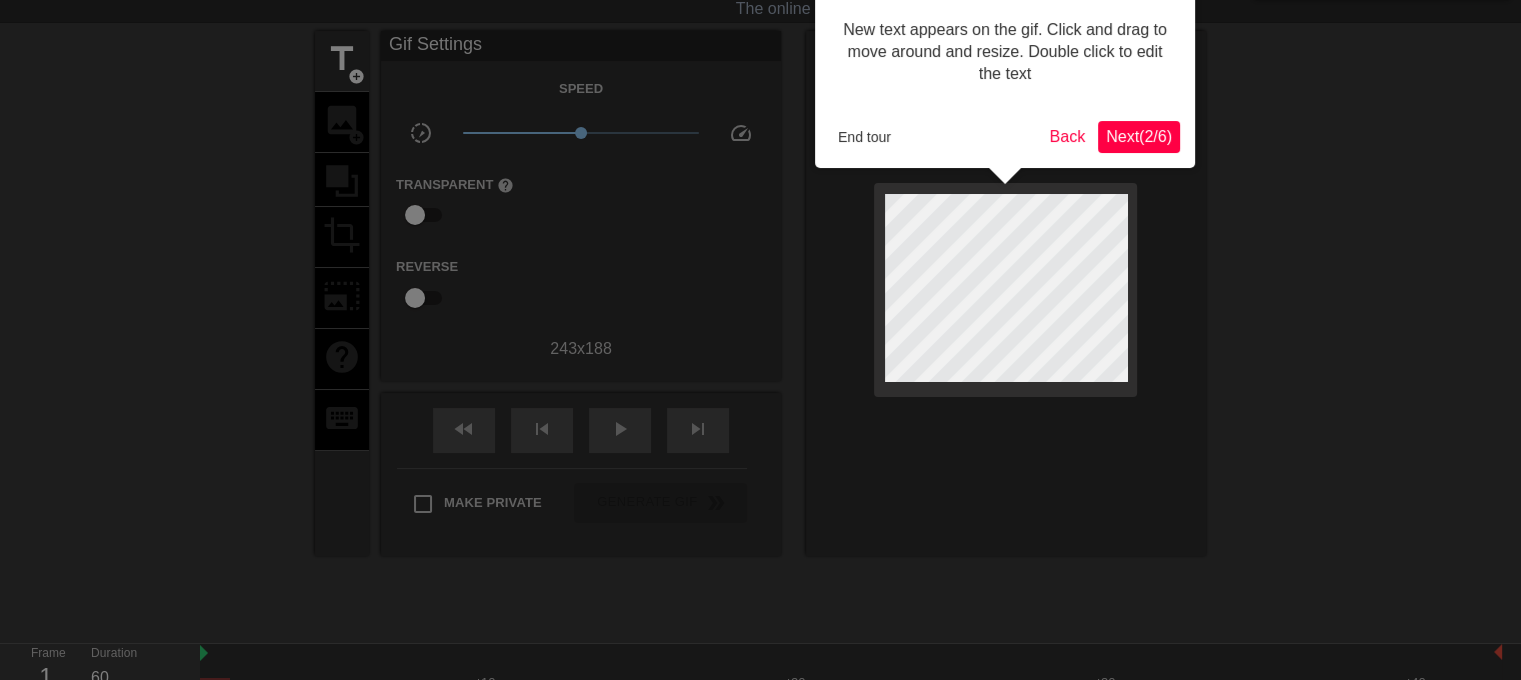 scroll, scrollTop: 0, scrollLeft: 0, axis: both 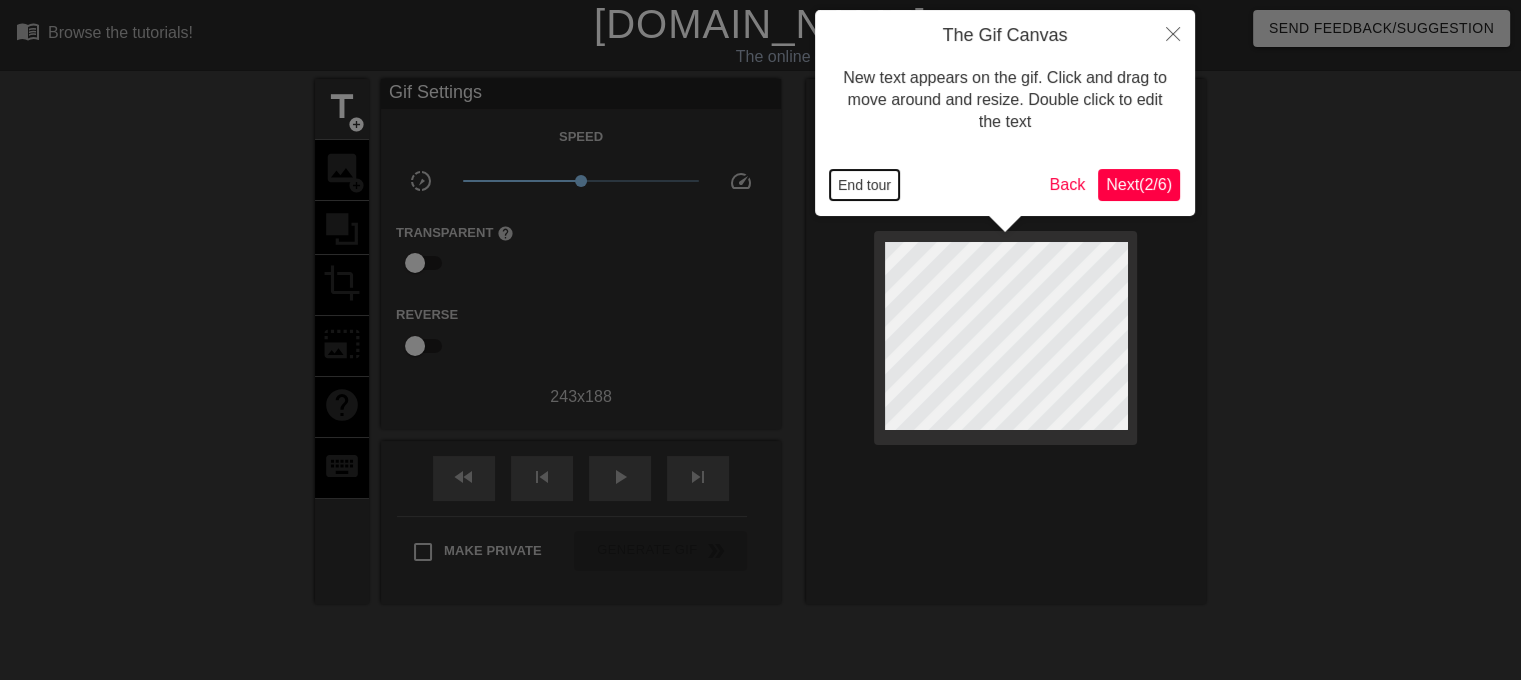click on "End tour" at bounding box center (864, 185) 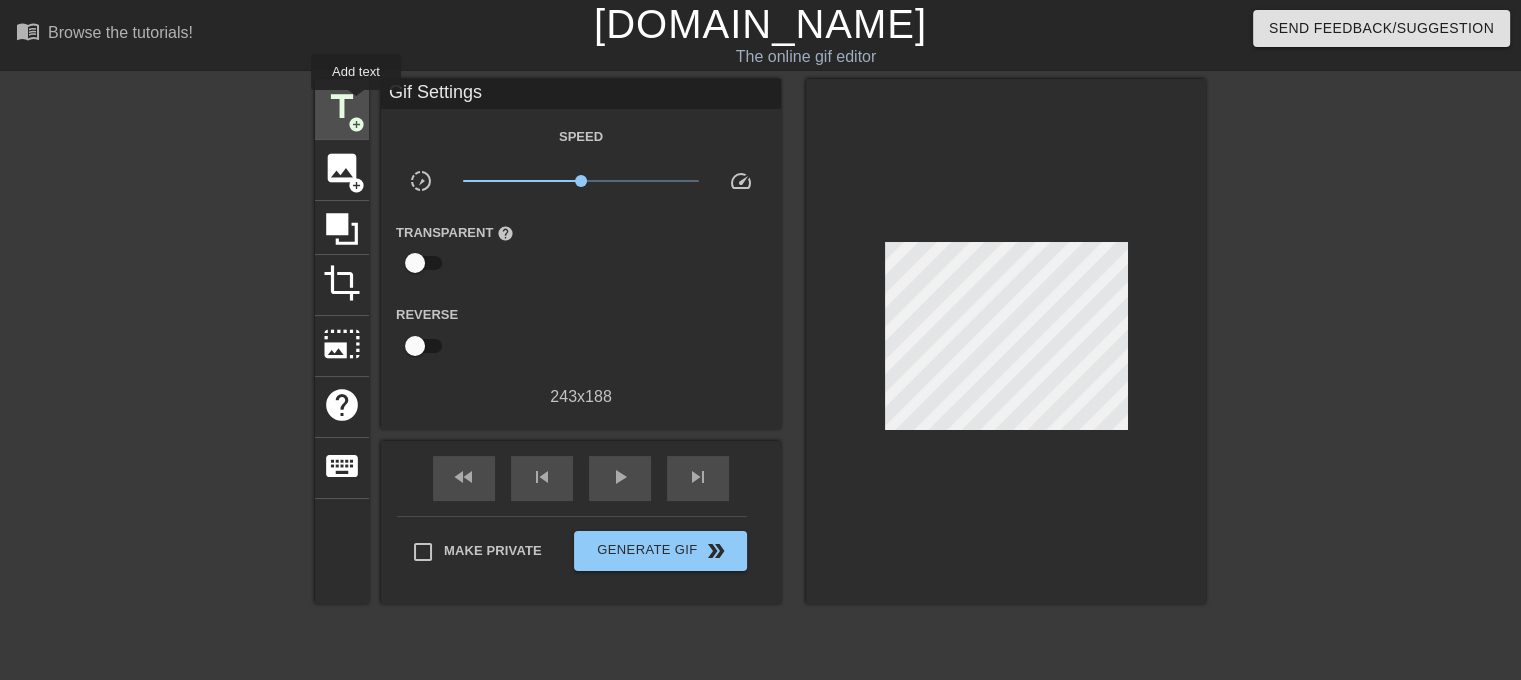 click on "title" at bounding box center (342, 107) 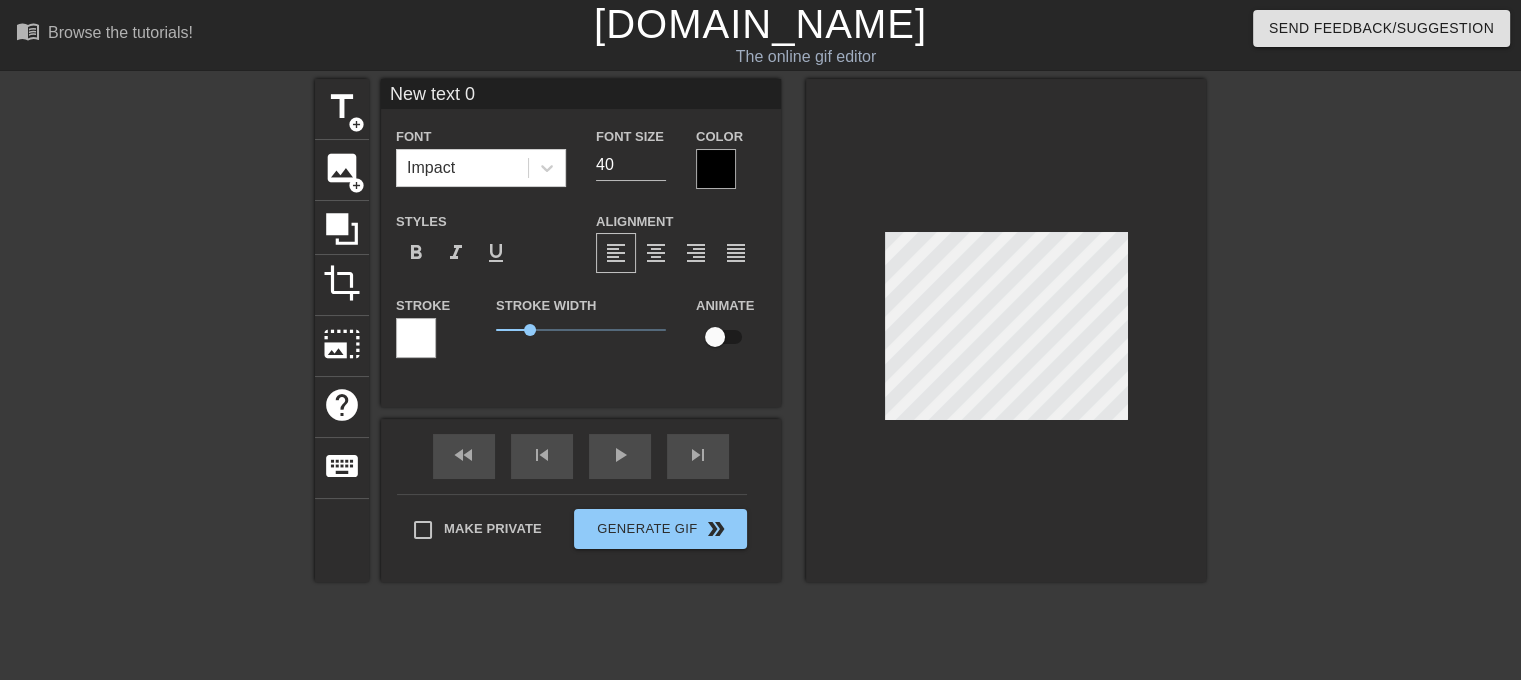 scroll, scrollTop: 2, scrollLeft: 4, axis: both 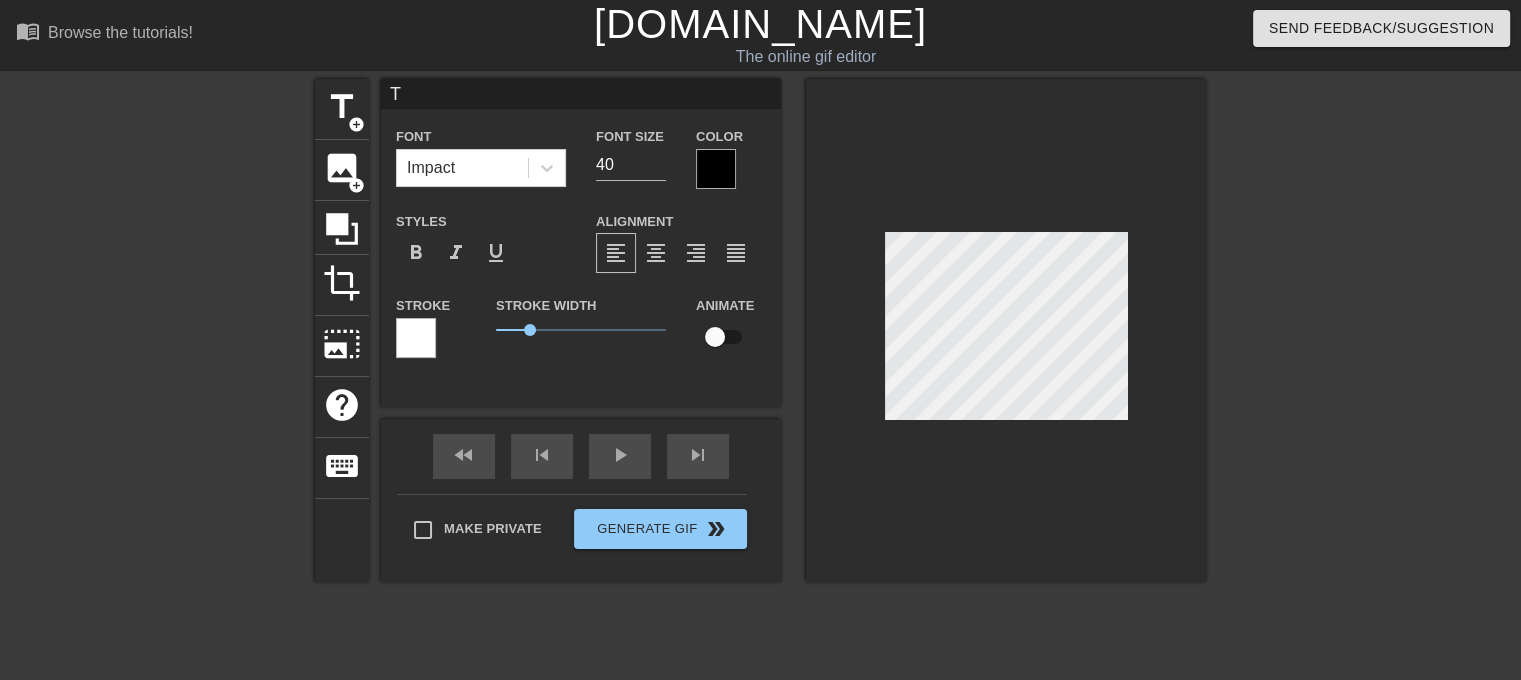 type on "Ti" 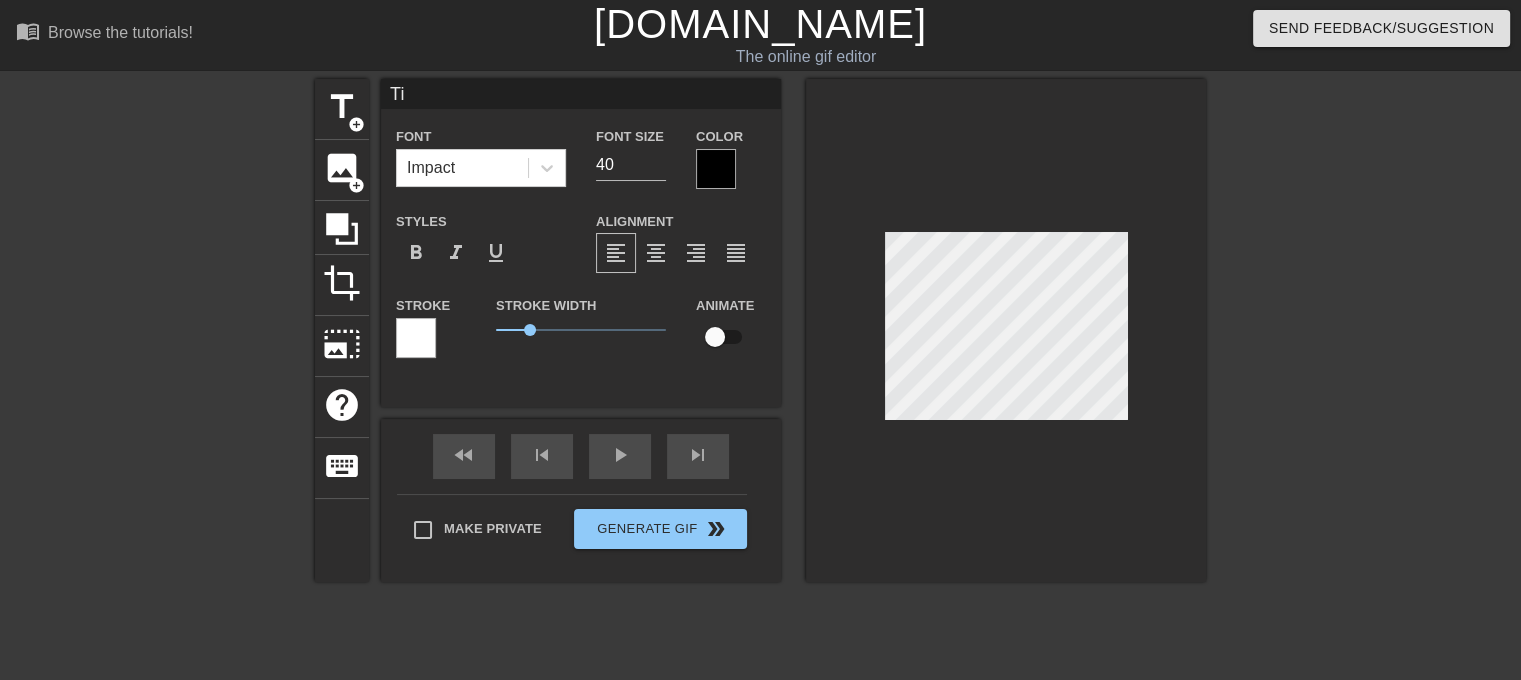 type on "[PERSON_NAME]" 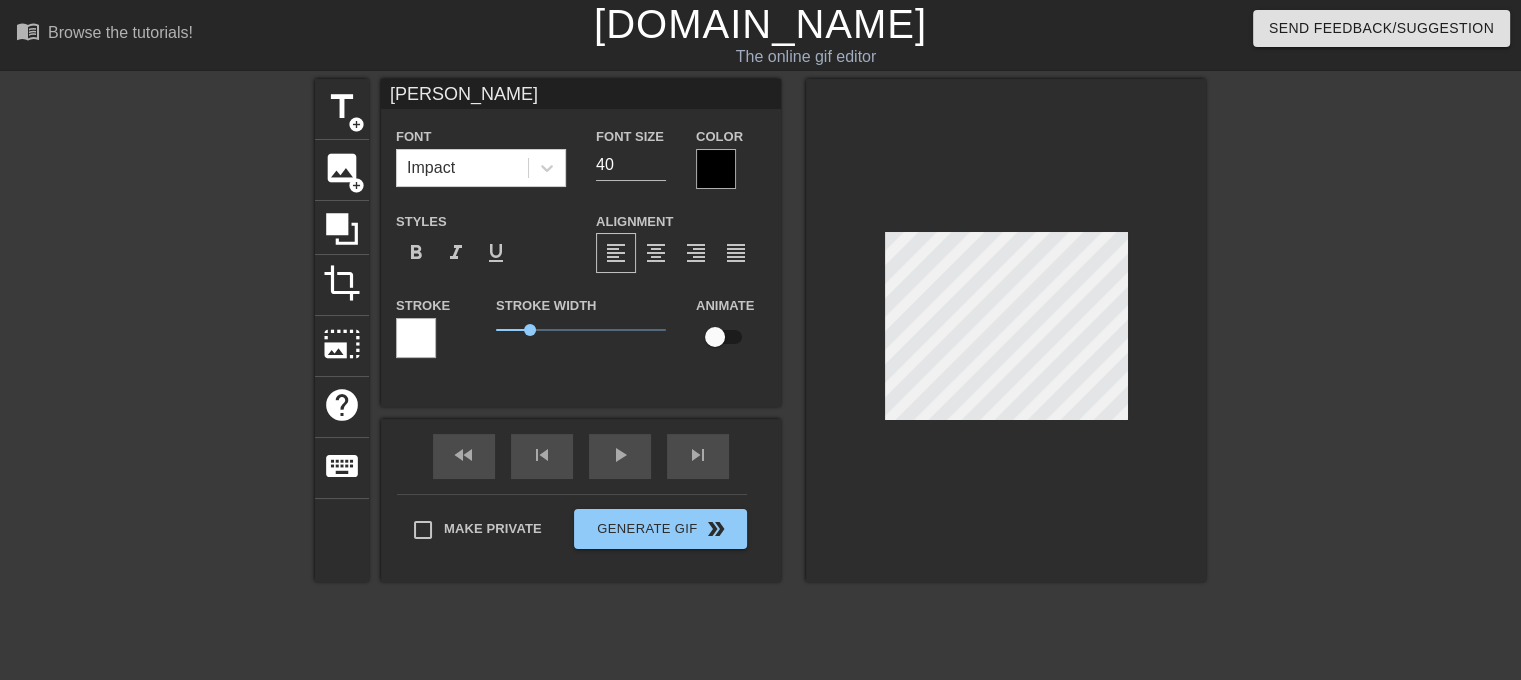 type on "[PERSON_NAME]" 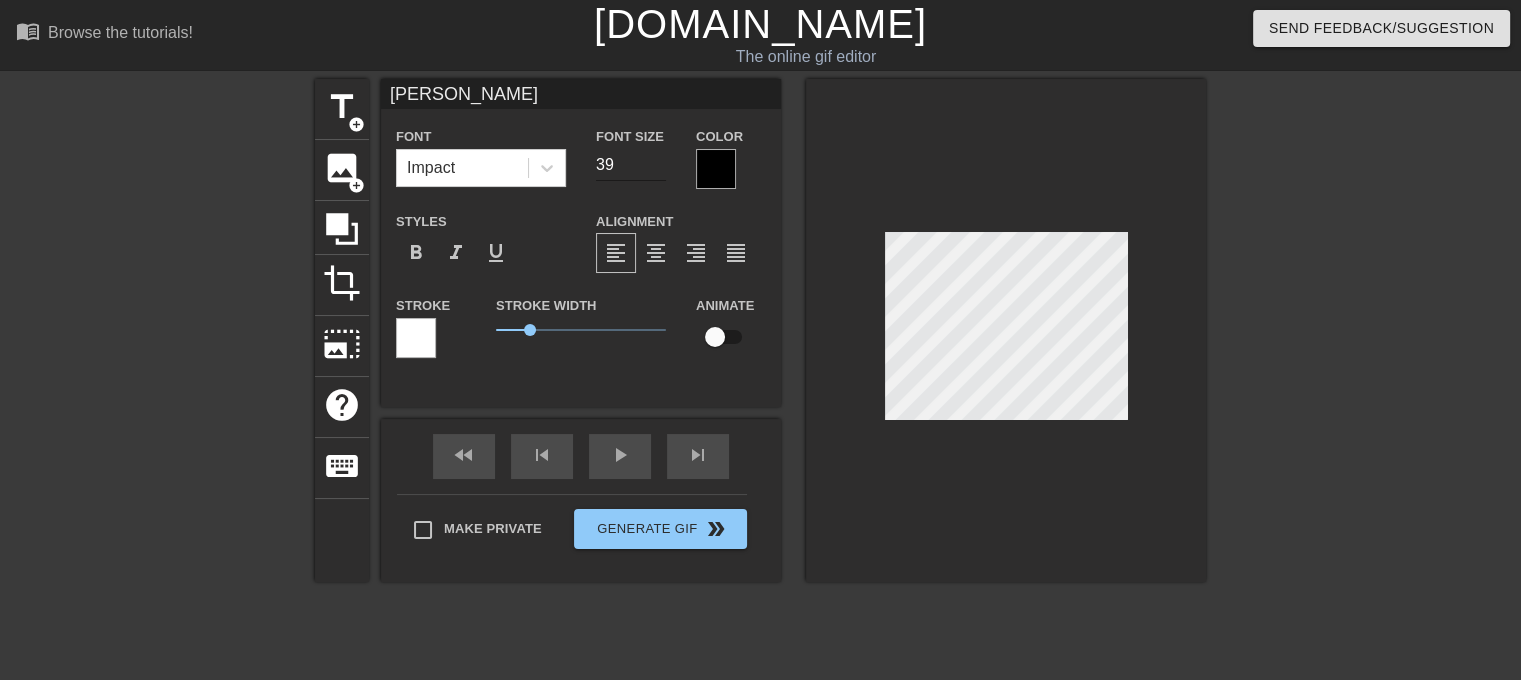 click on "39" at bounding box center (631, 165) 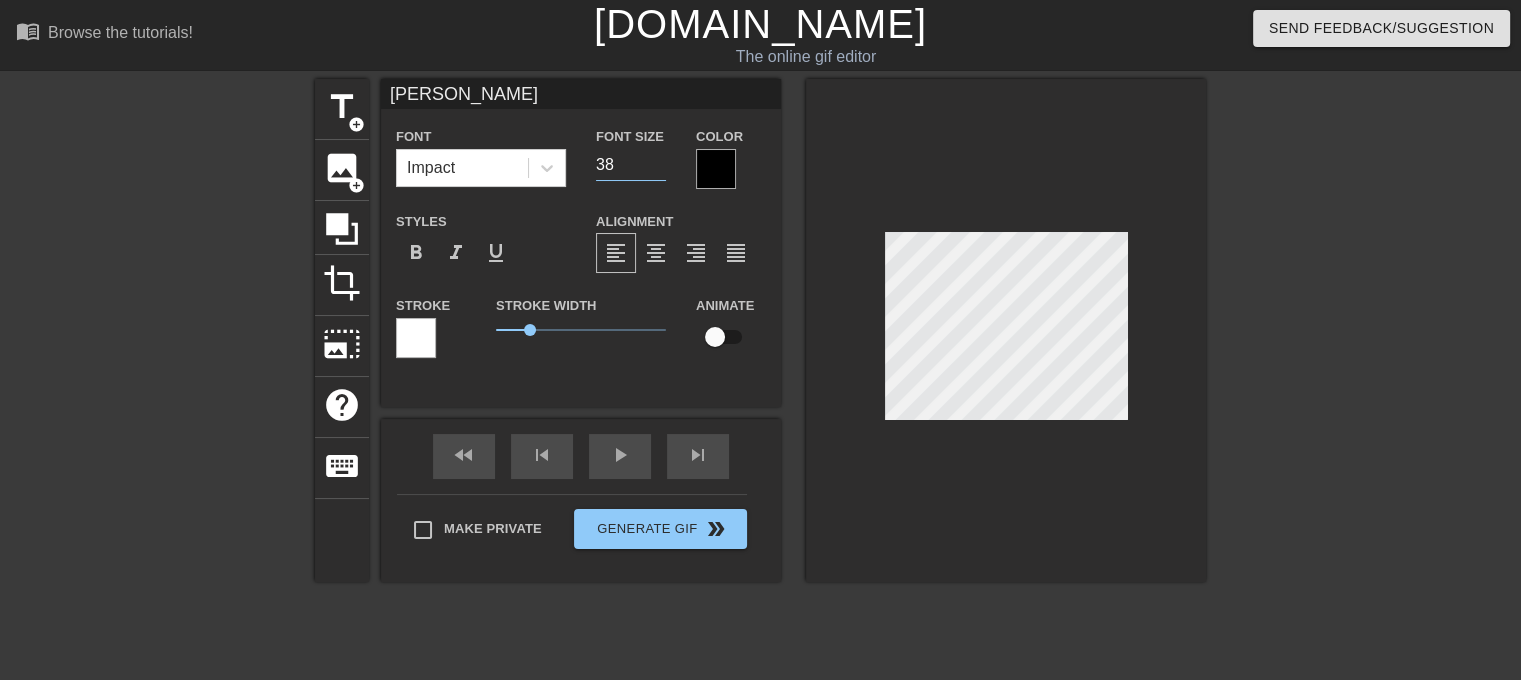 click on "38" at bounding box center (631, 165) 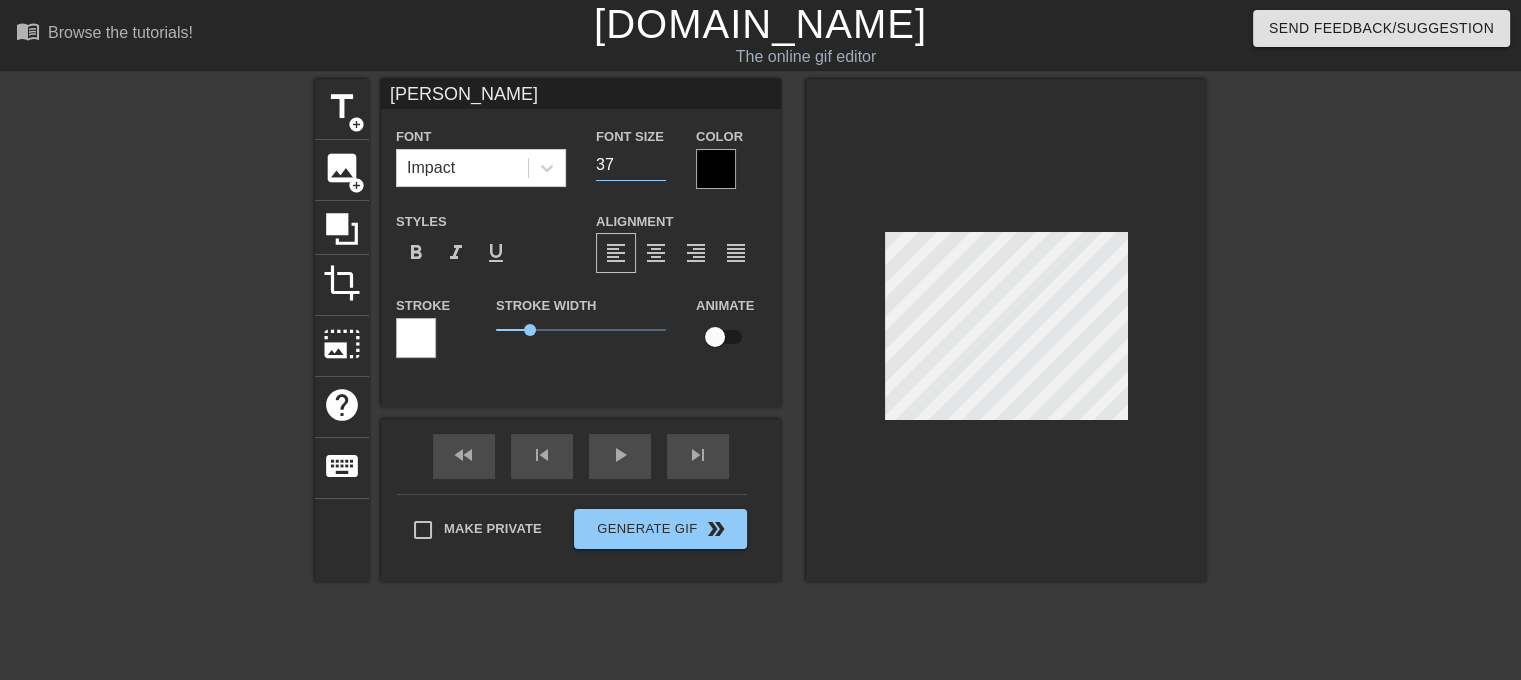 click on "37" at bounding box center (631, 165) 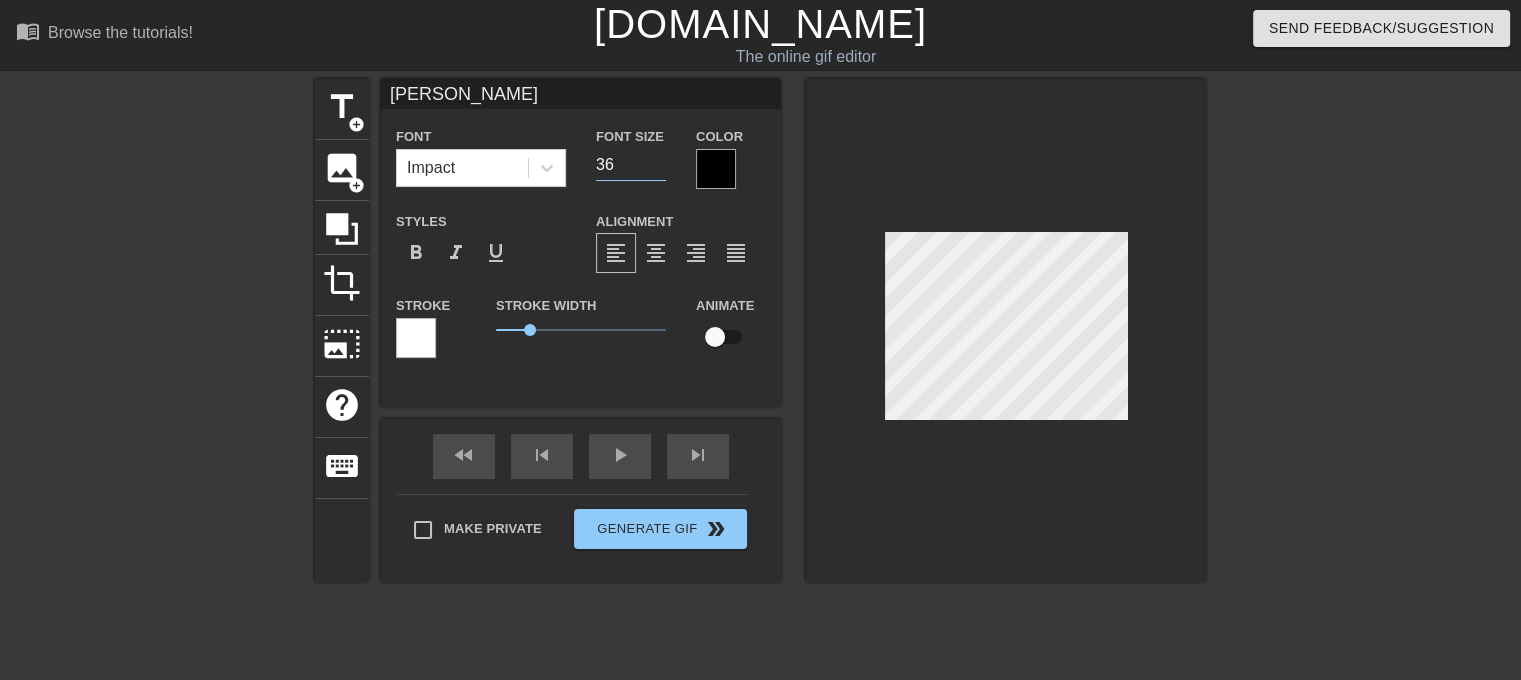 click on "36" at bounding box center (631, 165) 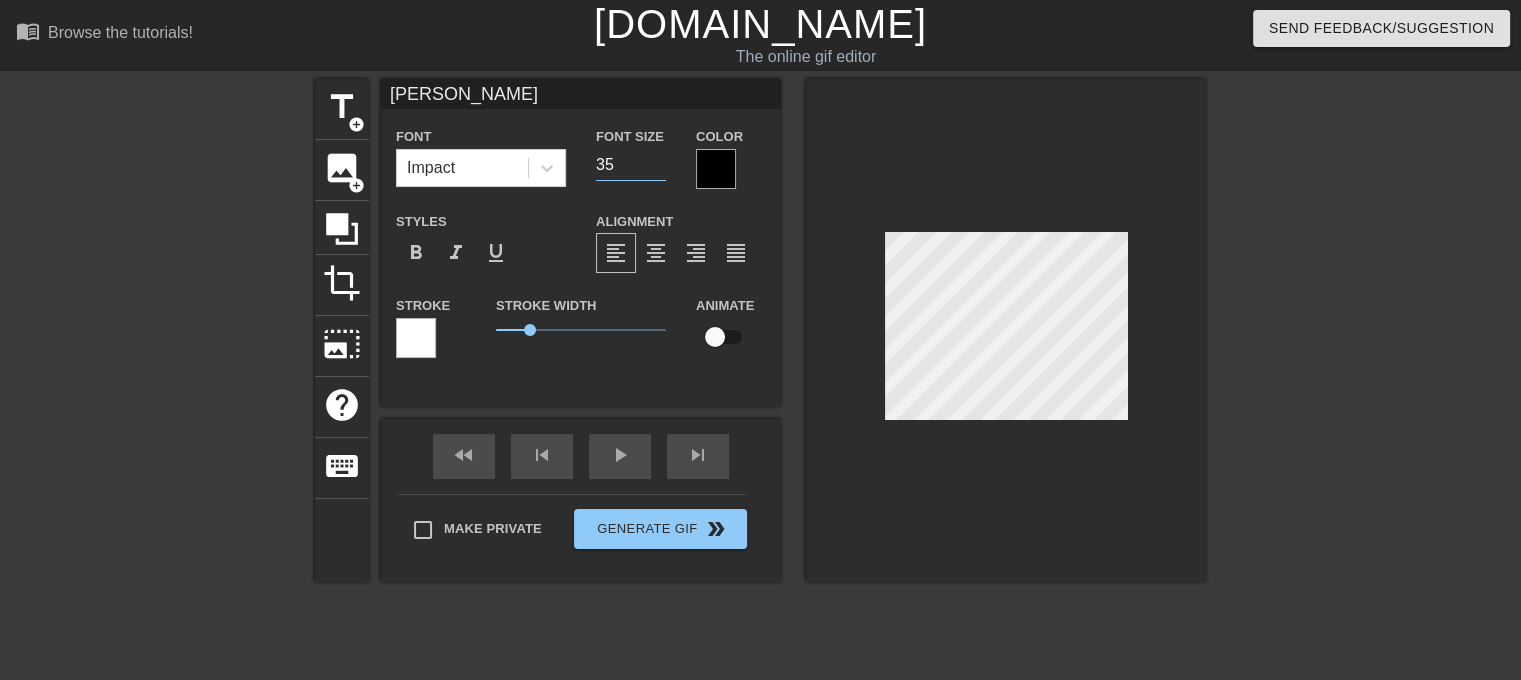 click on "35" at bounding box center [631, 165] 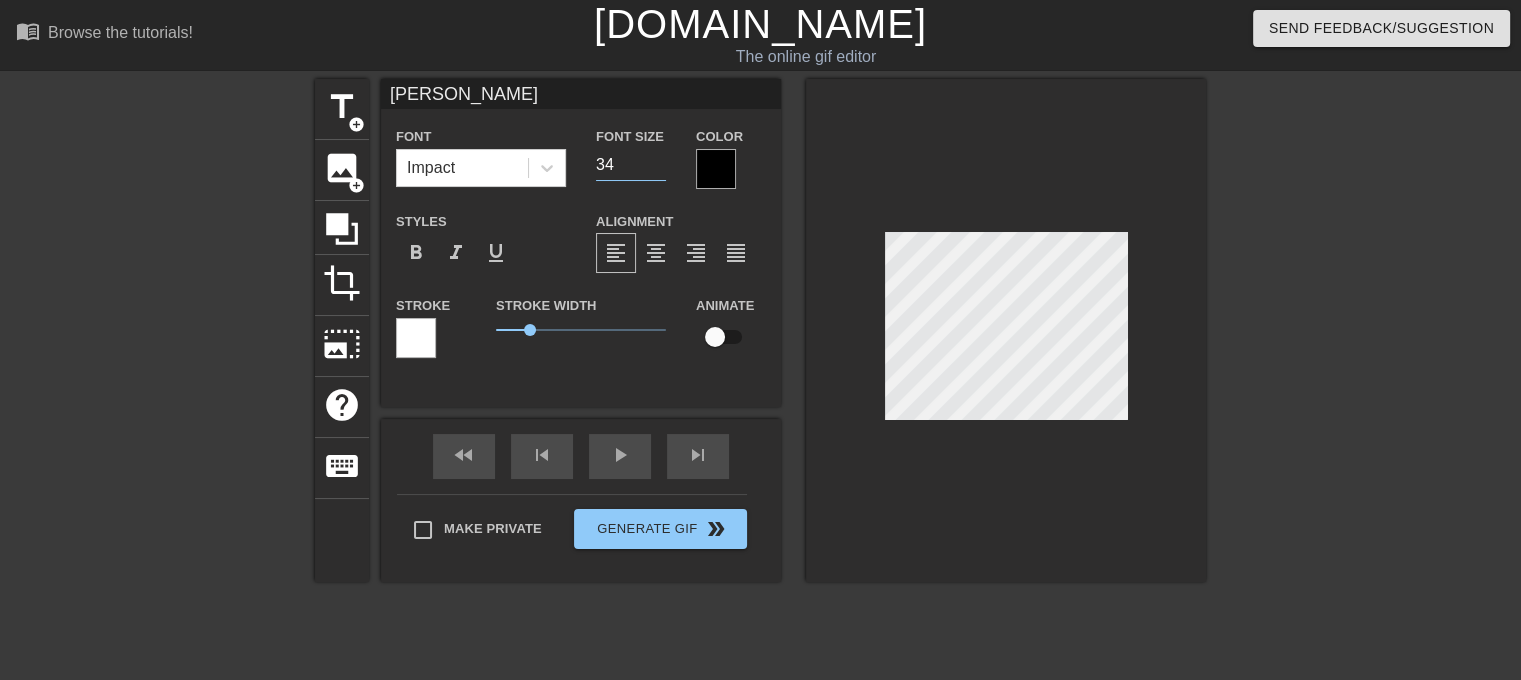 click on "34" at bounding box center [631, 165] 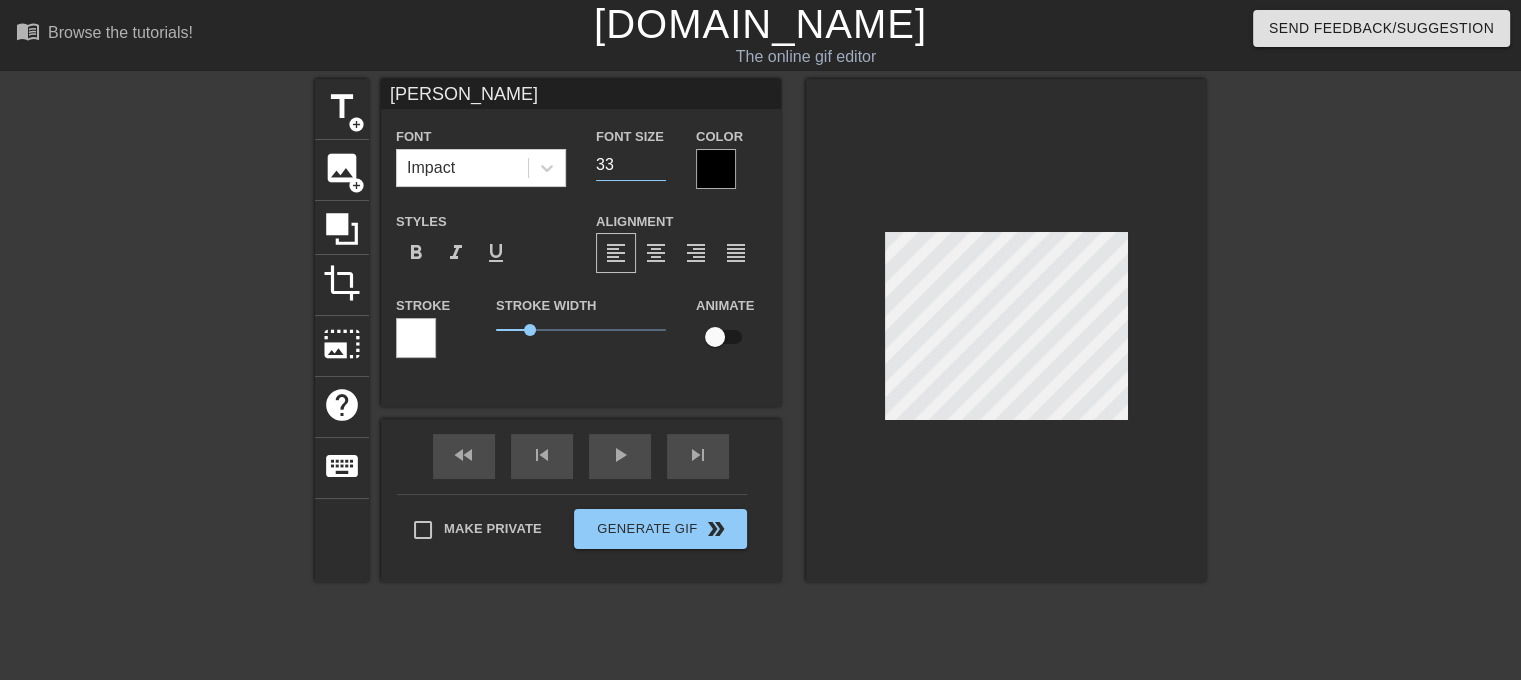 click on "33" at bounding box center (631, 165) 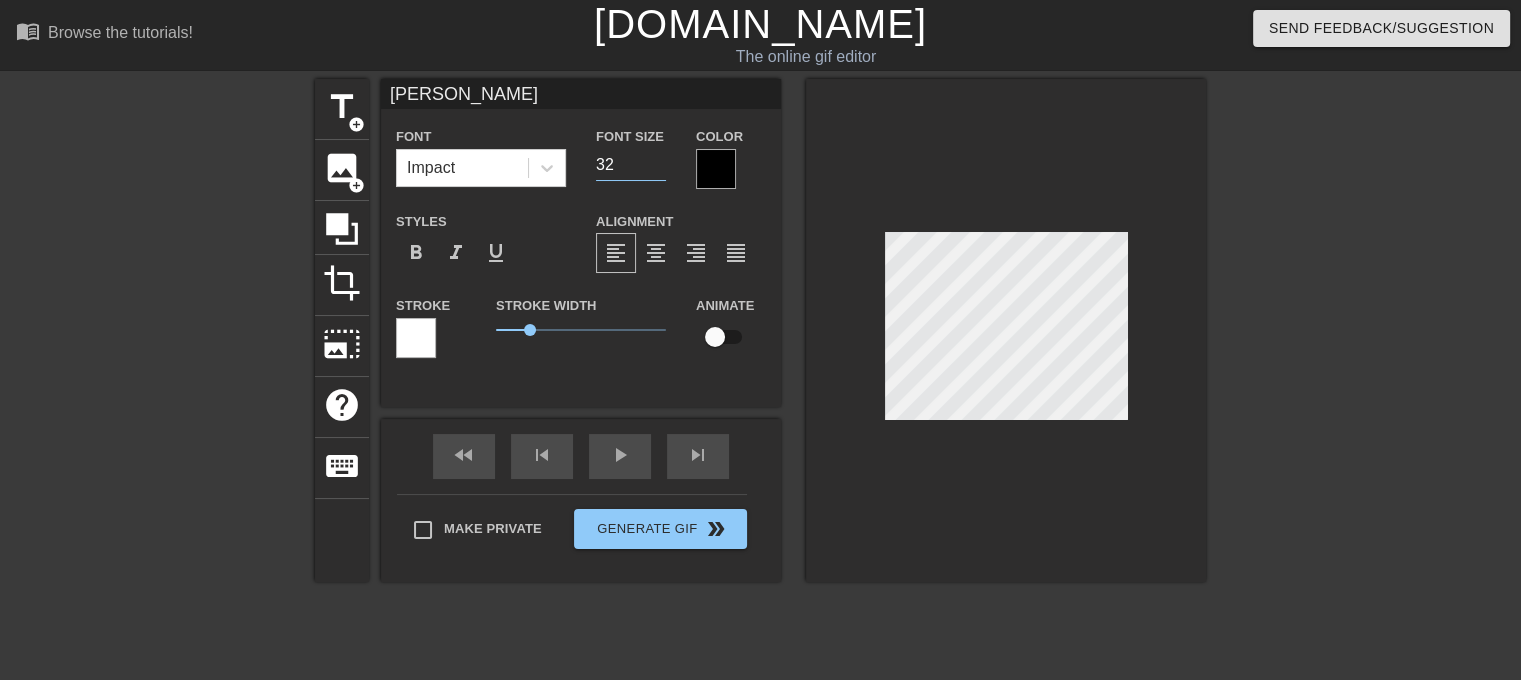 click on "32" at bounding box center (631, 165) 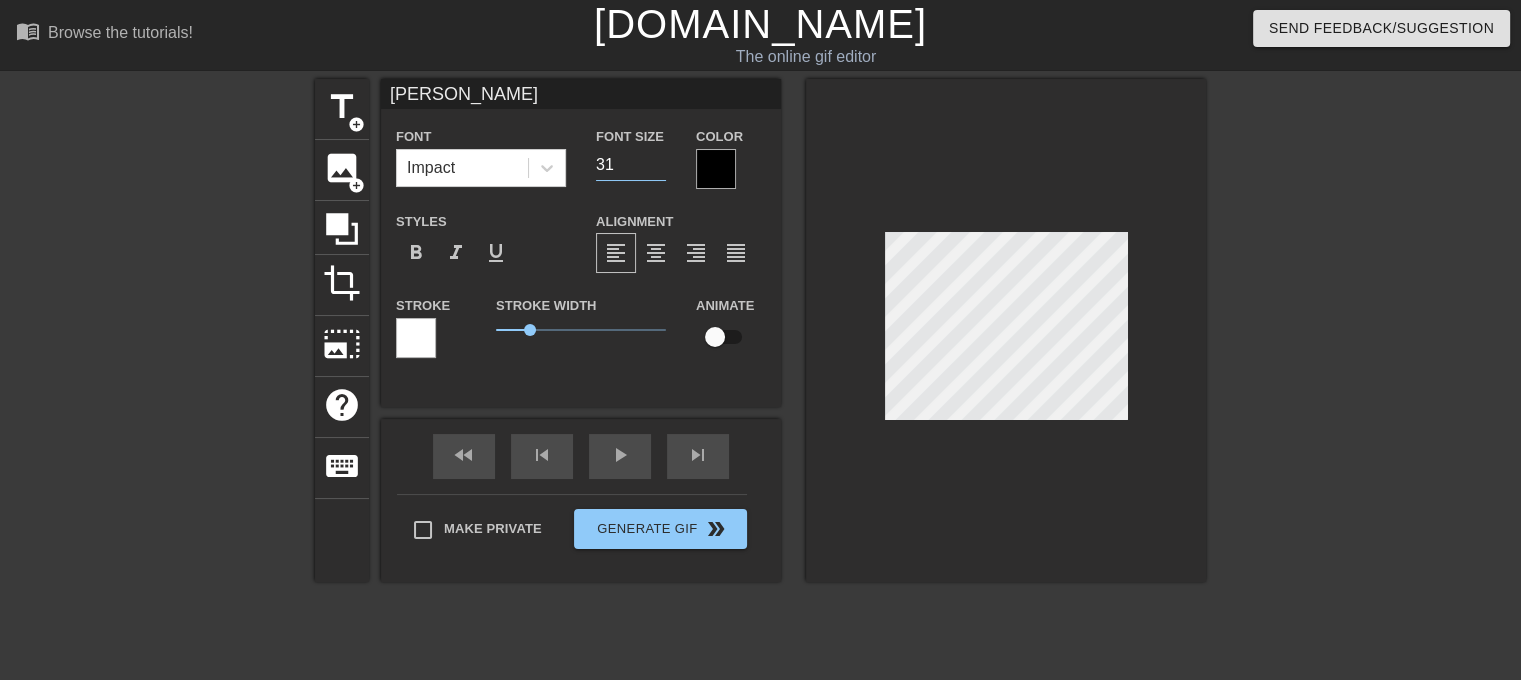 click on "31" at bounding box center (631, 165) 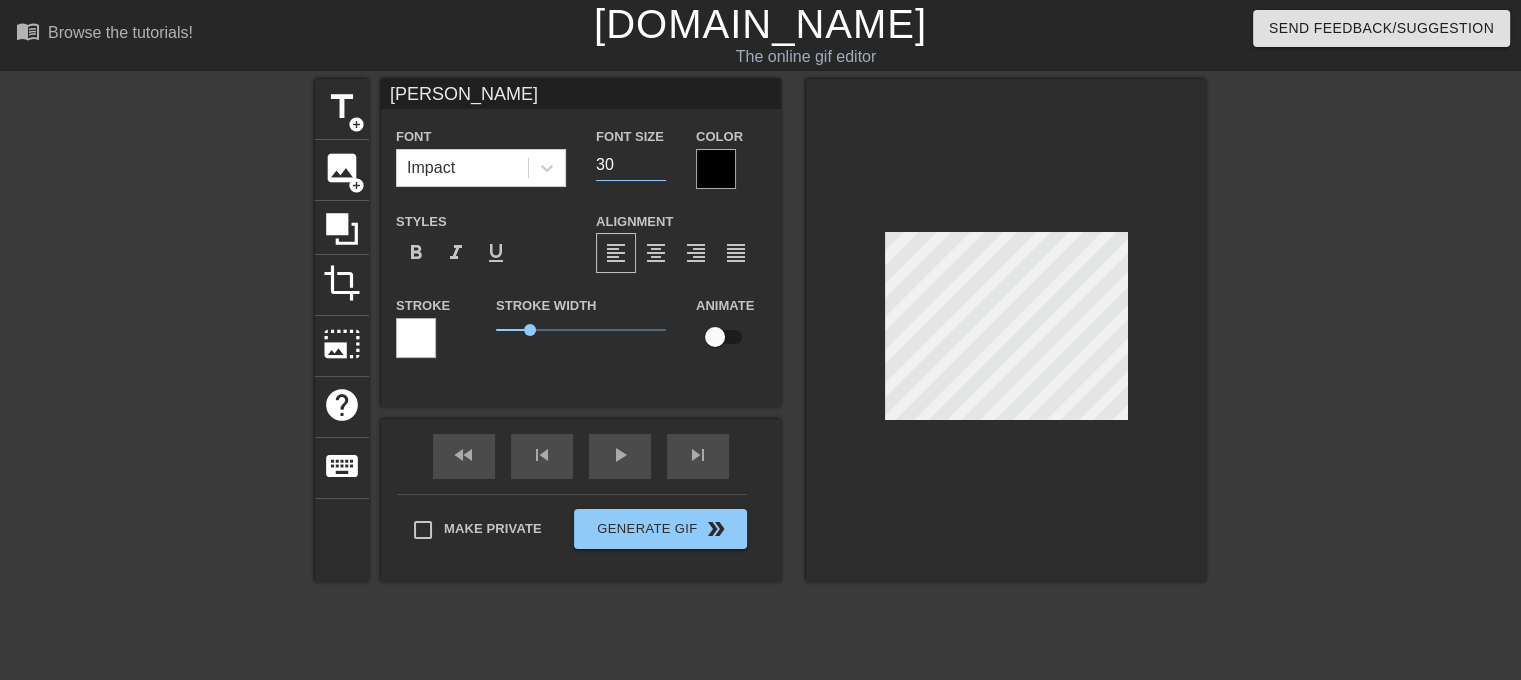 type on "30" 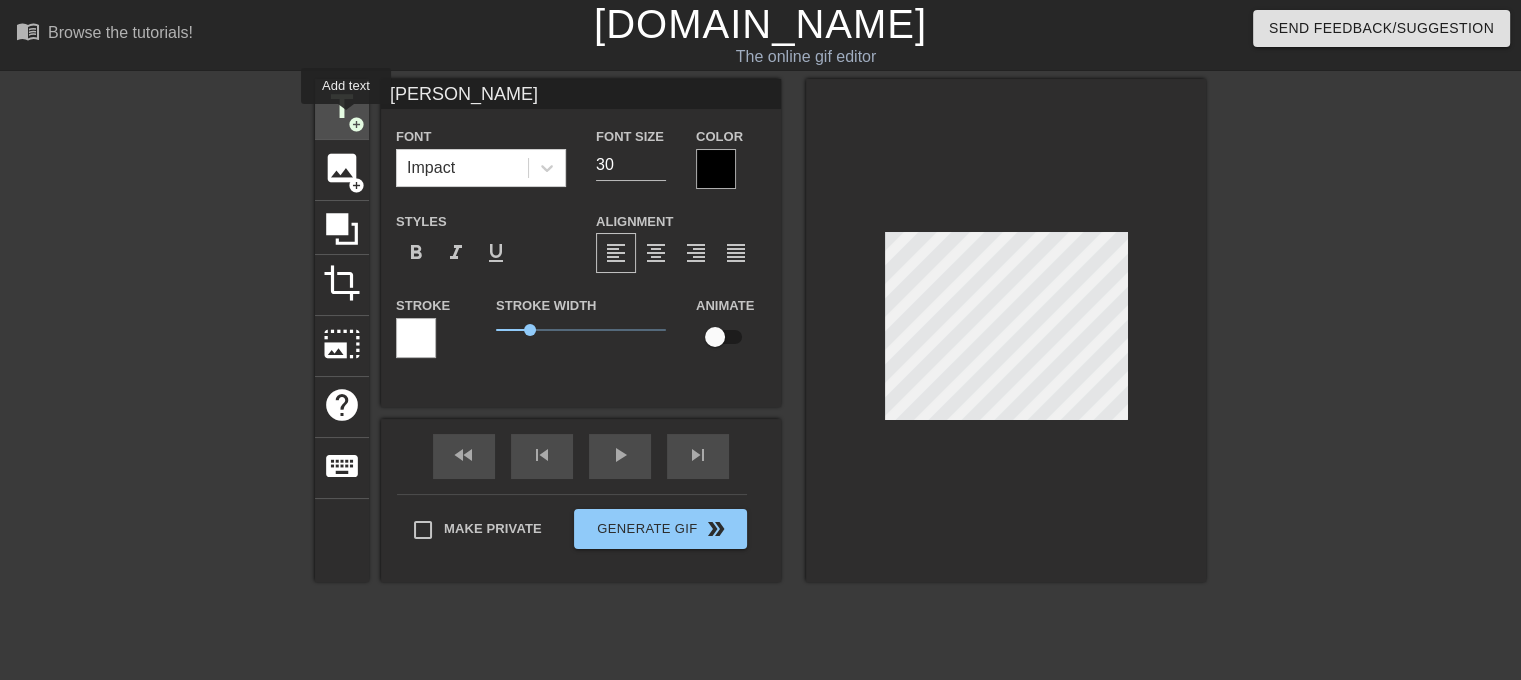click on "title" at bounding box center [342, 107] 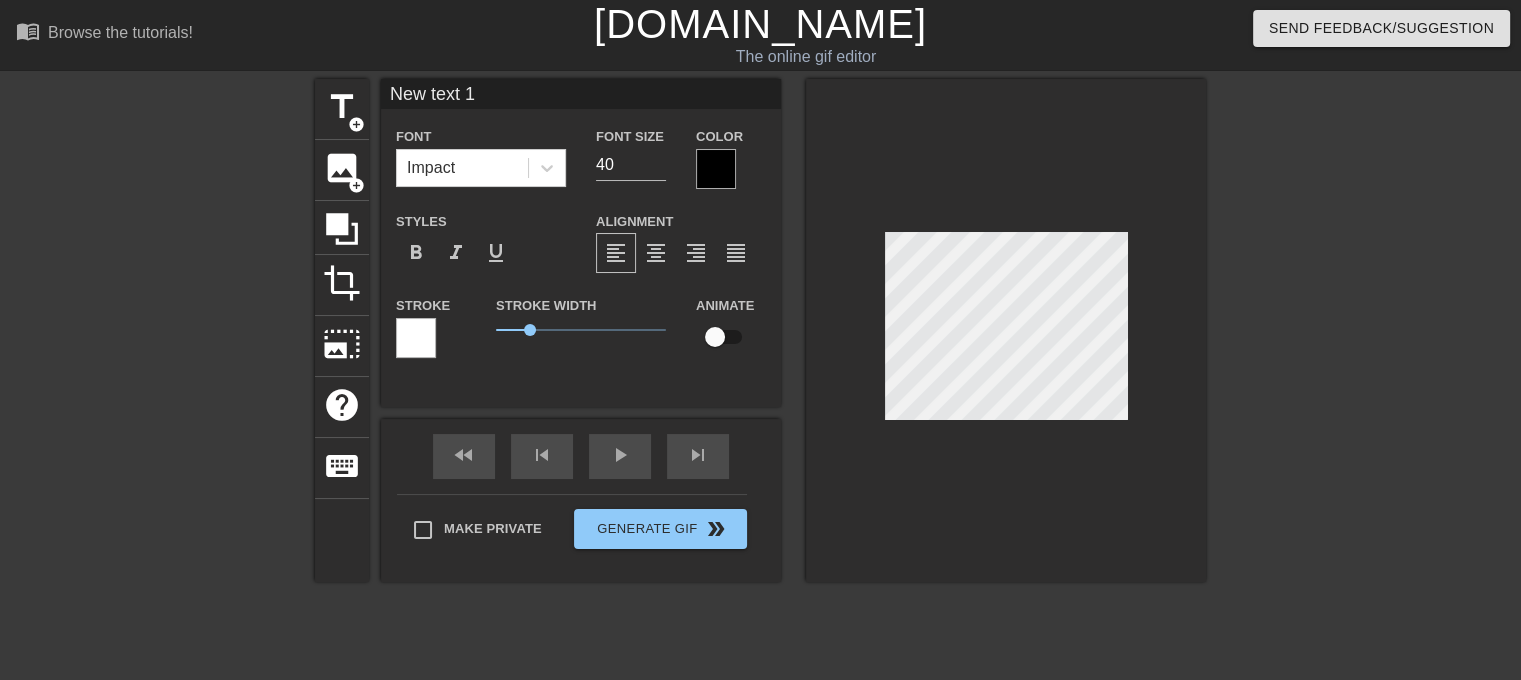 scroll, scrollTop: 2, scrollLeft: 5, axis: both 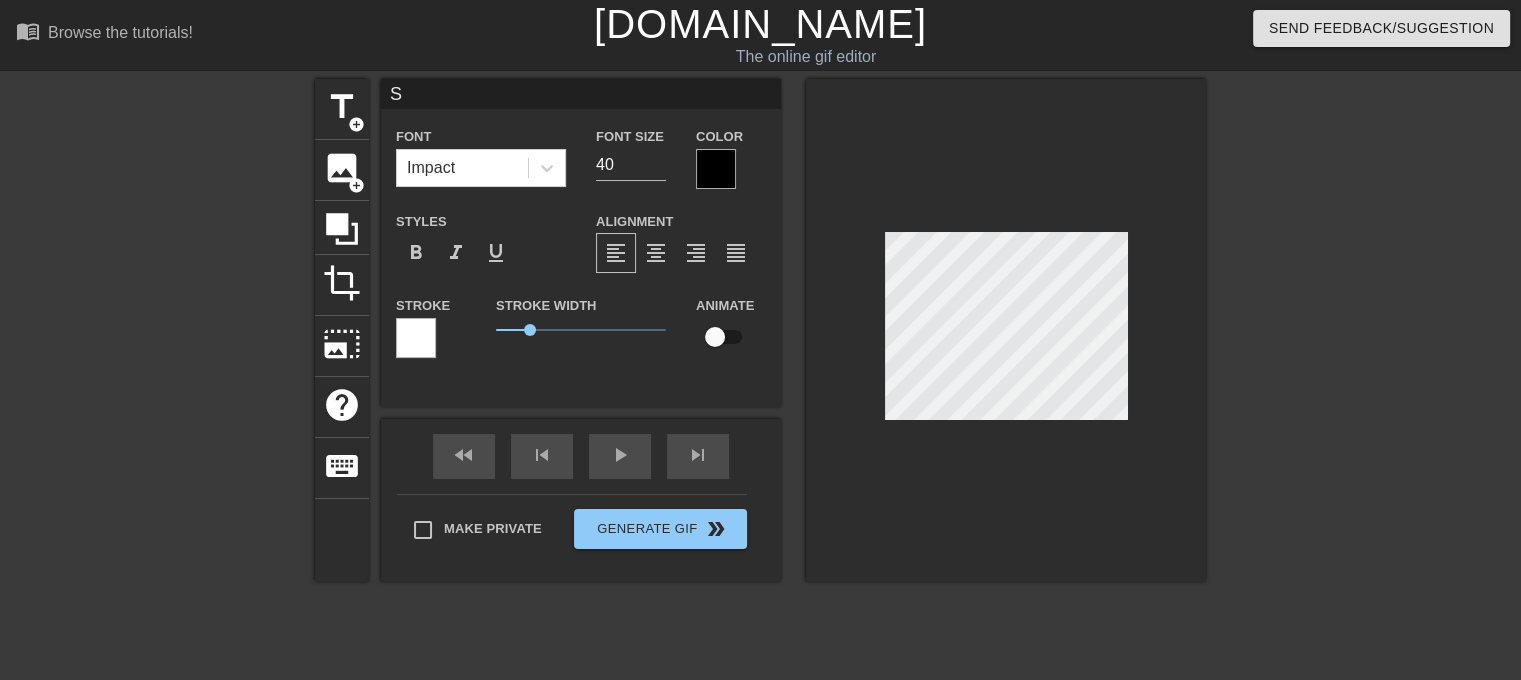 type on "ST" 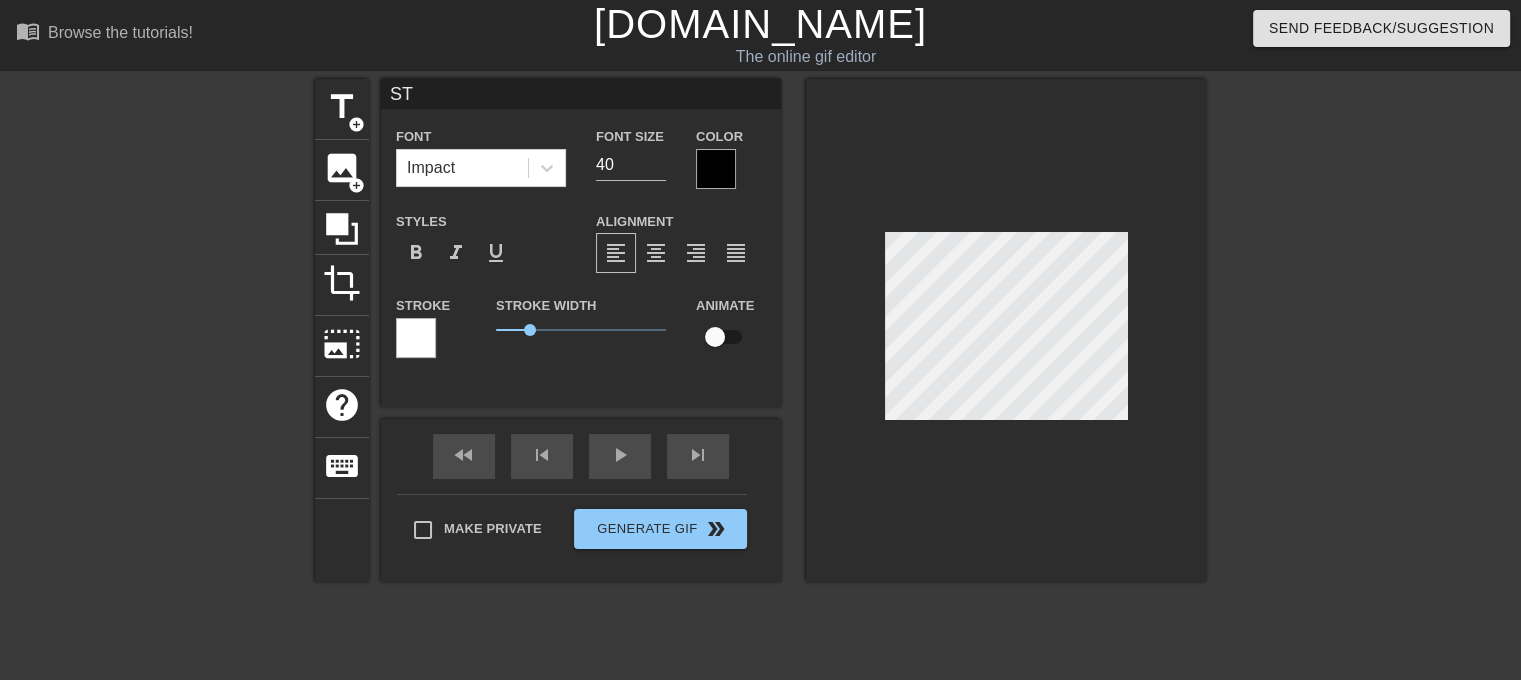 type on "STL" 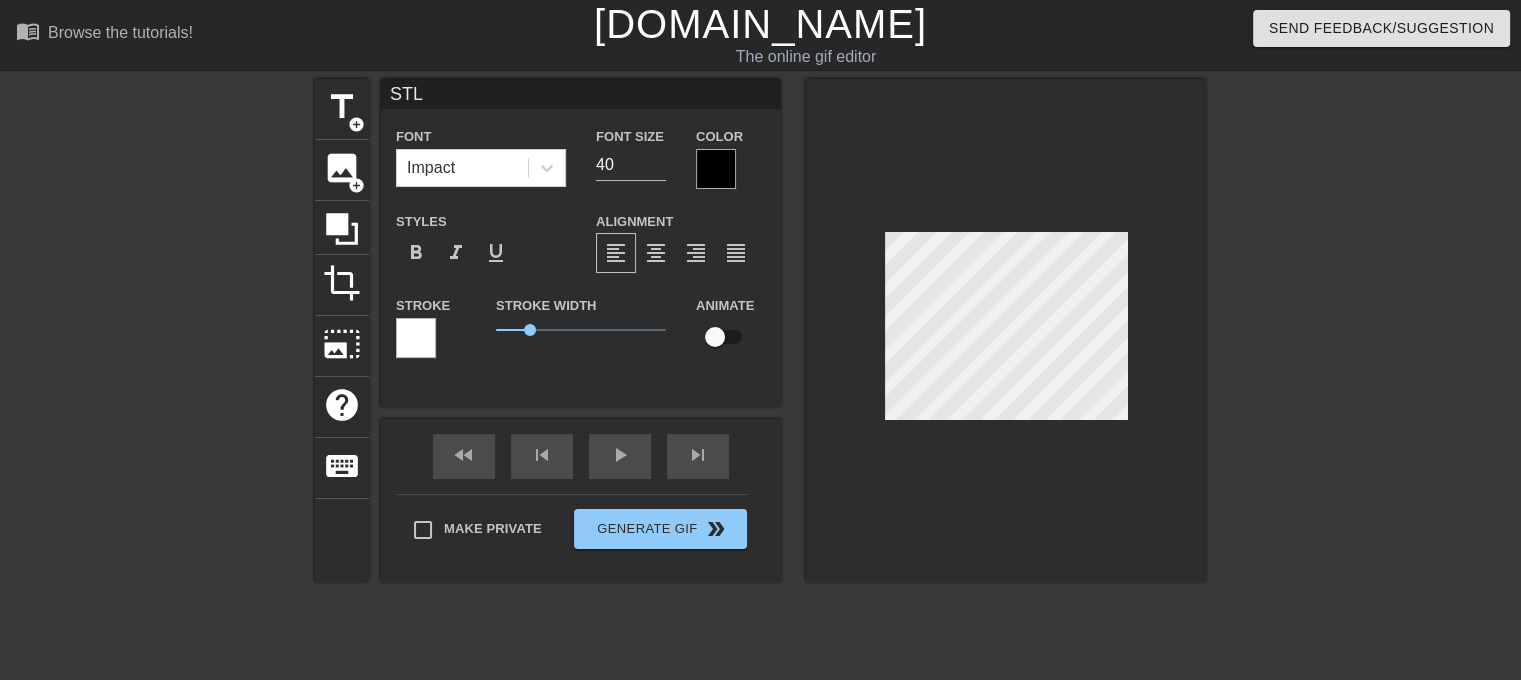type on "STLA" 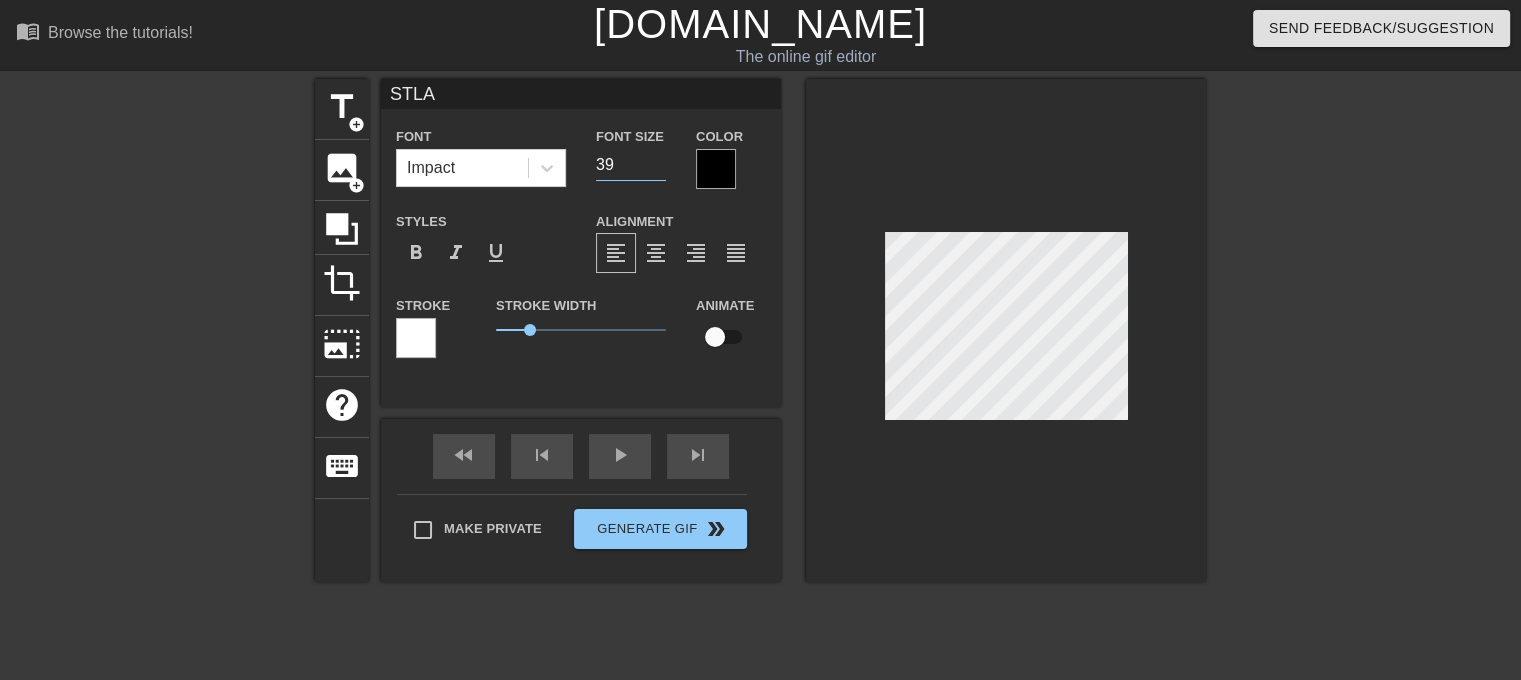 click on "39" at bounding box center [631, 165] 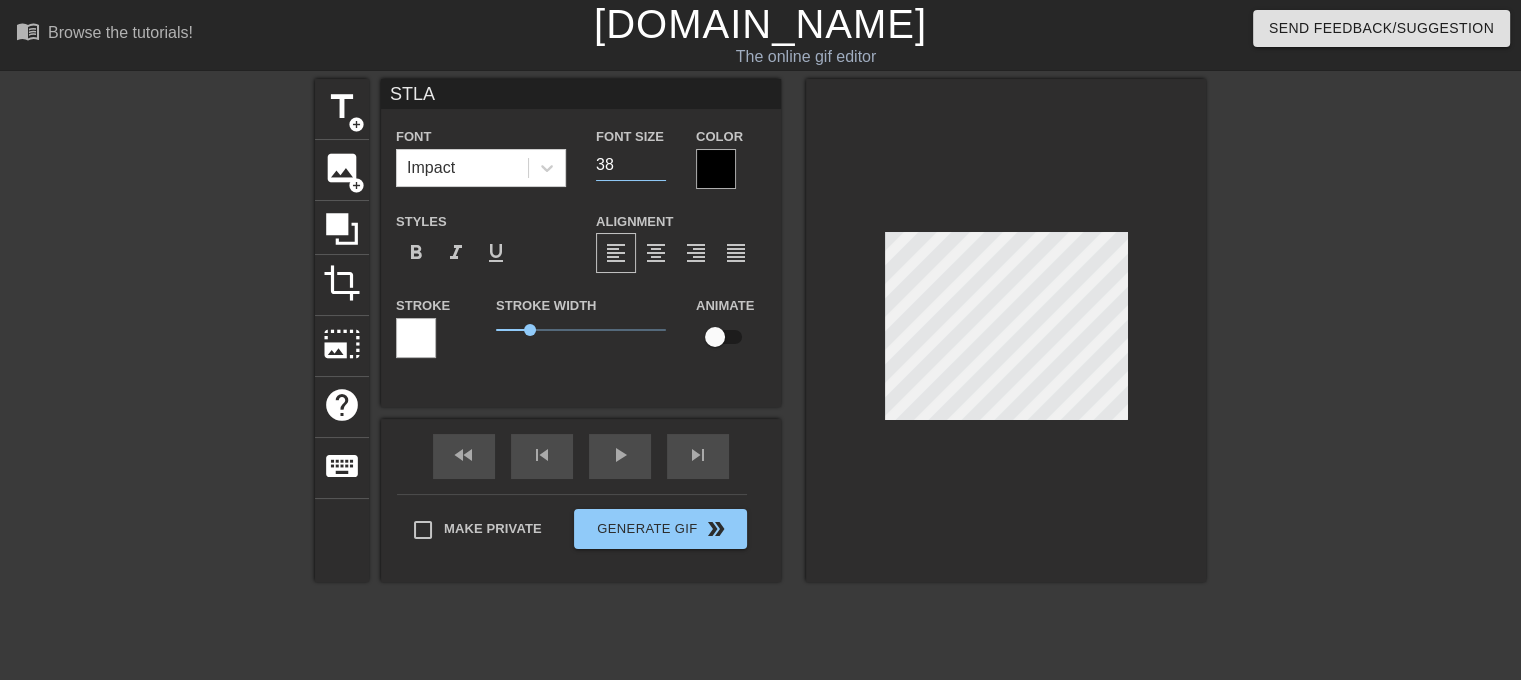 click on "38" at bounding box center (631, 165) 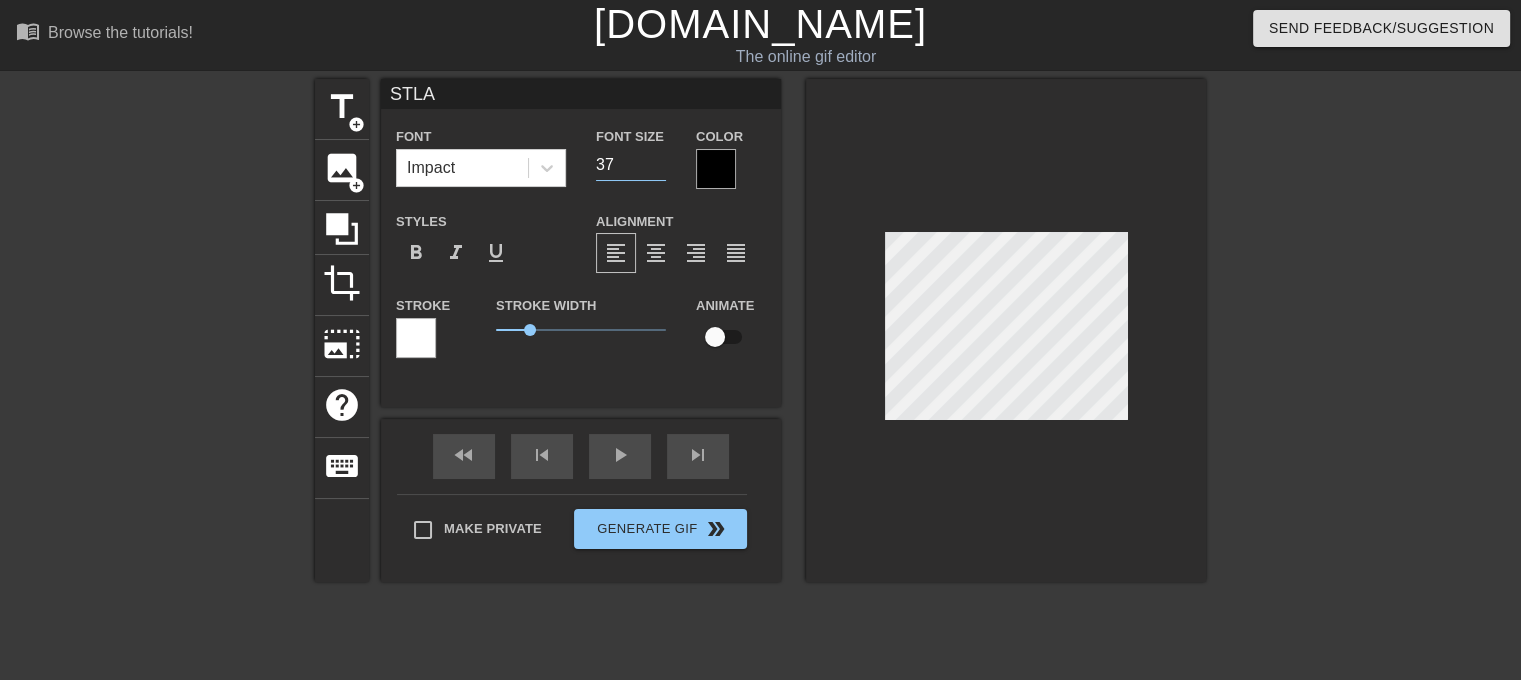 click on "37" at bounding box center [631, 165] 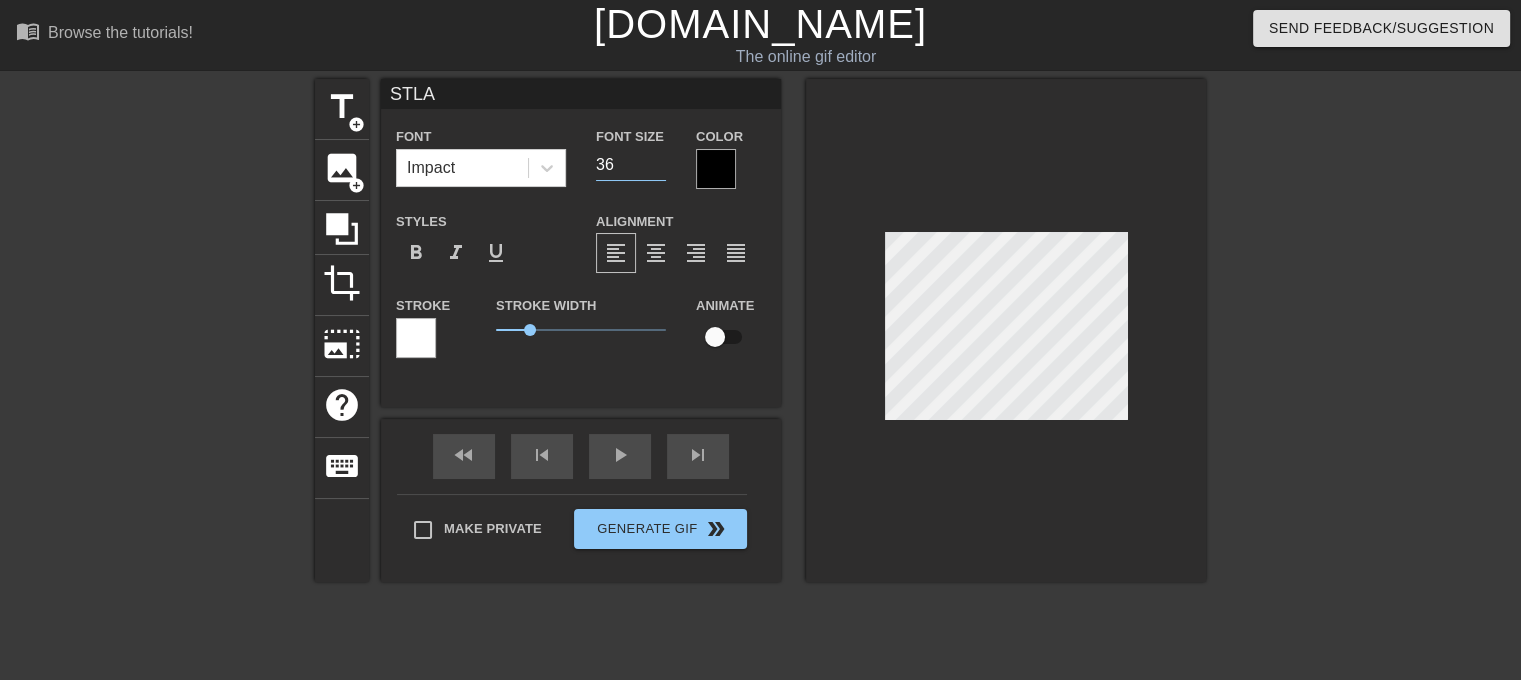 click on "36" at bounding box center [631, 165] 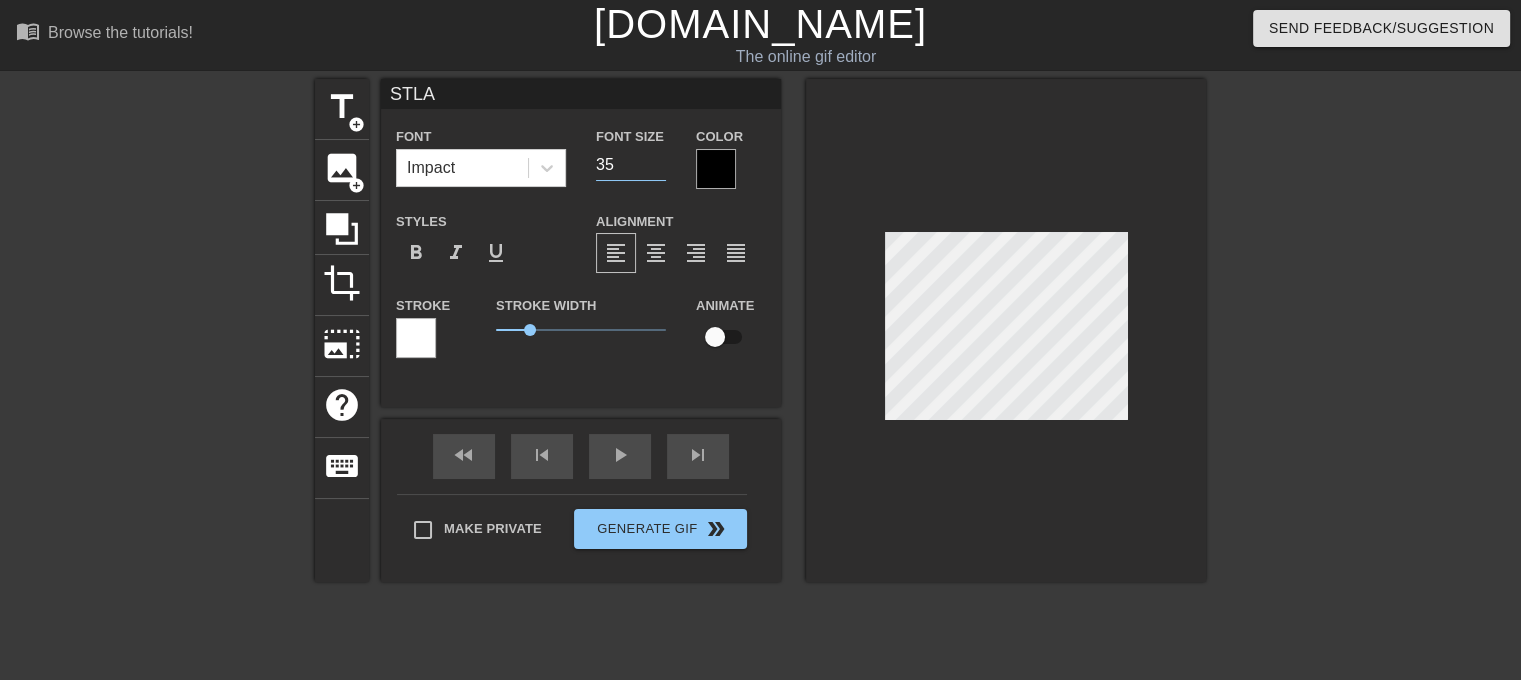 click on "35" at bounding box center [631, 165] 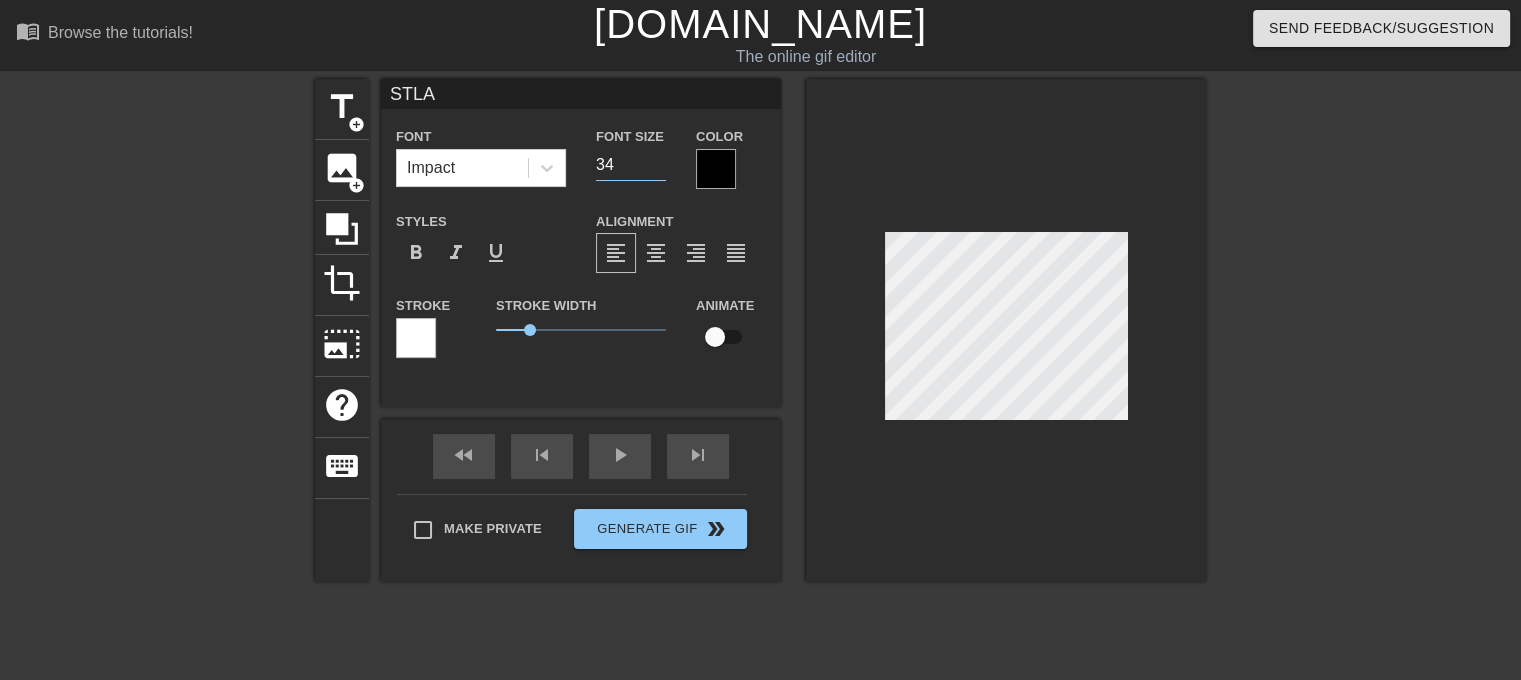click on "34" at bounding box center (631, 165) 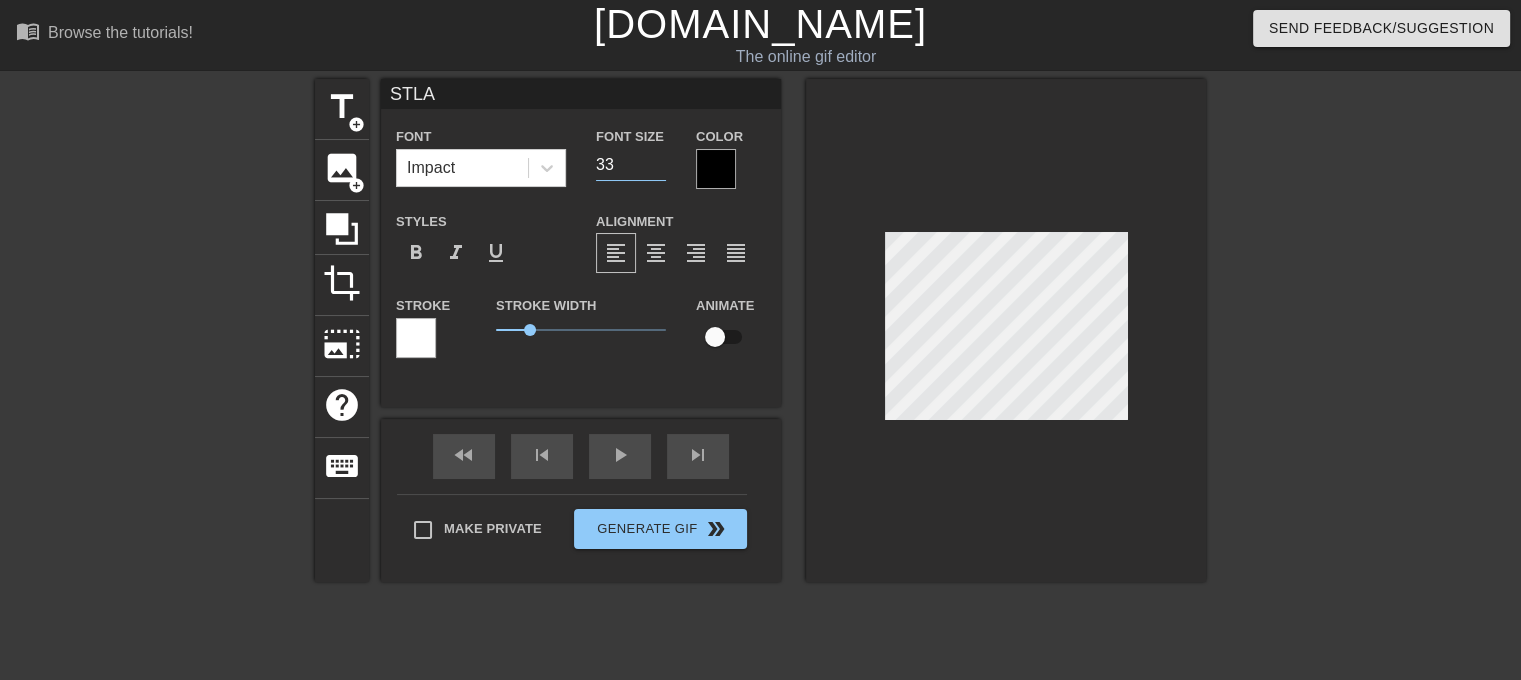 click on "33" at bounding box center [631, 165] 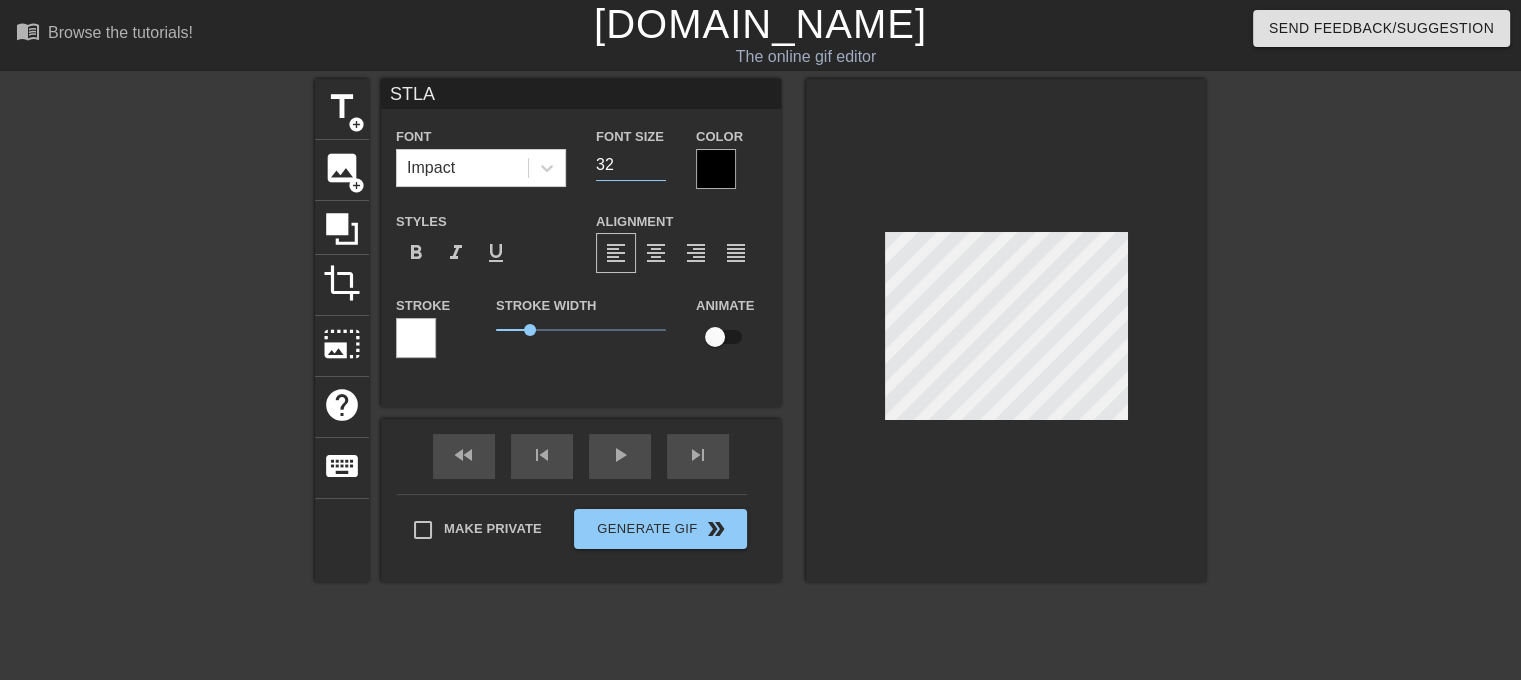 click on "32" at bounding box center [631, 165] 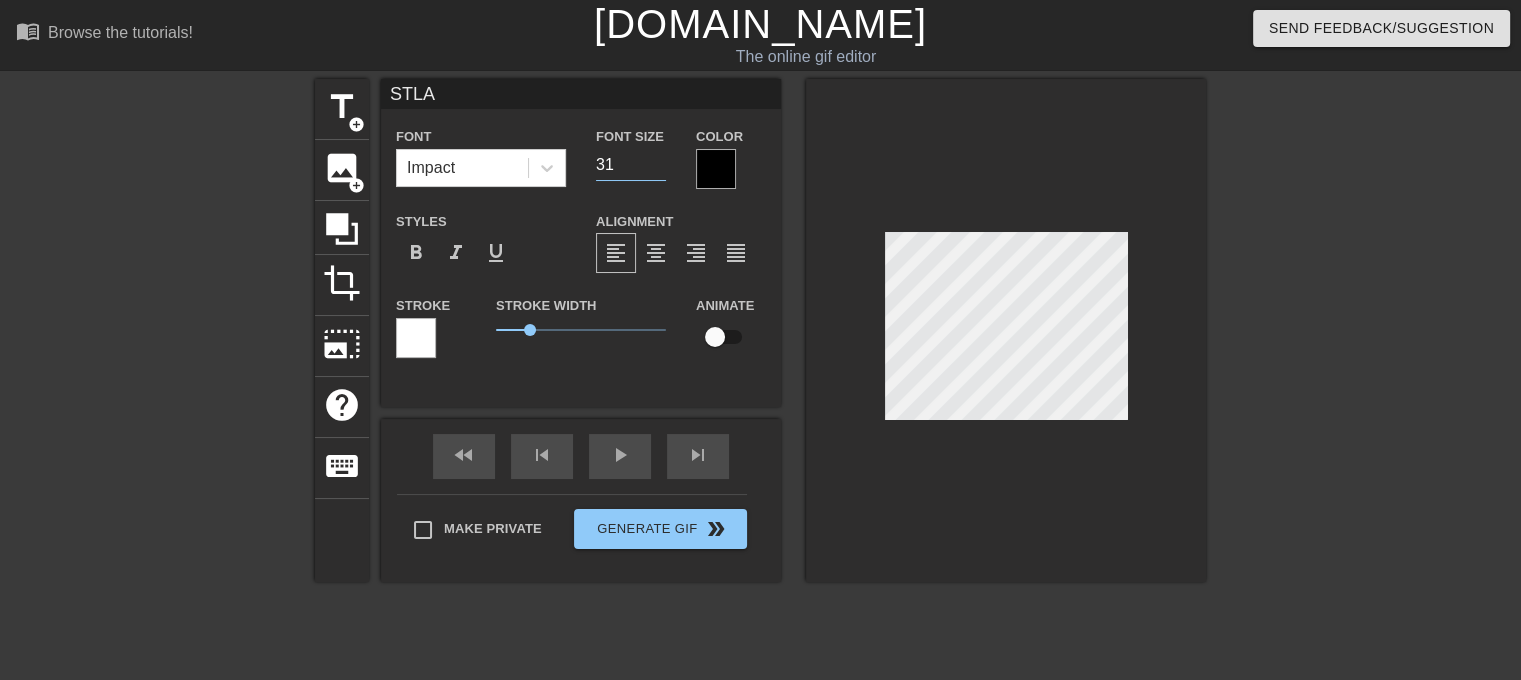 click on "31" at bounding box center (631, 165) 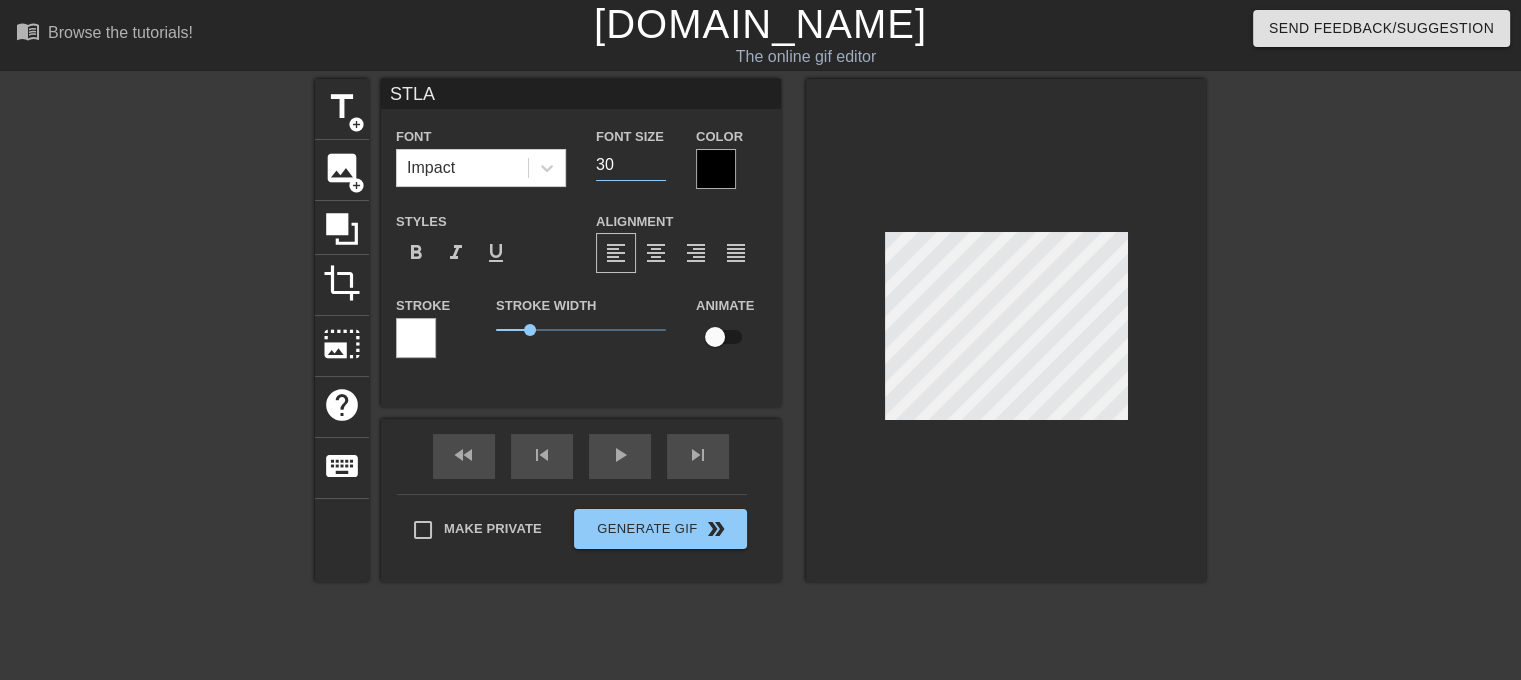 type on "30" 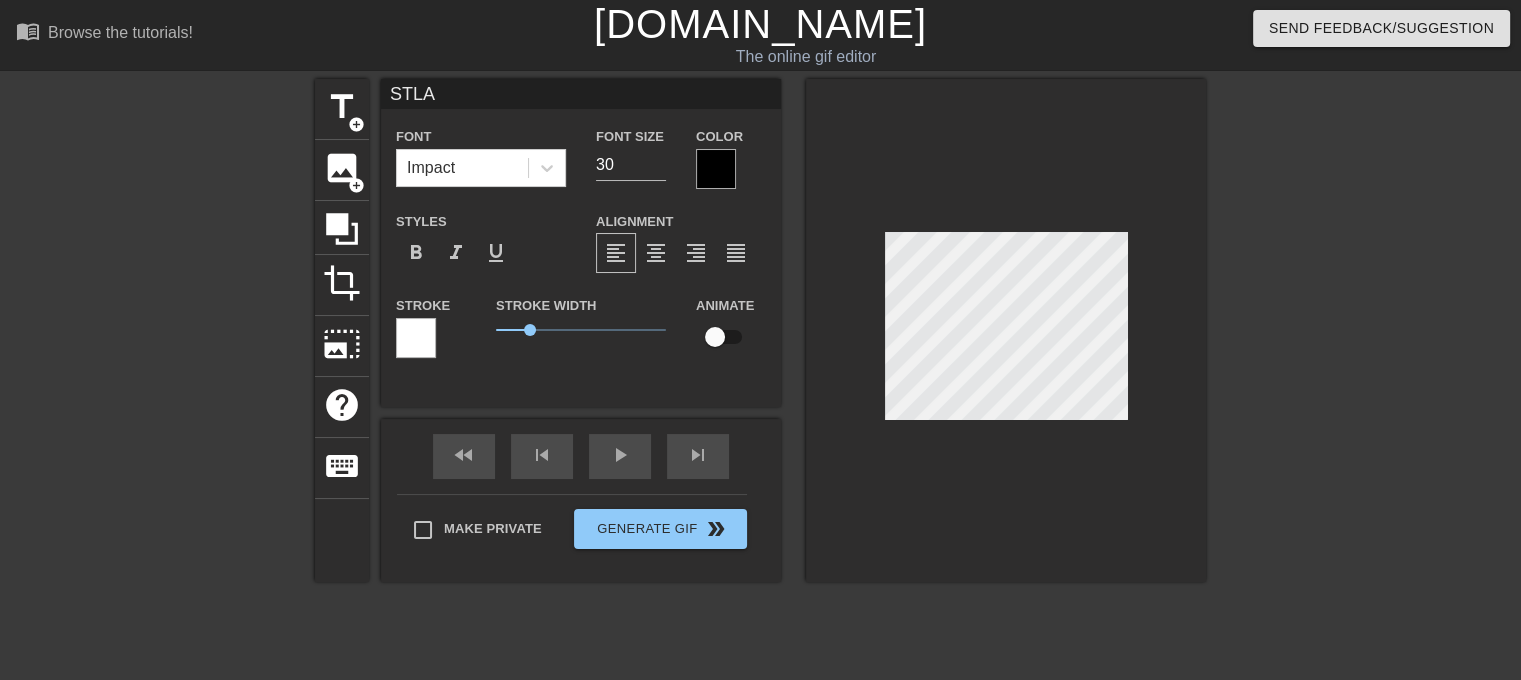 type on "[PERSON_NAME]" 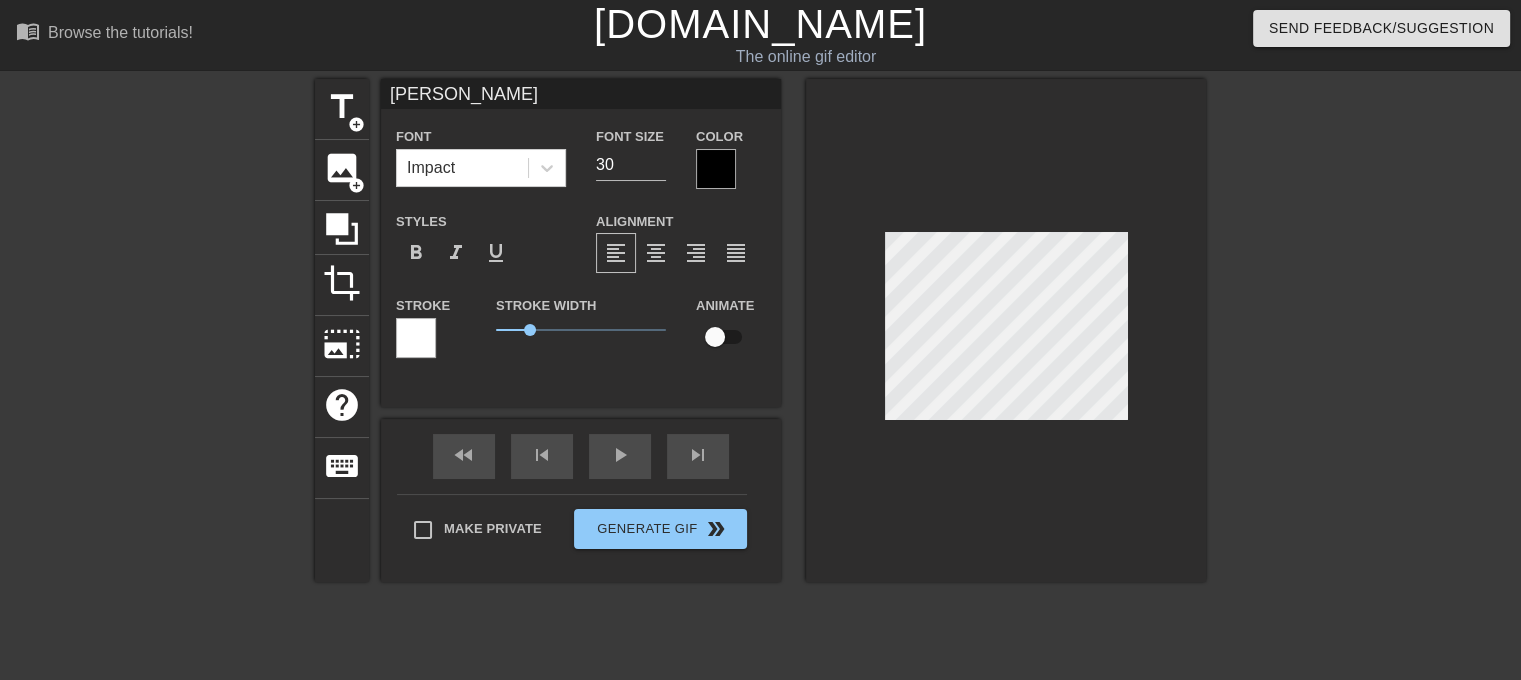 click at bounding box center [715, 337] 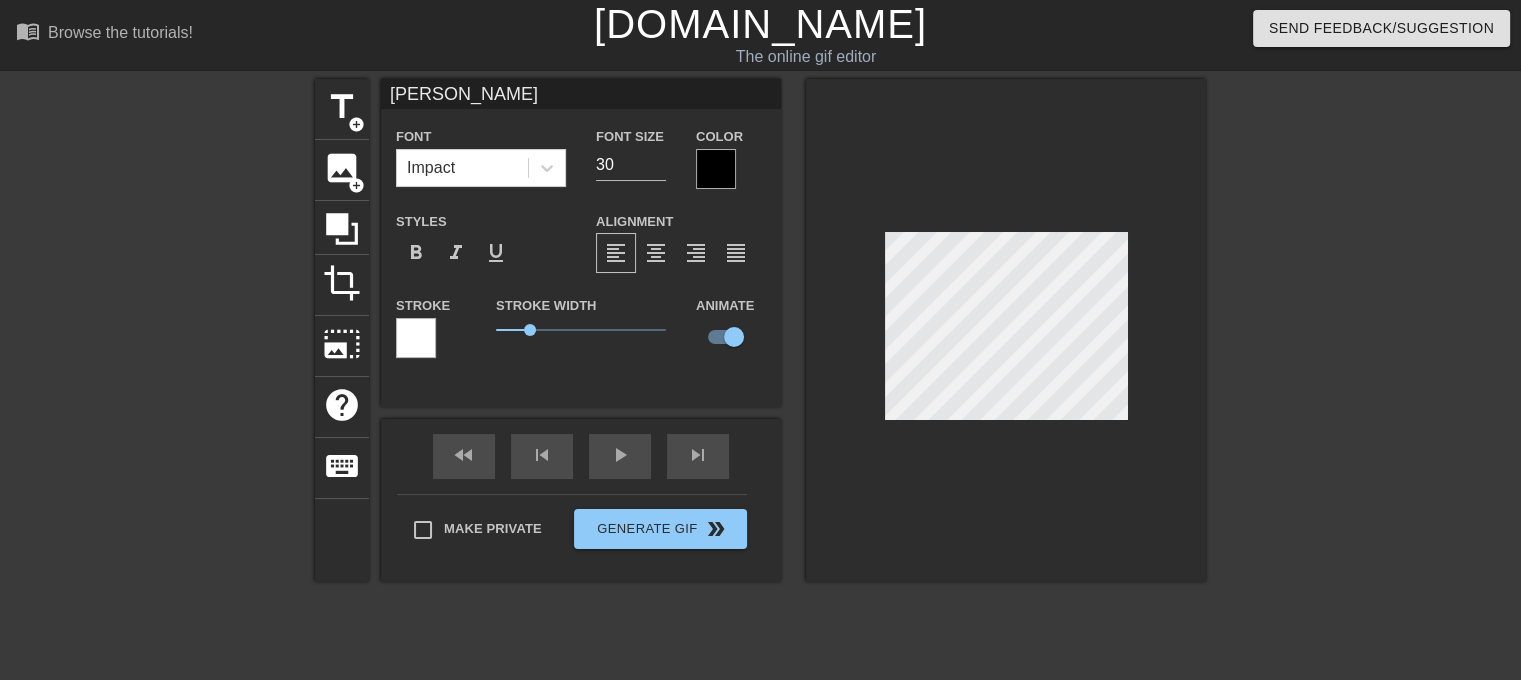 type on "STLA" 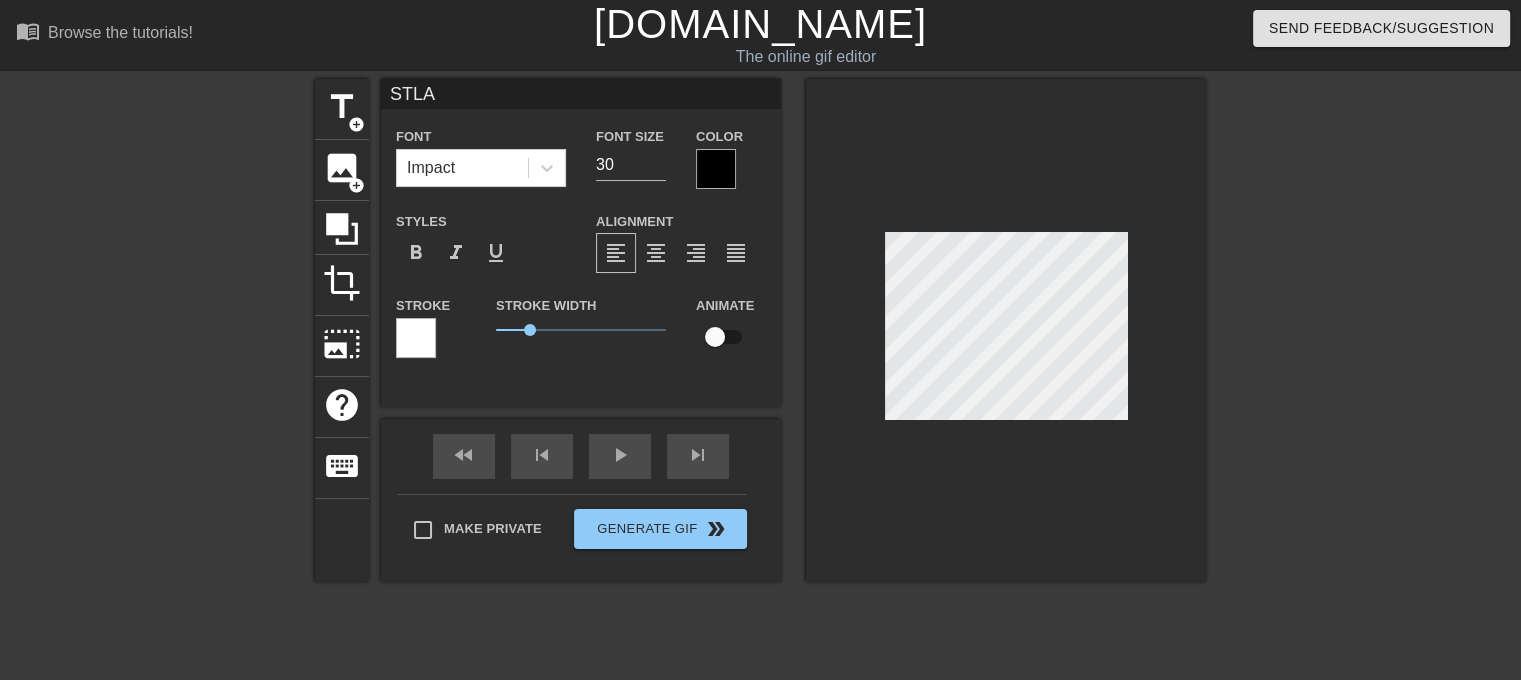 click at bounding box center (715, 337) 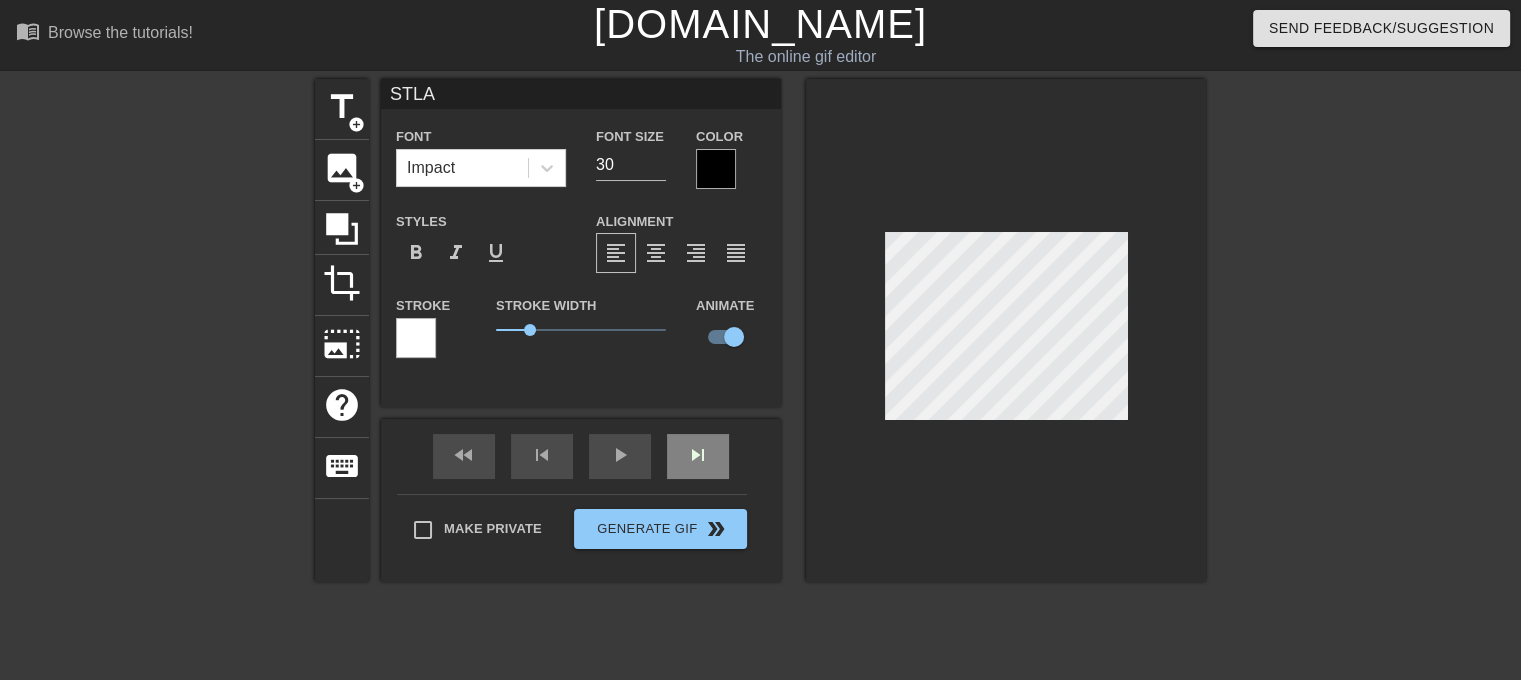 scroll, scrollTop: 165, scrollLeft: 0, axis: vertical 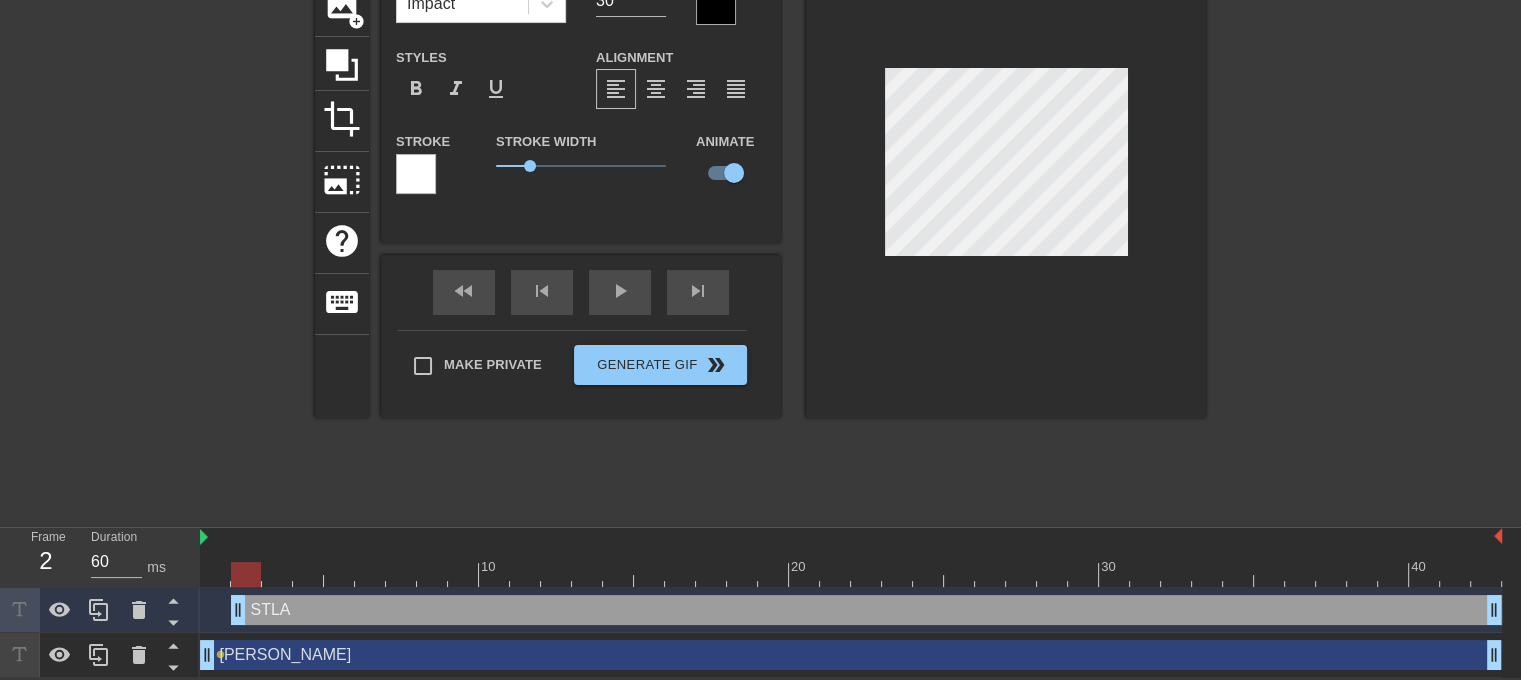 drag, startPoint x: 212, startPoint y: 607, endPoint x: 240, endPoint y: 605, distance: 28.071337 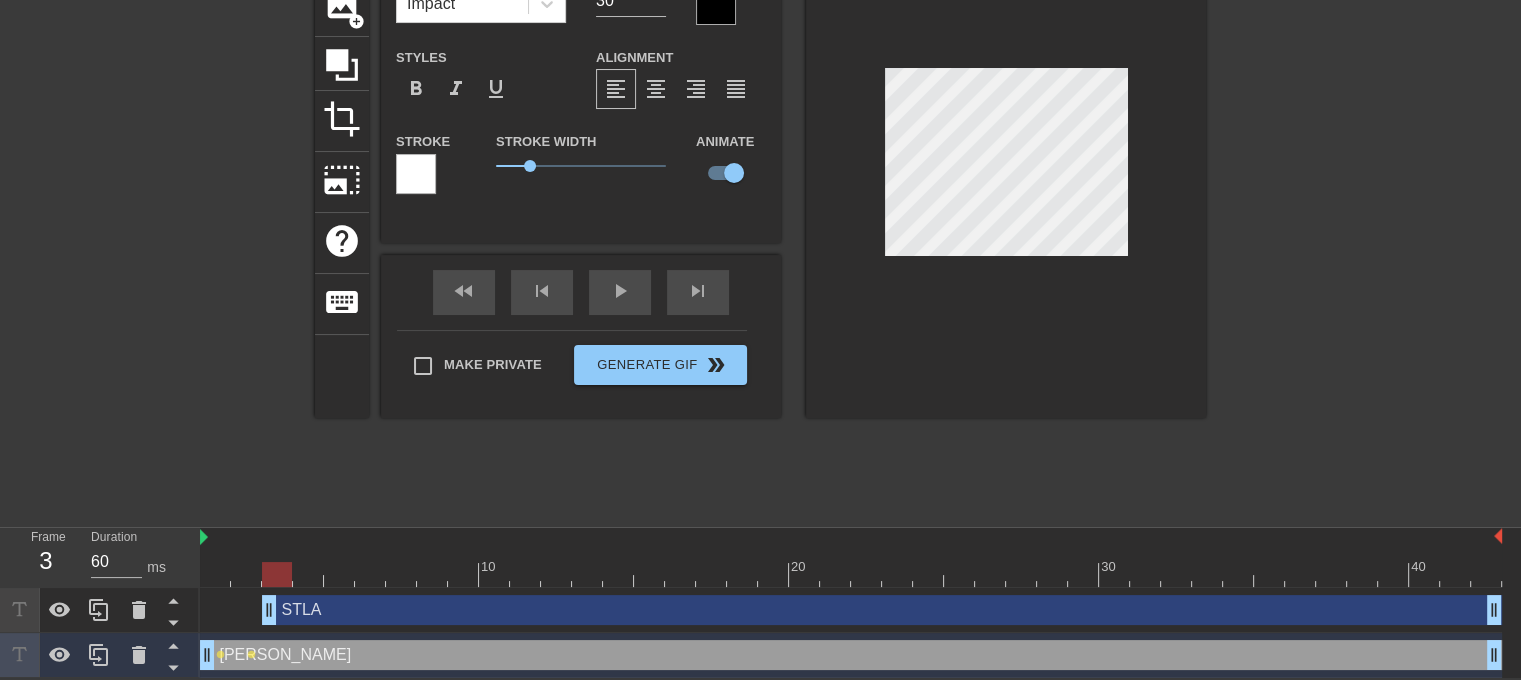 drag, startPoint x: 237, startPoint y: 611, endPoint x: 260, endPoint y: 603, distance: 24.351591 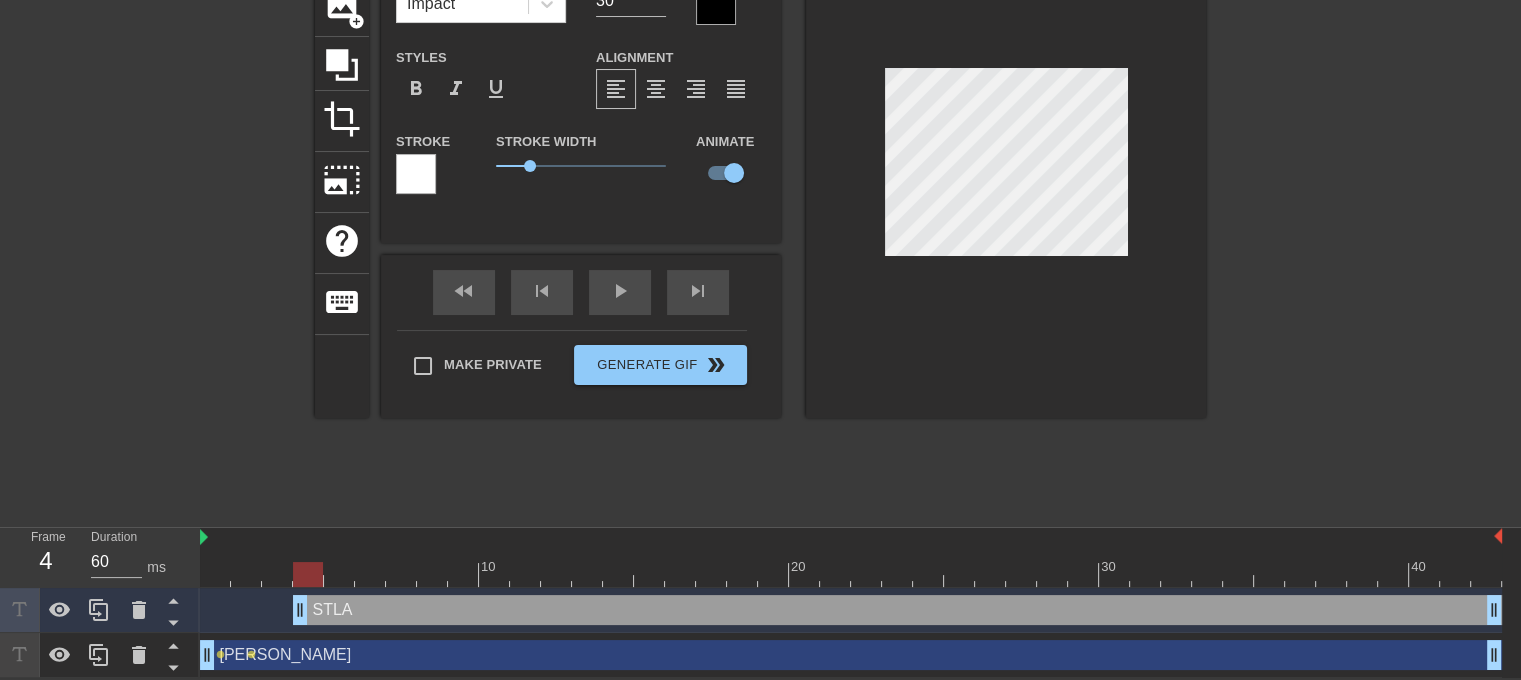 drag, startPoint x: 272, startPoint y: 609, endPoint x: 295, endPoint y: 608, distance: 23.021729 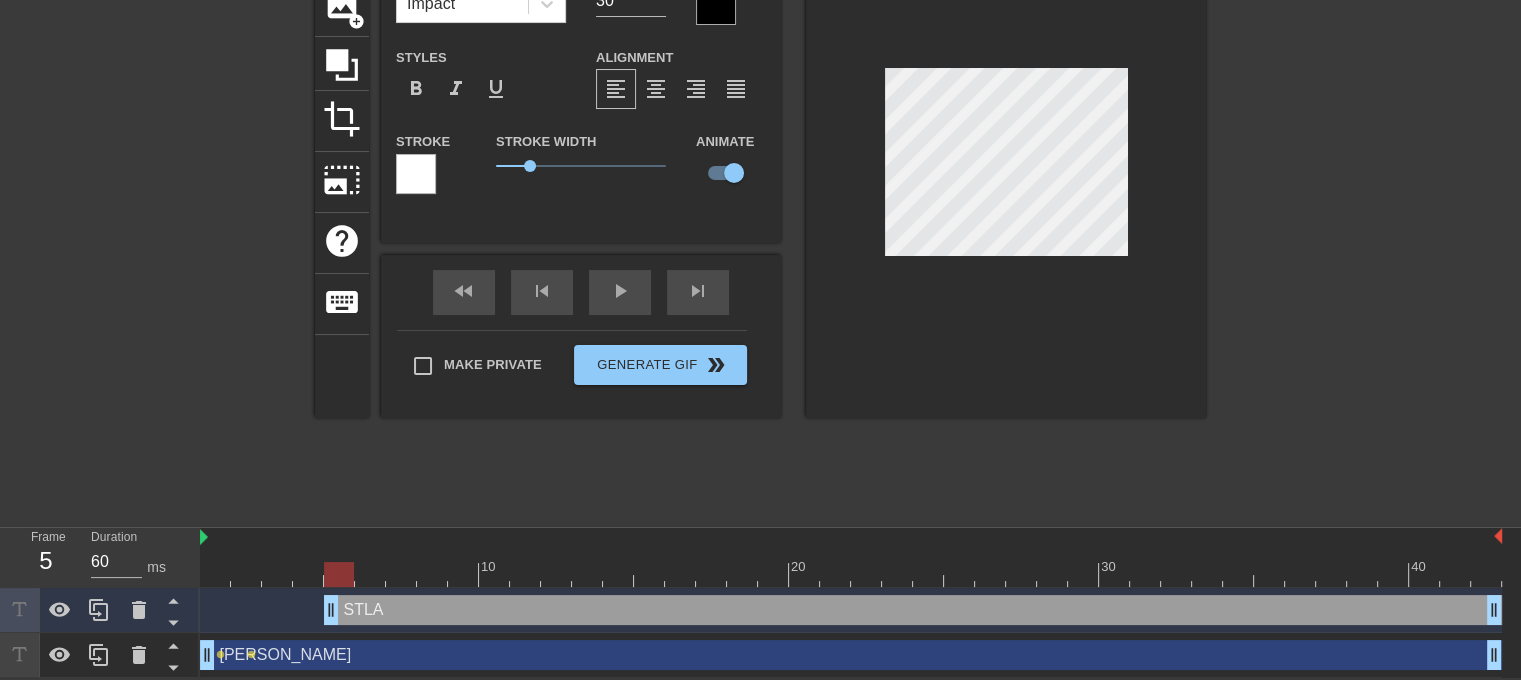 drag, startPoint x: 300, startPoint y: 610, endPoint x: 316, endPoint y: 610, distance: 16 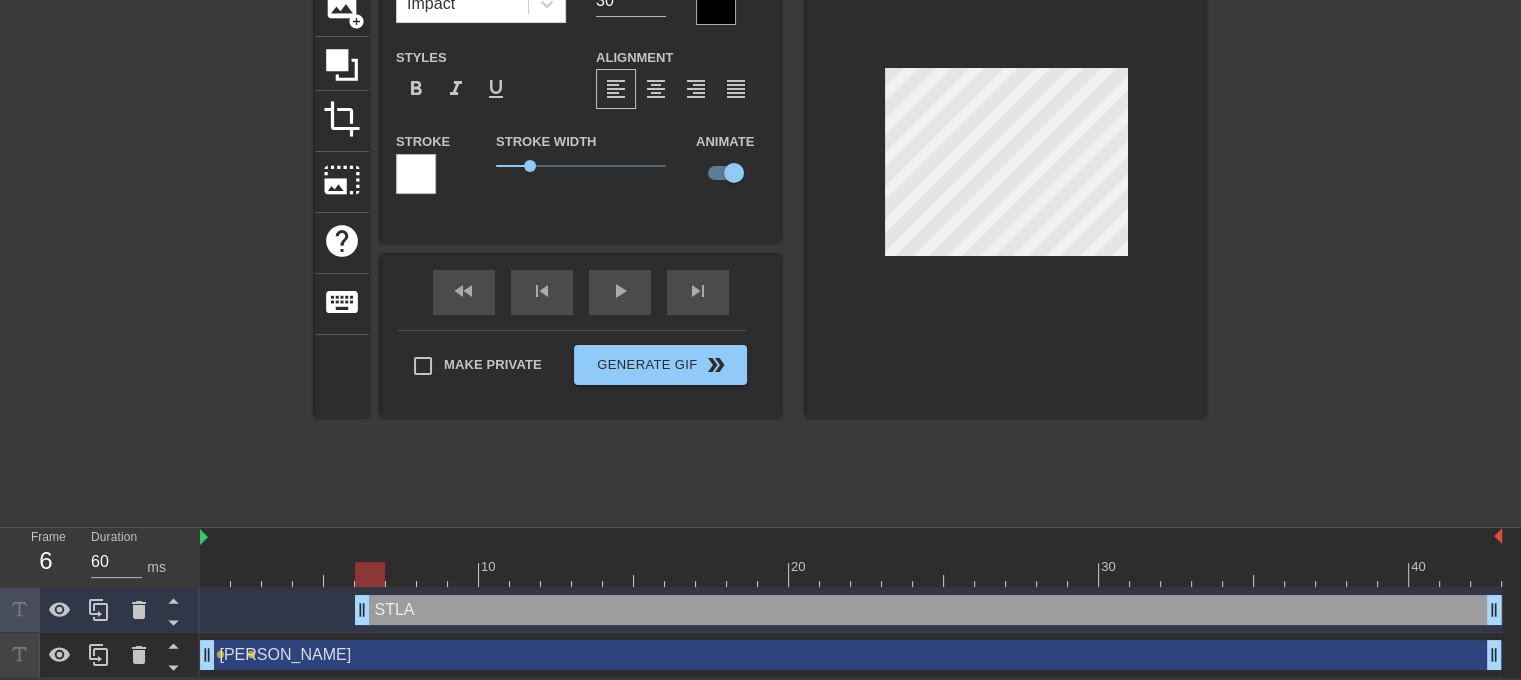 drag, startPoint x: 326, startPoint y: 606, endPoint x: 344, endPoint y: 604, distance: 18.110771 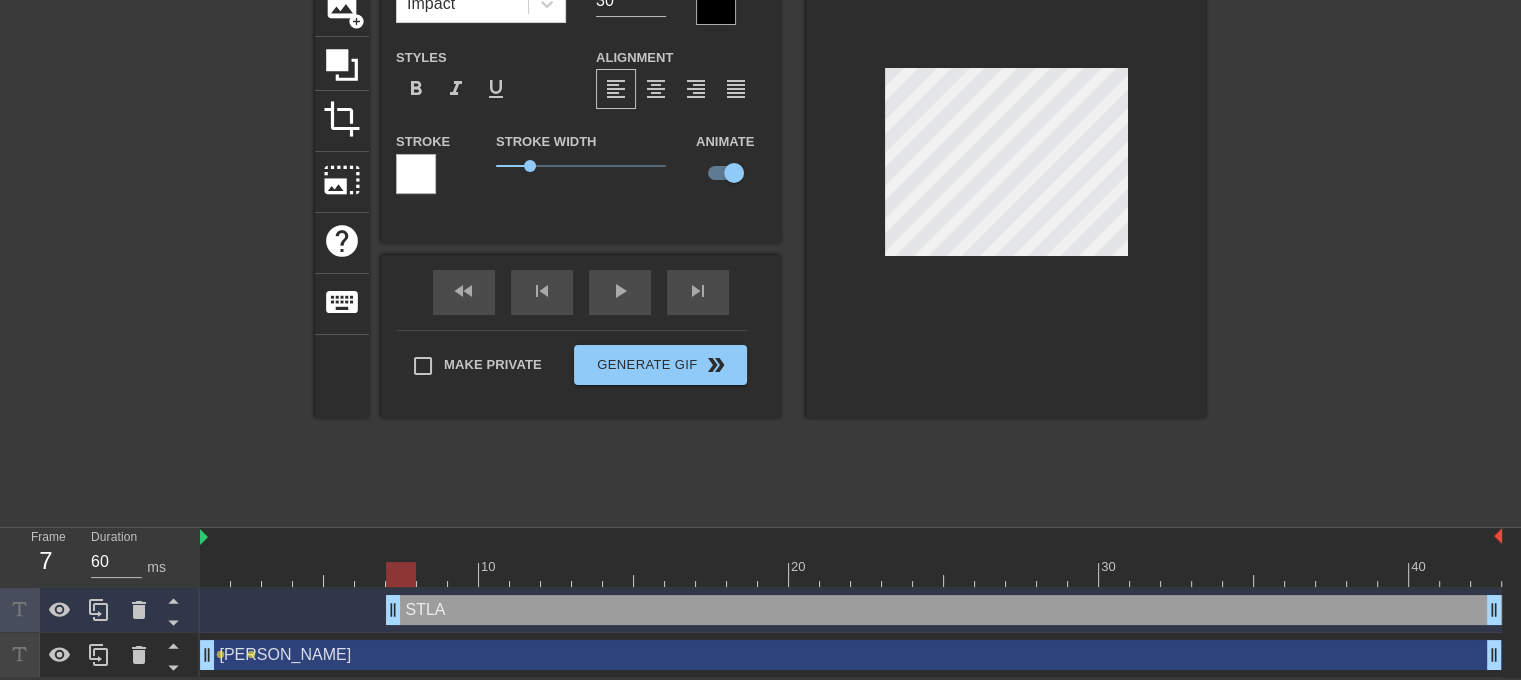 drag, startPoint x: 368, startPoint y: 607, endPoint x: 388, endPoint y: 606, distance: 20.024984 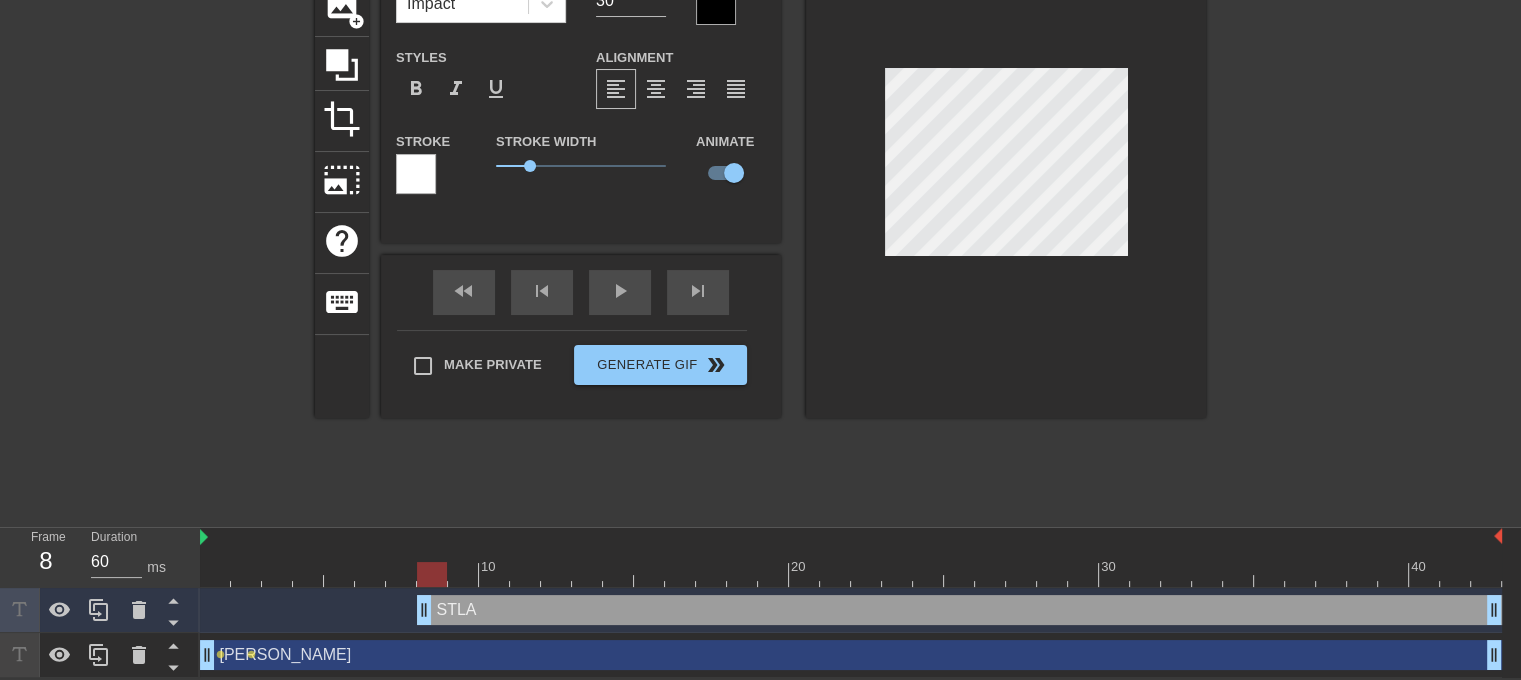 drag, startPoint x: 387, startPoint y: 605, endPoint x: 412, endPoint y: 605, distance: 25 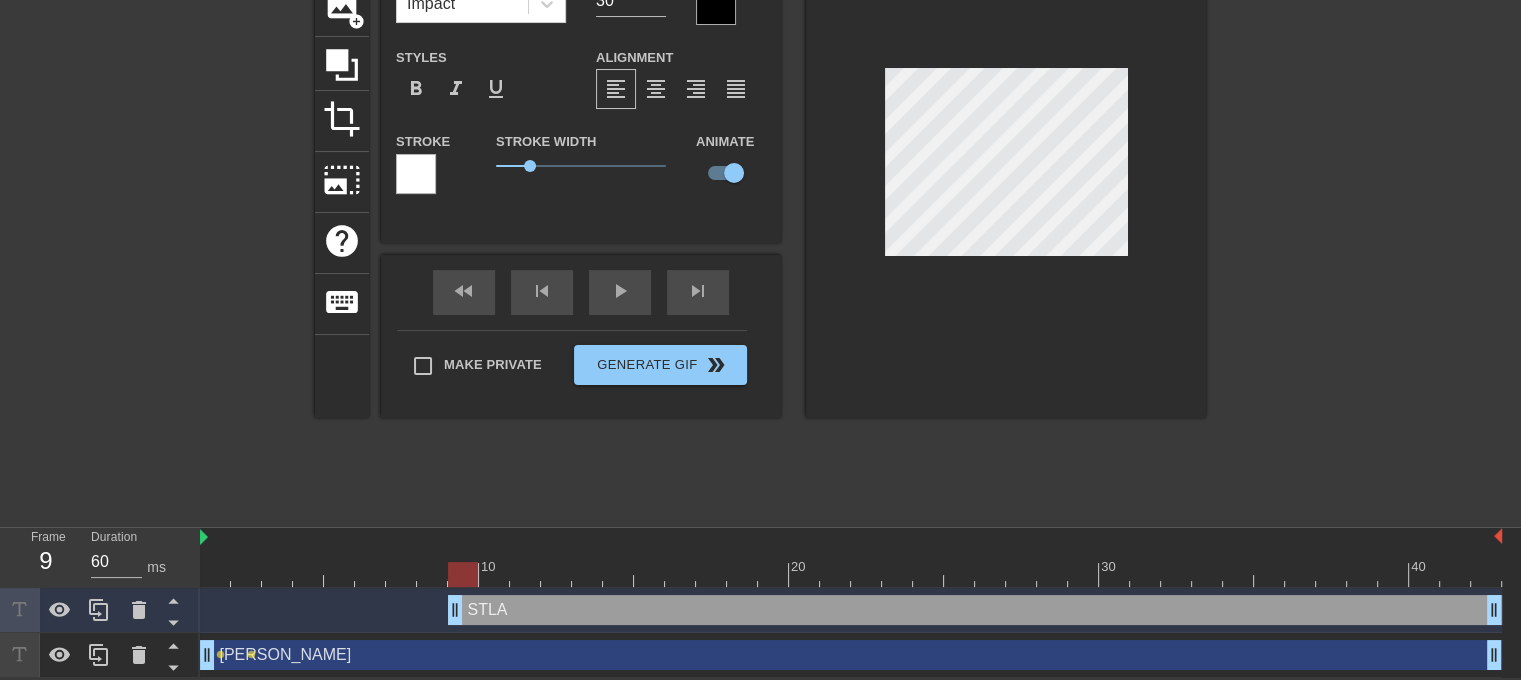 drag, startPoint x: 428, startPoint y: 611, endPoint x: 450, endPoint y: 608, distance: 22.203604 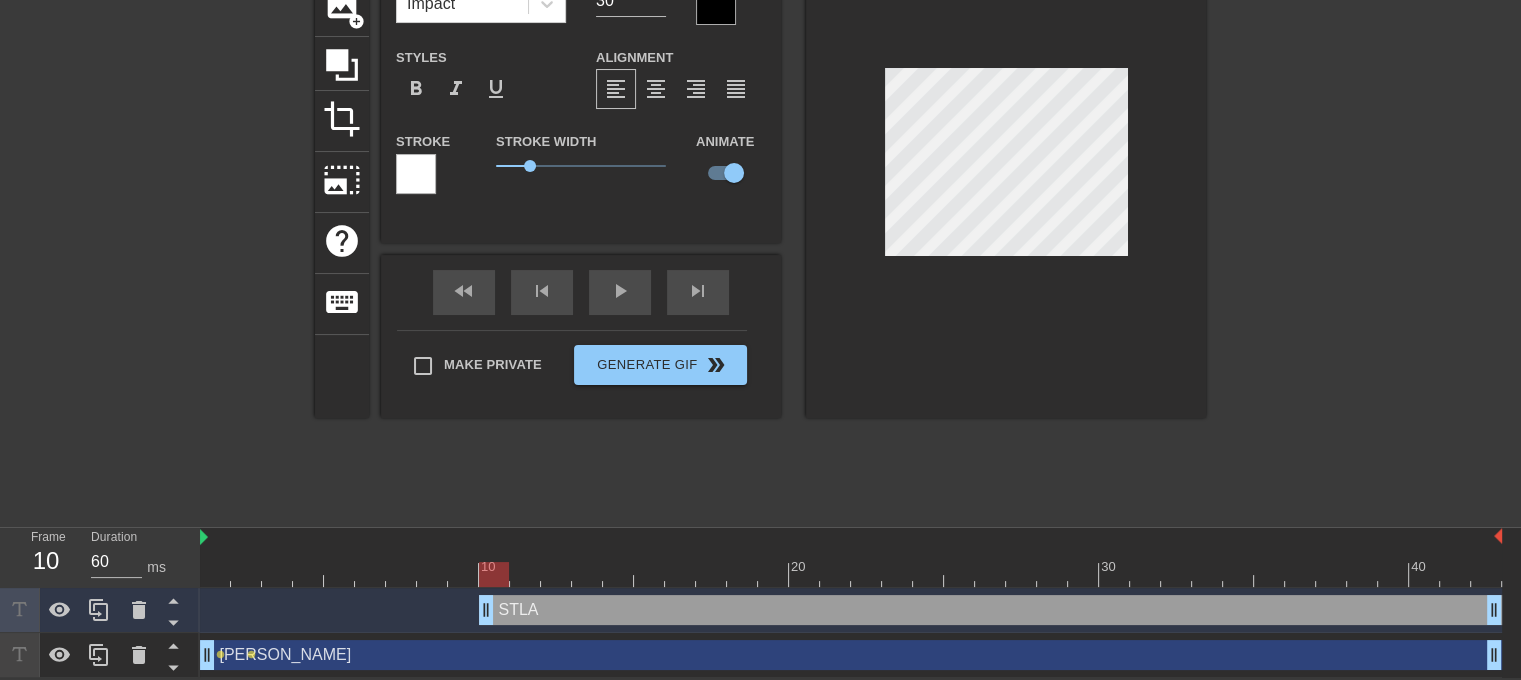 drag, startPoint x: 452, startPoint y: 601, endPoint x: 477, endPoint y: 600, distance: 25.019993 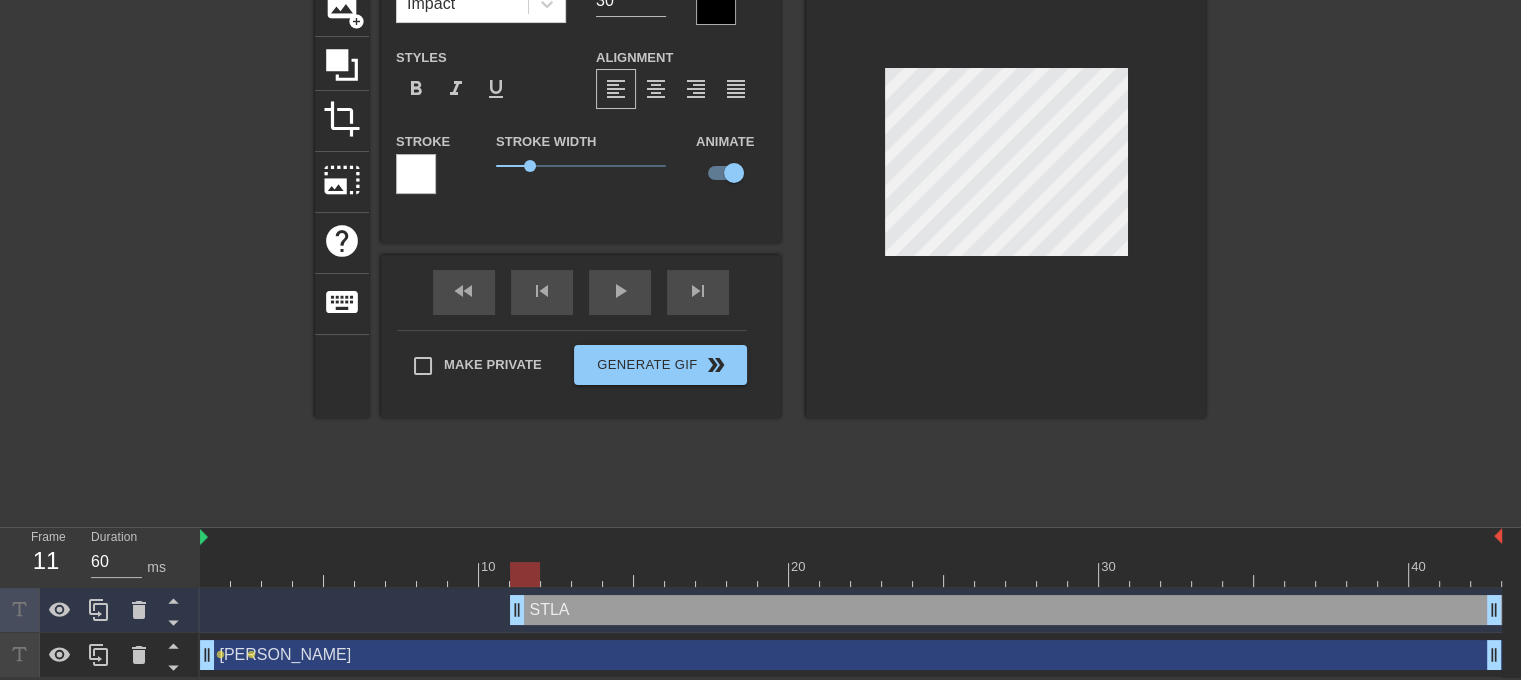 drag, startPoint x: 484, startPoint y: 600, endPoint x: 507, endPoint y: 599, distance: 23.021729 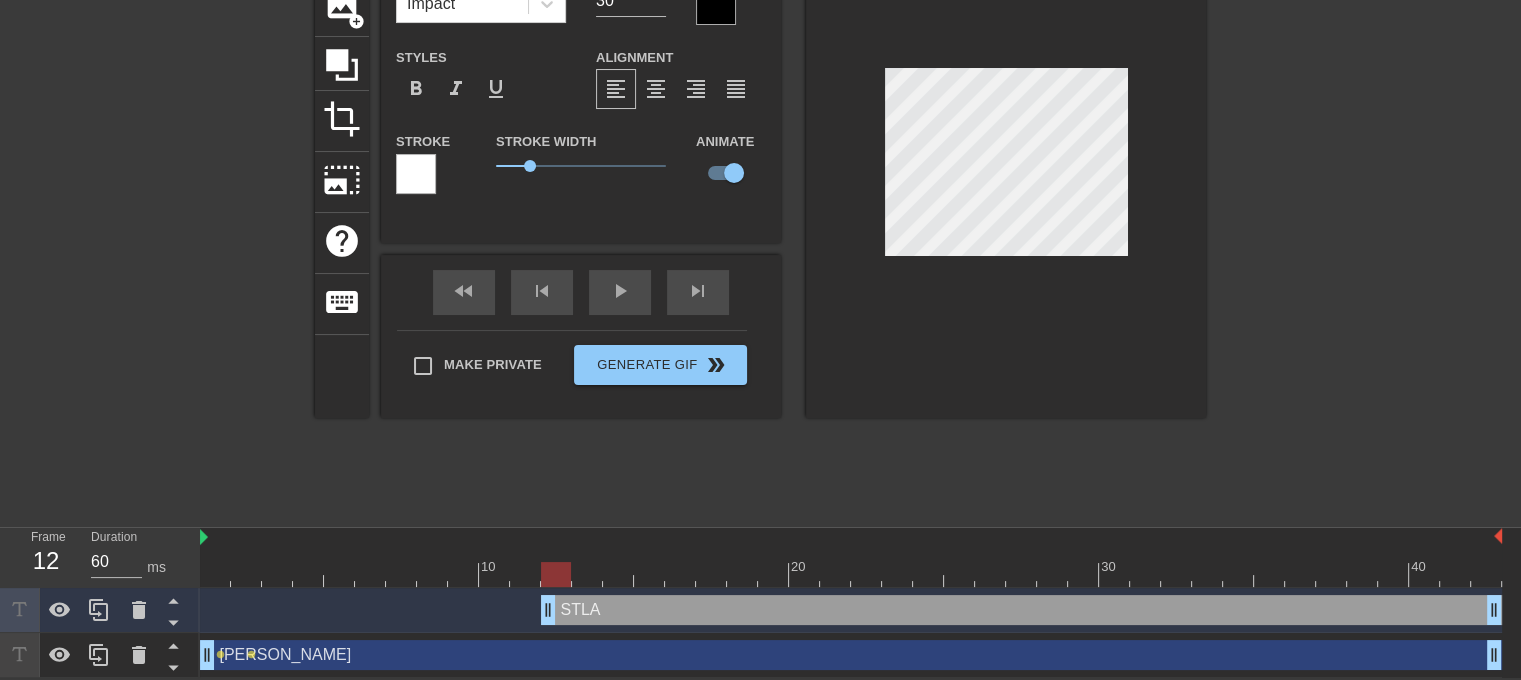 drag, startPoint x: 517, startPoint y: 615, endPoint x: 542, endPoint y: 616, distance: 25.019993 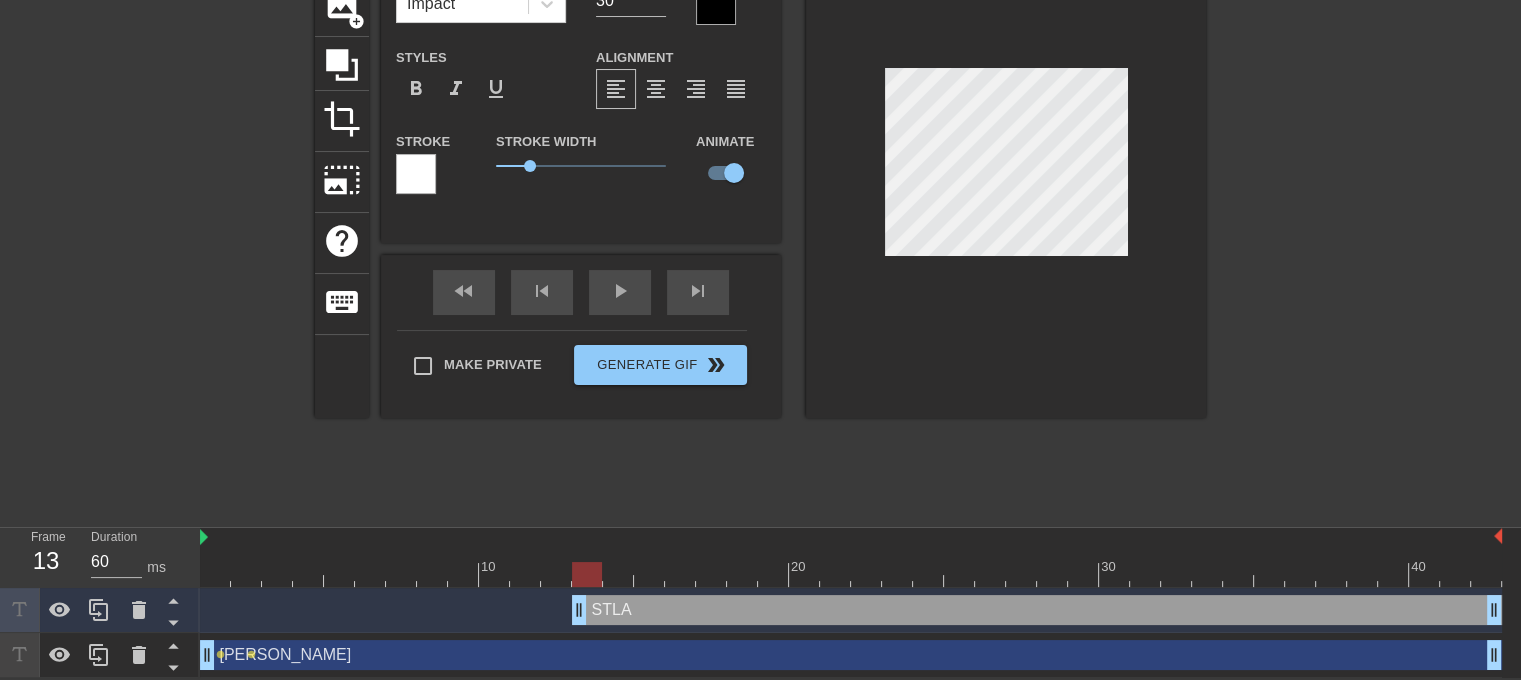 drag, startPoint x: 542, startPoint y: 608, endPoint x: 563, endPoint y: 607, distance: 21.023796 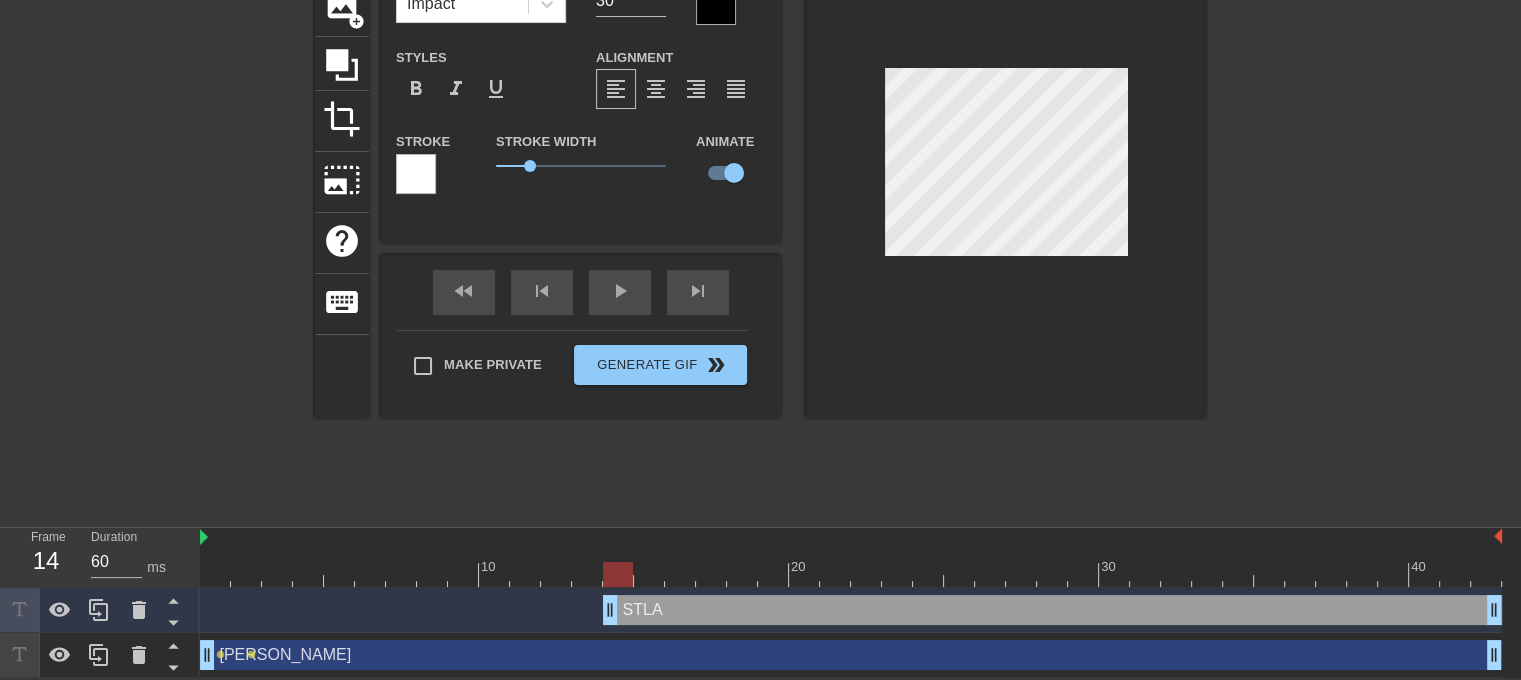 drag, startPoint x: 576, startPoint y: 595, endPoint x: 601, endPoint y: 594, distance: 25.019993 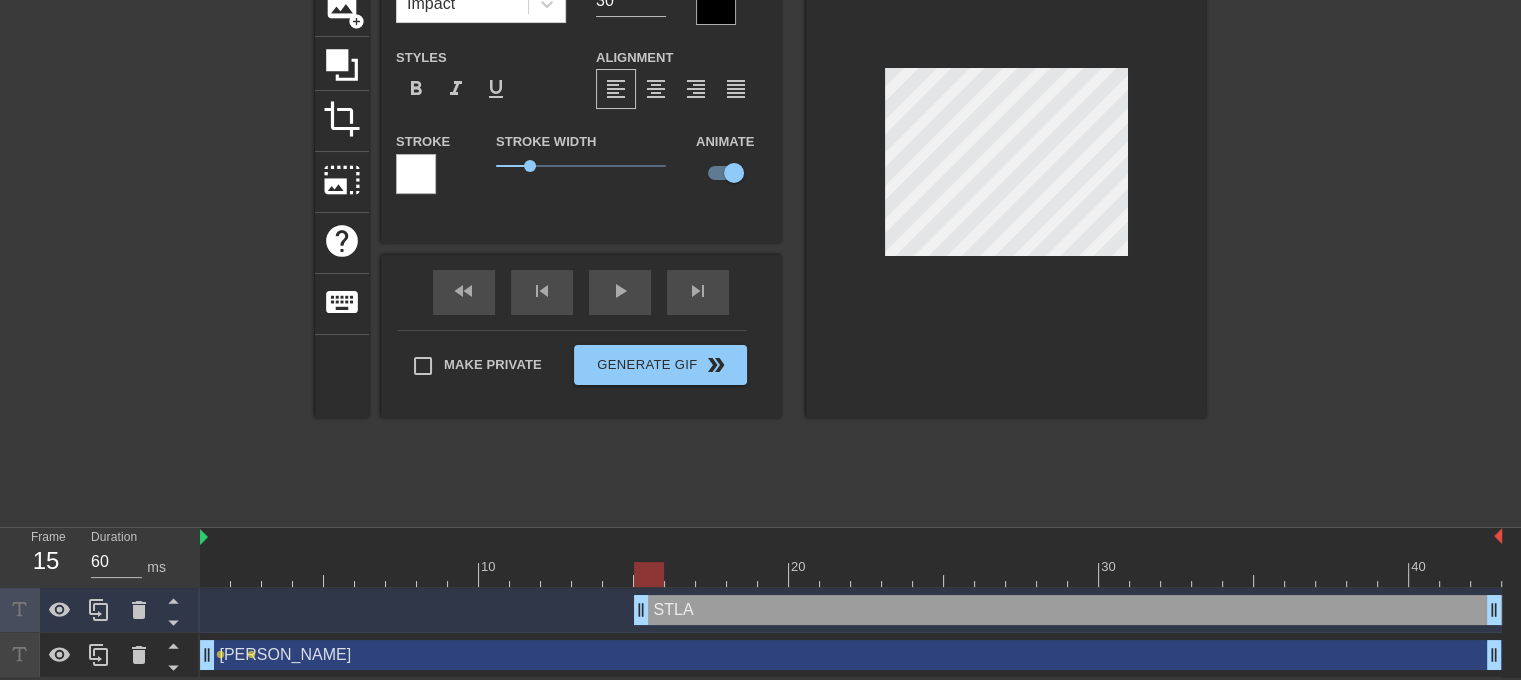 drag, startPoint x: 608, startPoint y: 618, endPoint x: 631, endPoint y: 616, distance: 23.086792 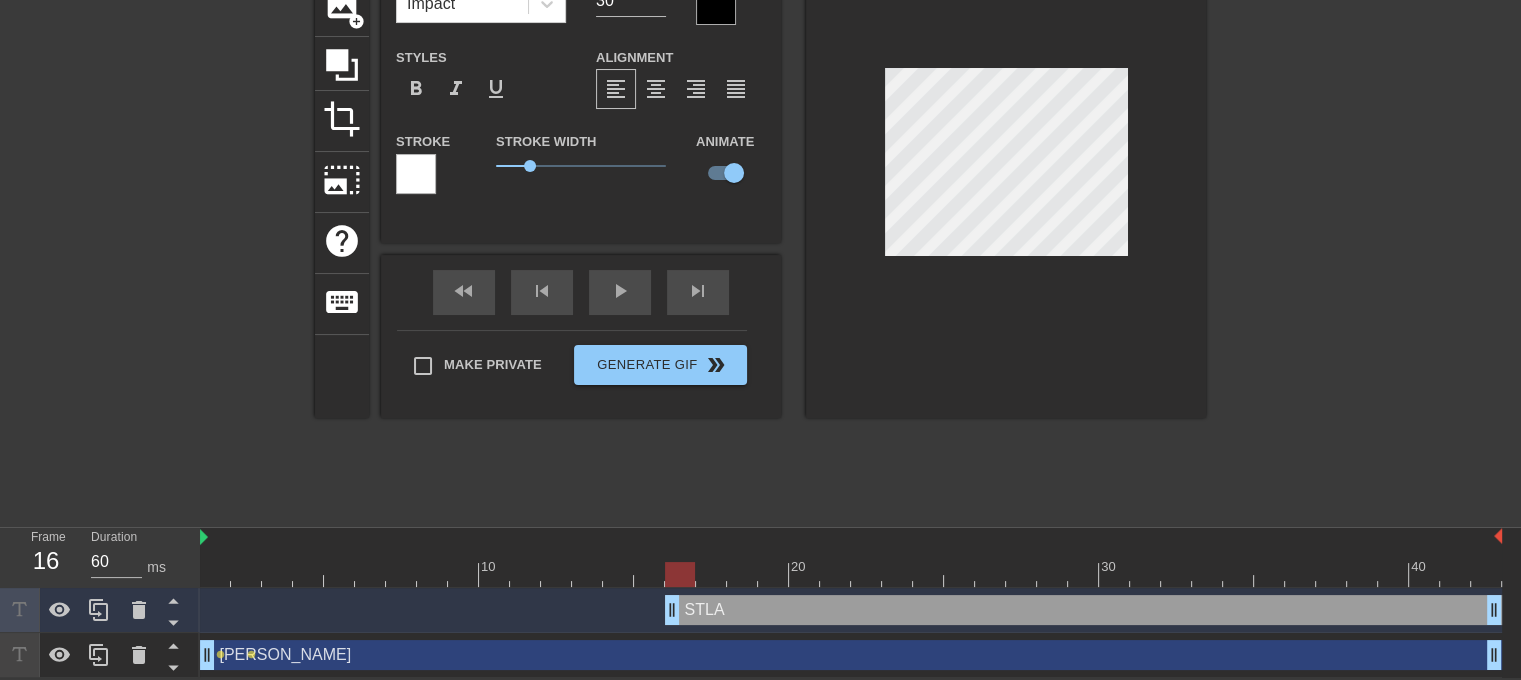 drag, startPoint x: 641, startPoint y: 609, endPoint x: 668, endPoint y: 606, distance: 27.166155 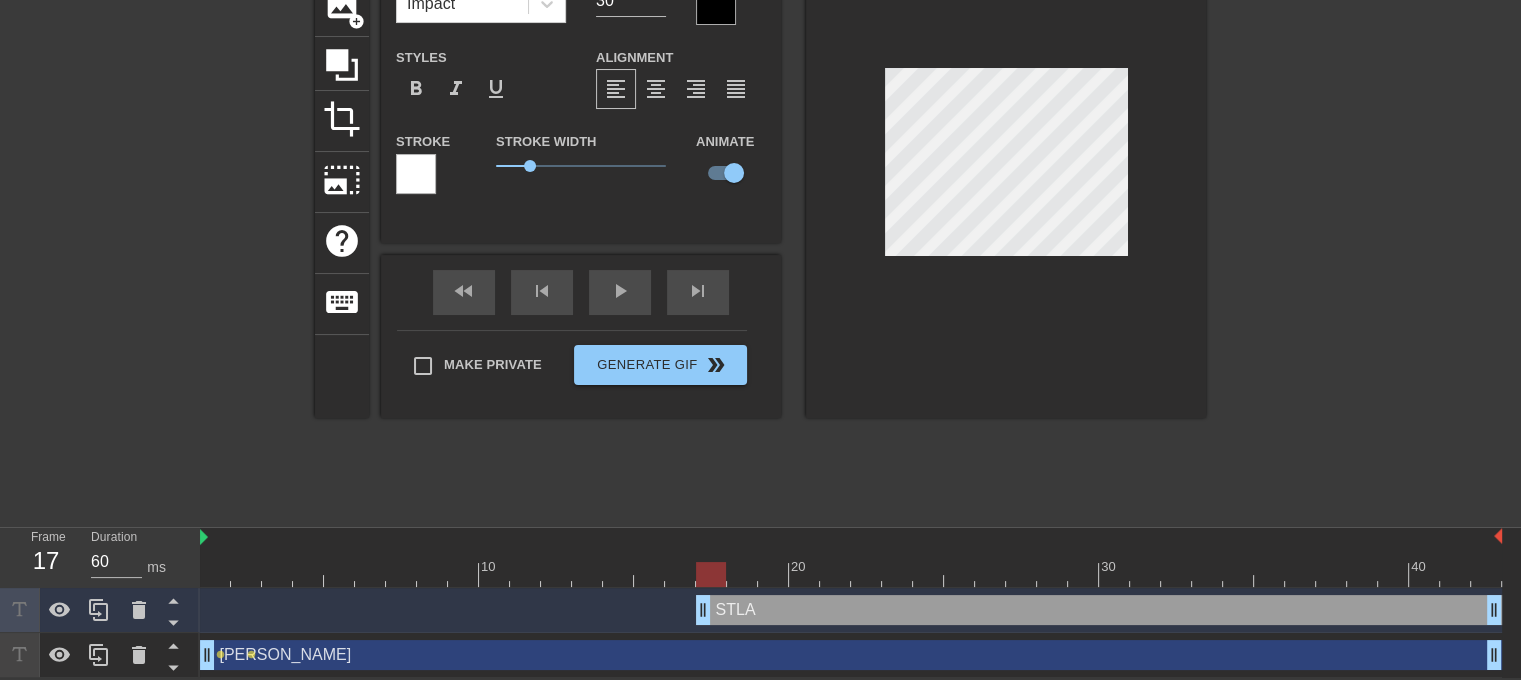 drag, startPoint x: 667, startPoint y: 596, endPoint x: 687, endPoint y: 596, distance: 20 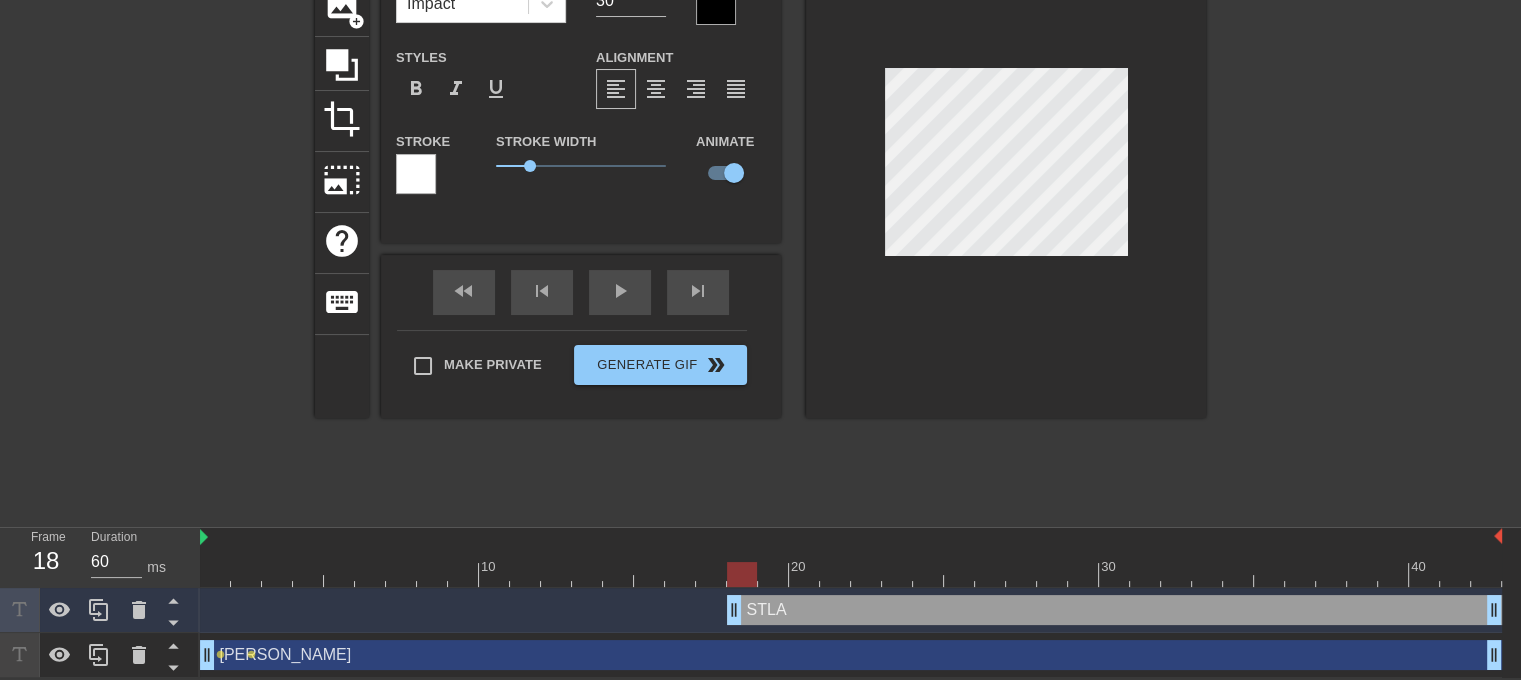 drag, startPoint x: 702, startPoint y: 606, endPoint x: 725, endPoint y: 605, distance: 23.021729 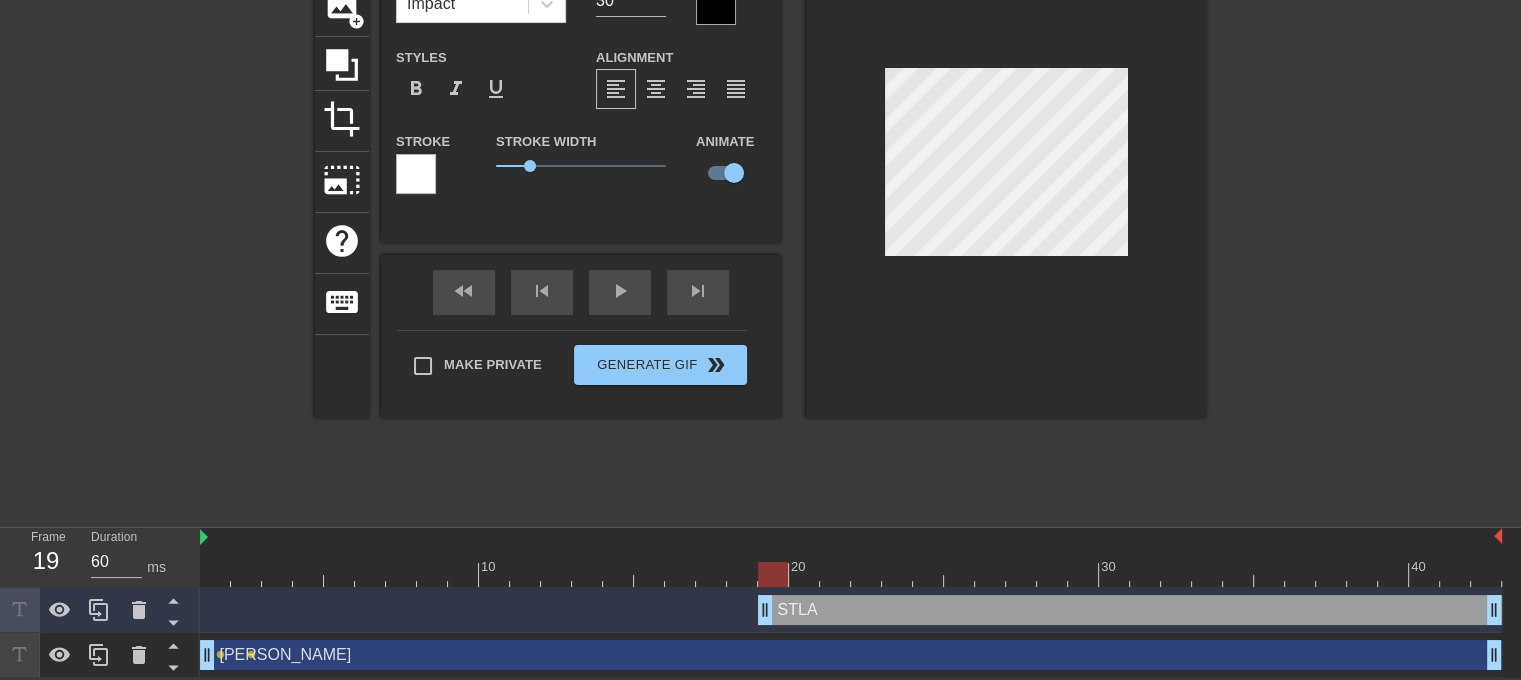drag, startPoint x: 731, startPoint y: 612, endPoint x: 756, endPoint y: 610, distance: 25.079872 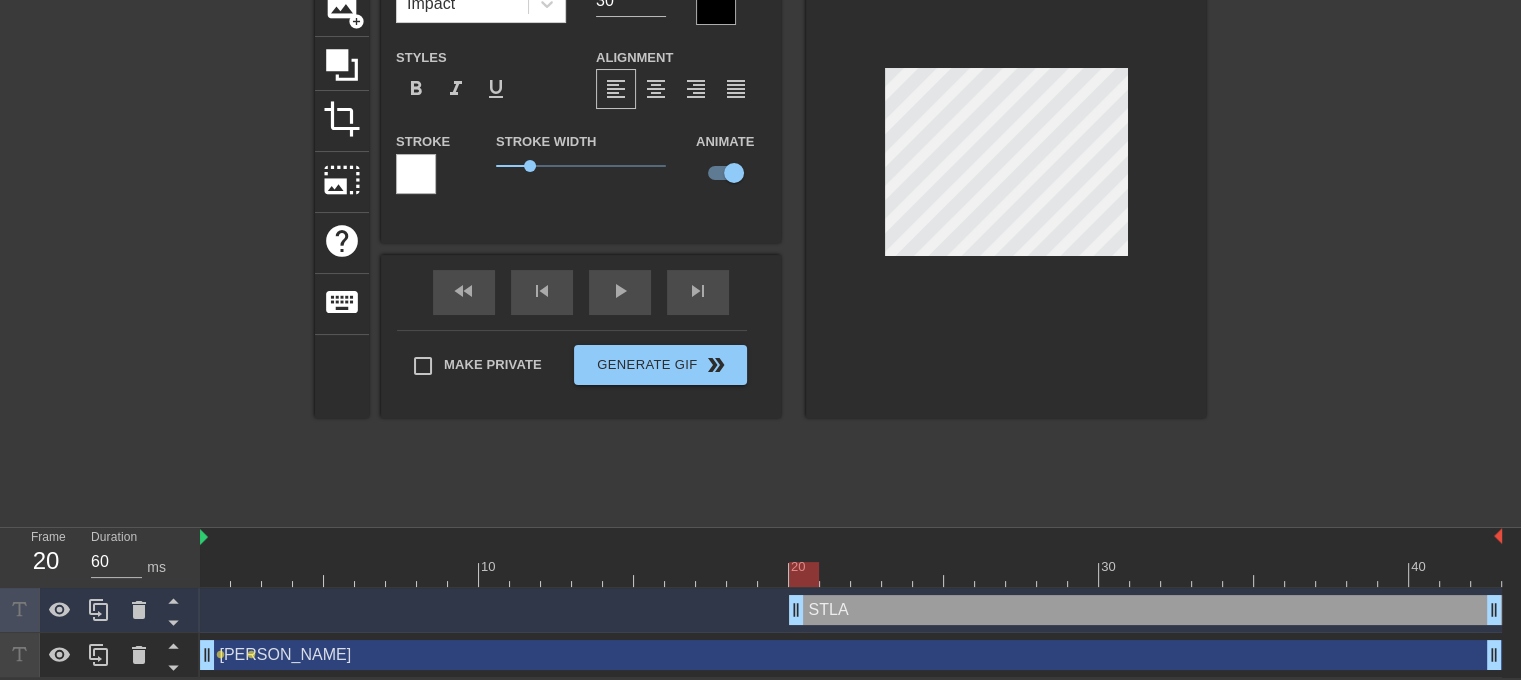 drag, startPoint x: 768, startPoint y: 599, endPoint x: 785, endPoint y: 599, distance: 17 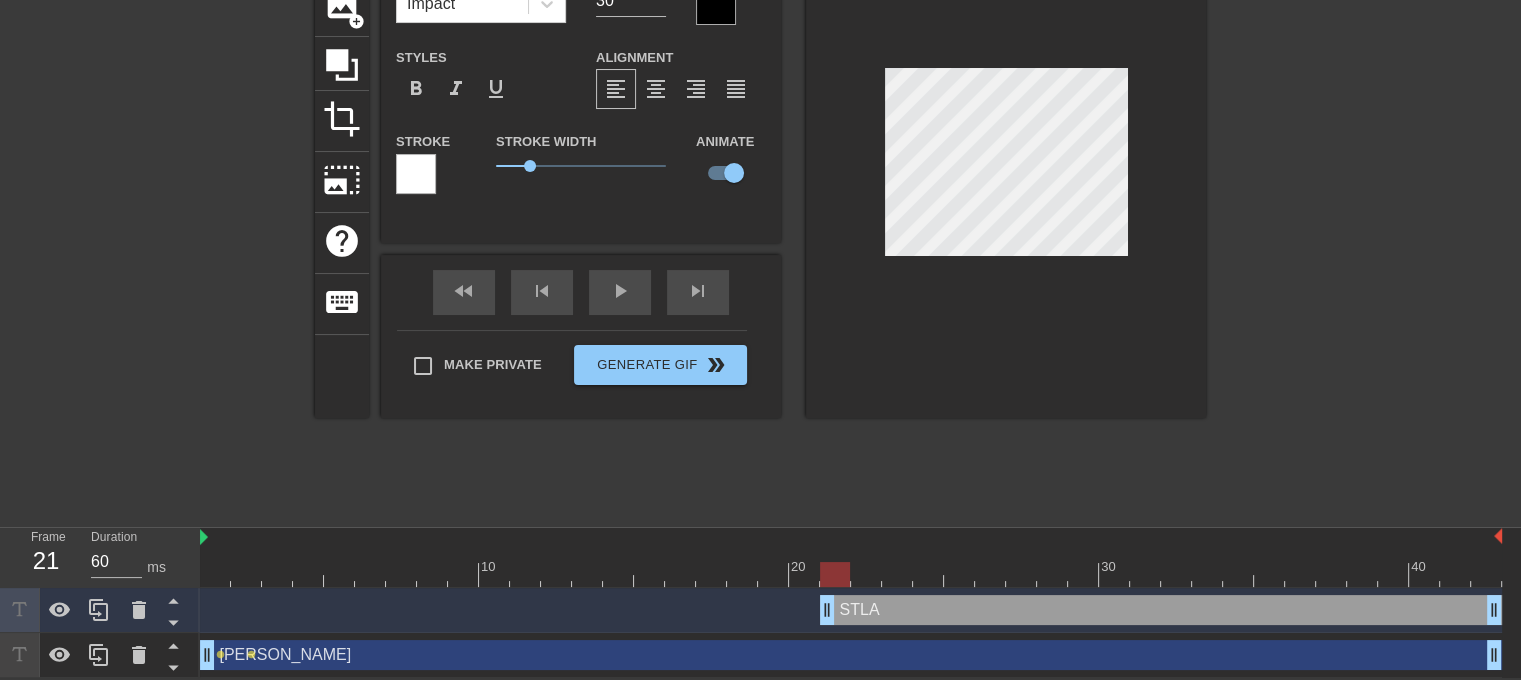 drag, startPoint x: 800, startPoint y: 618, endPoint x: 822, endPoint y: 617, distance: 22.022715 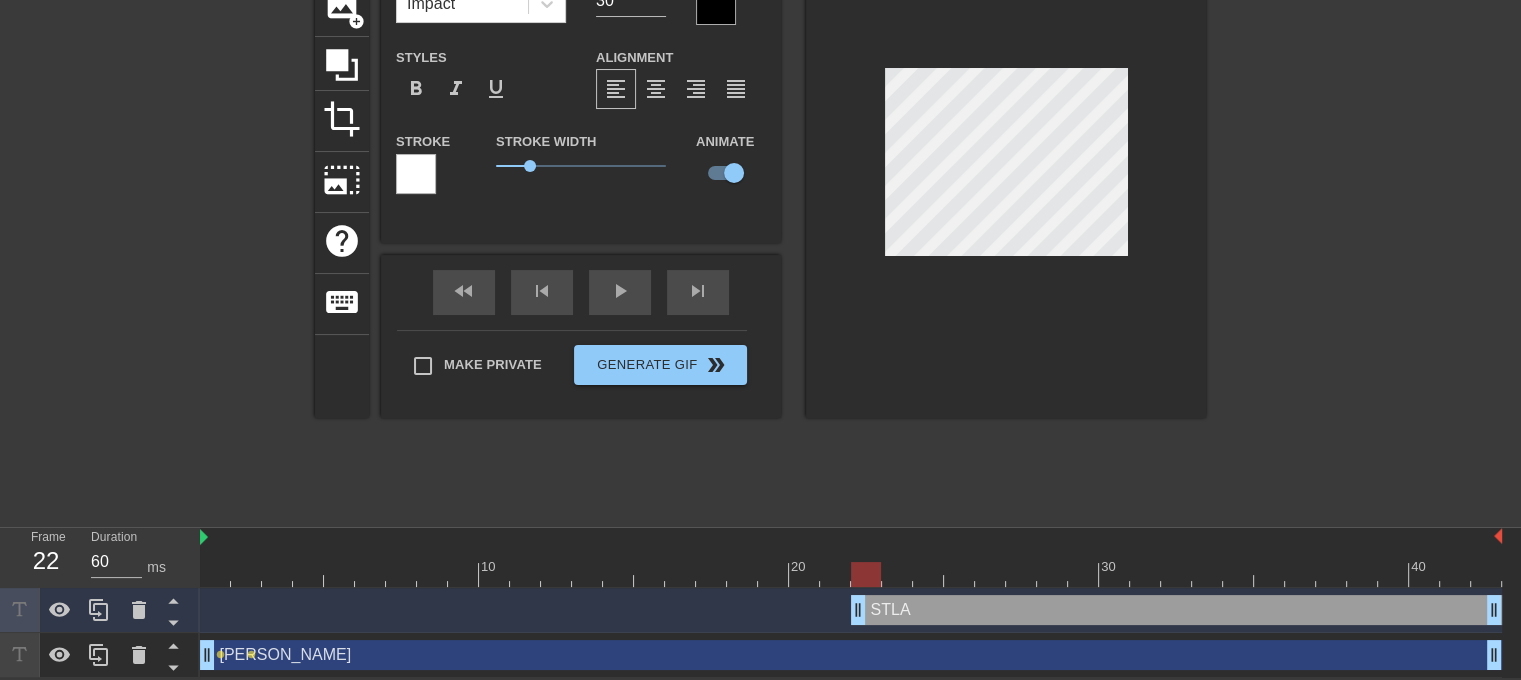 drag, startPoint x: 821, startPoint y: 618, endPoint x: 844, endPoint y: 617, distance: 23.021729 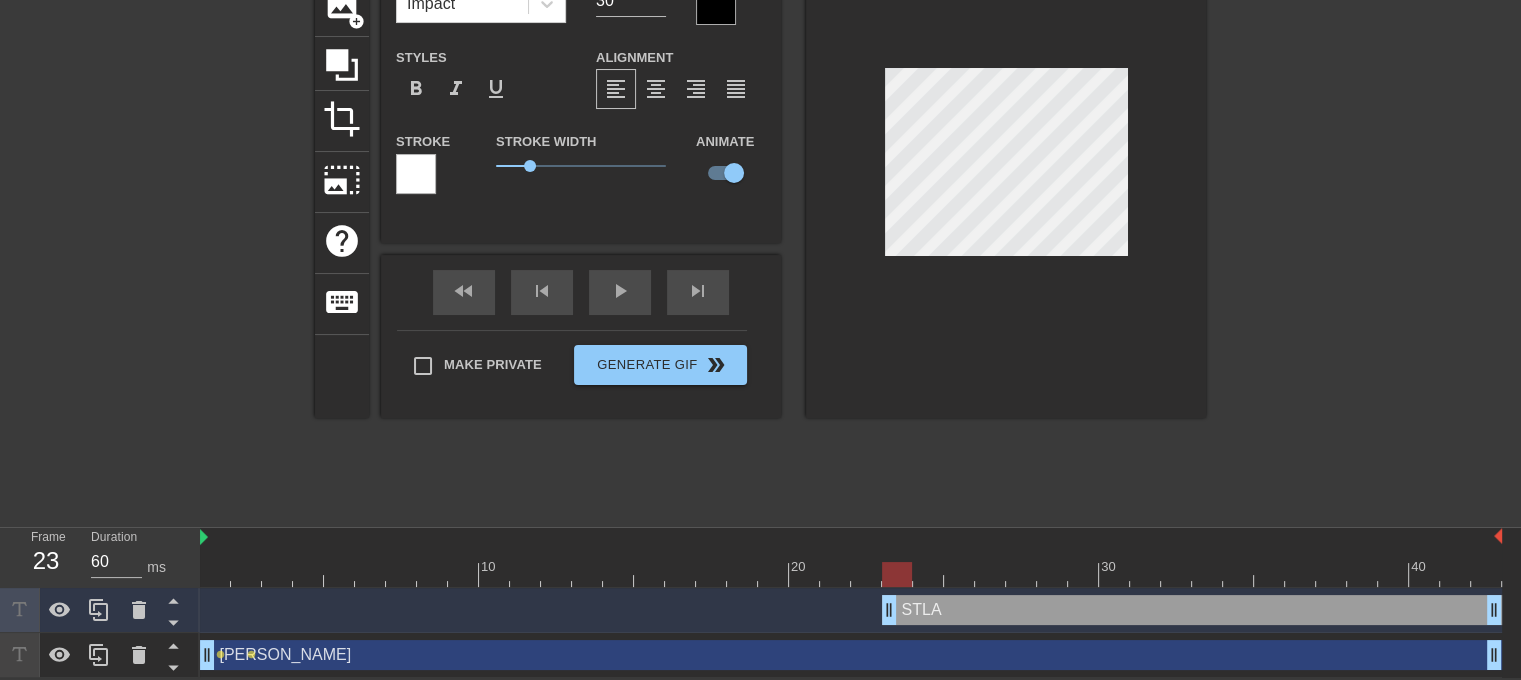 drag, startPoint x: 854, startPoint y: 597, endPoint x: 872, endPoint y: 597, distance: 18 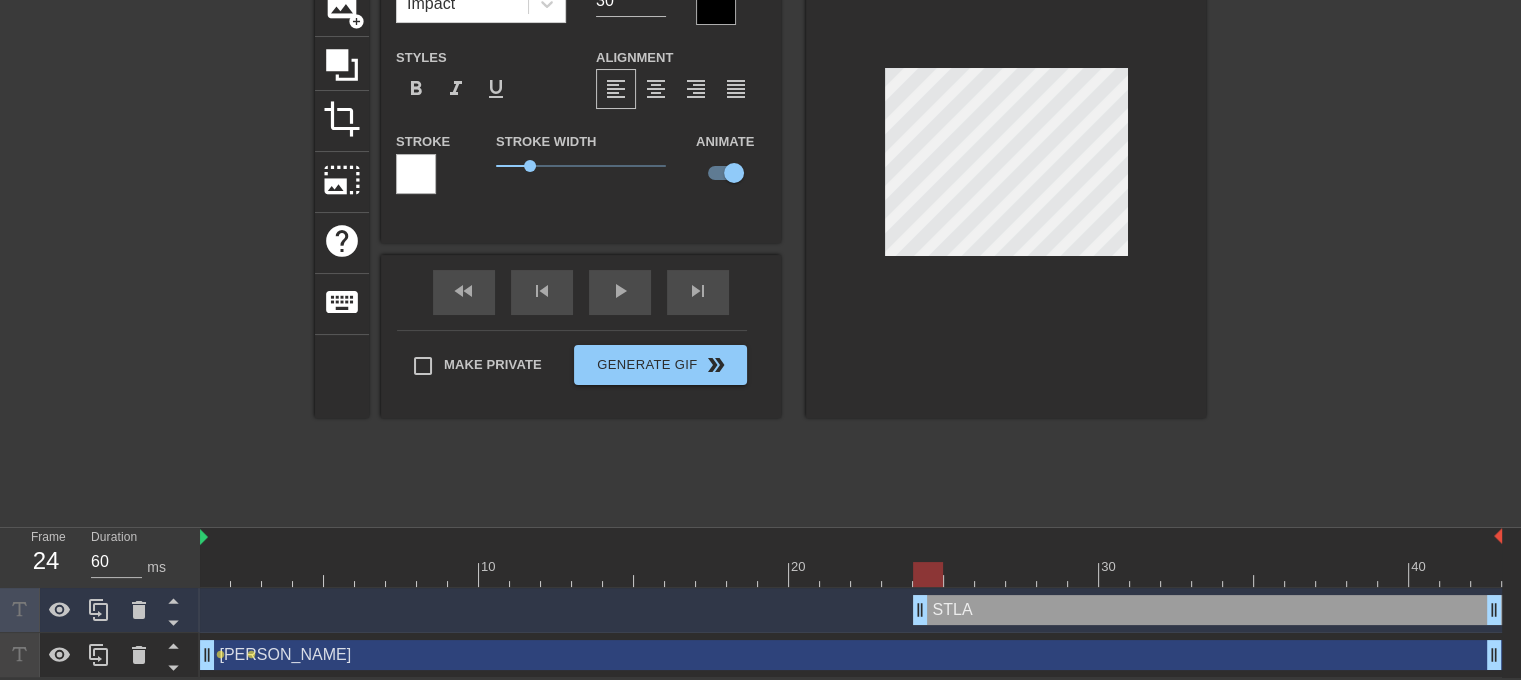 drag, startPoint x: 886, startPoint y: 599, endPoint x: 910, endPoint y: 600, distance: 24.020824 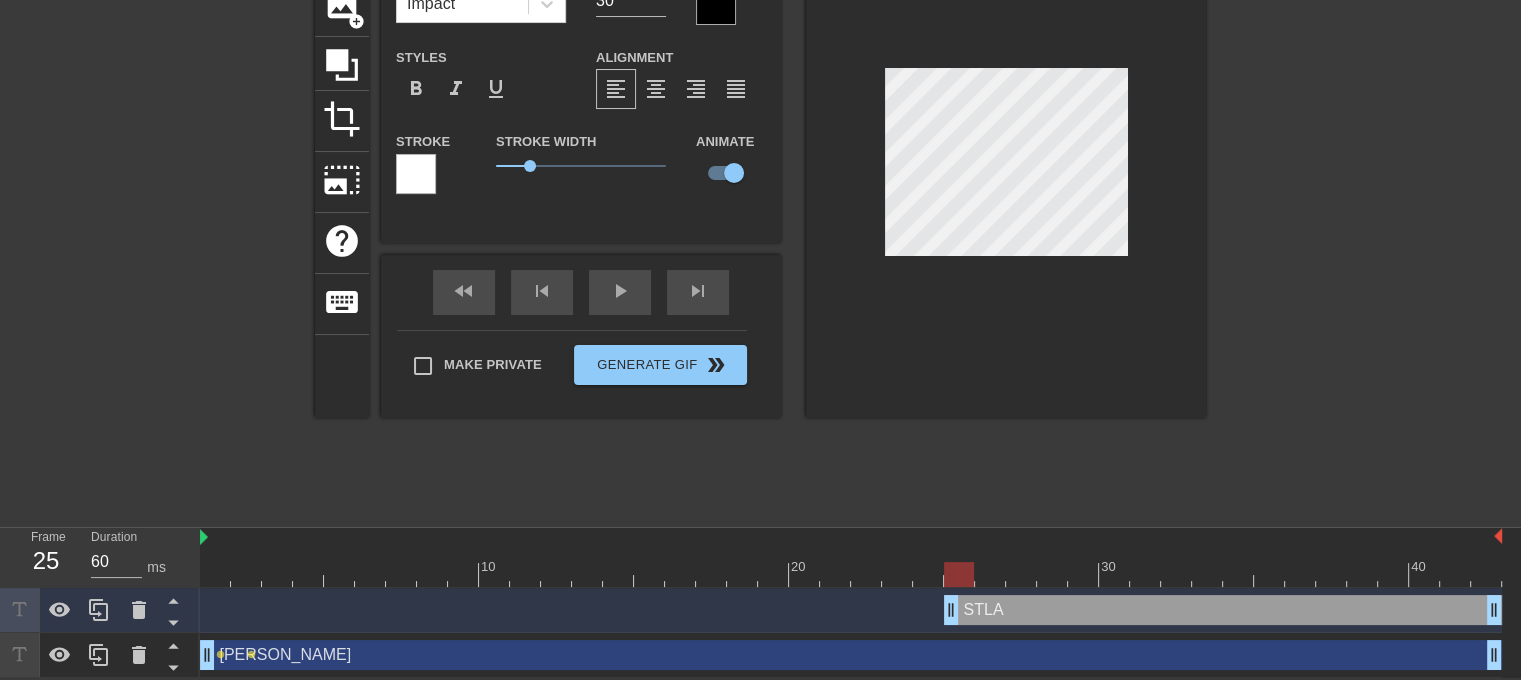 drag, startPoint x: 916, startPoint y: 604, endPoint x: 936, endPoint y: 603, distance: 20.024984 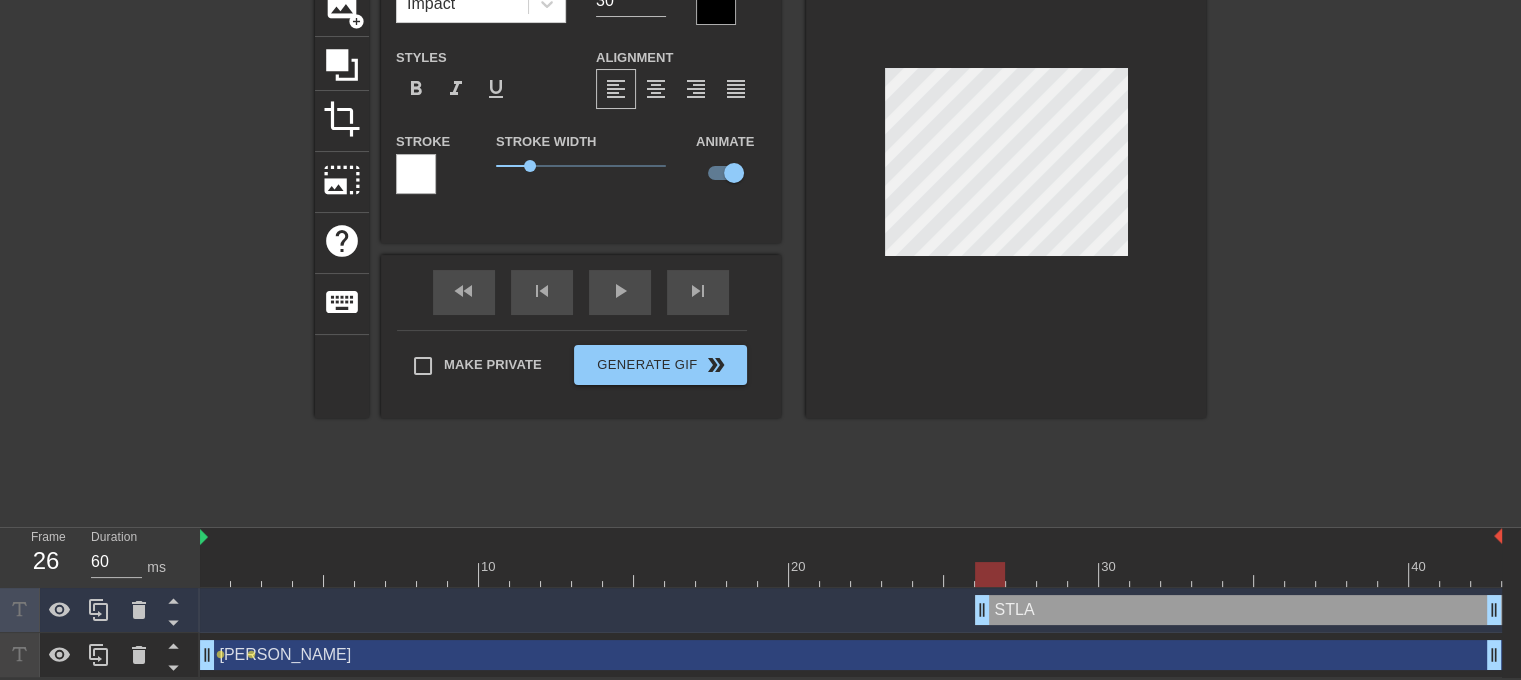 drag, startPoint x: 951, startPoint y: 613, endPoint x: 971, endPoint y: 609, distance: 20.396078 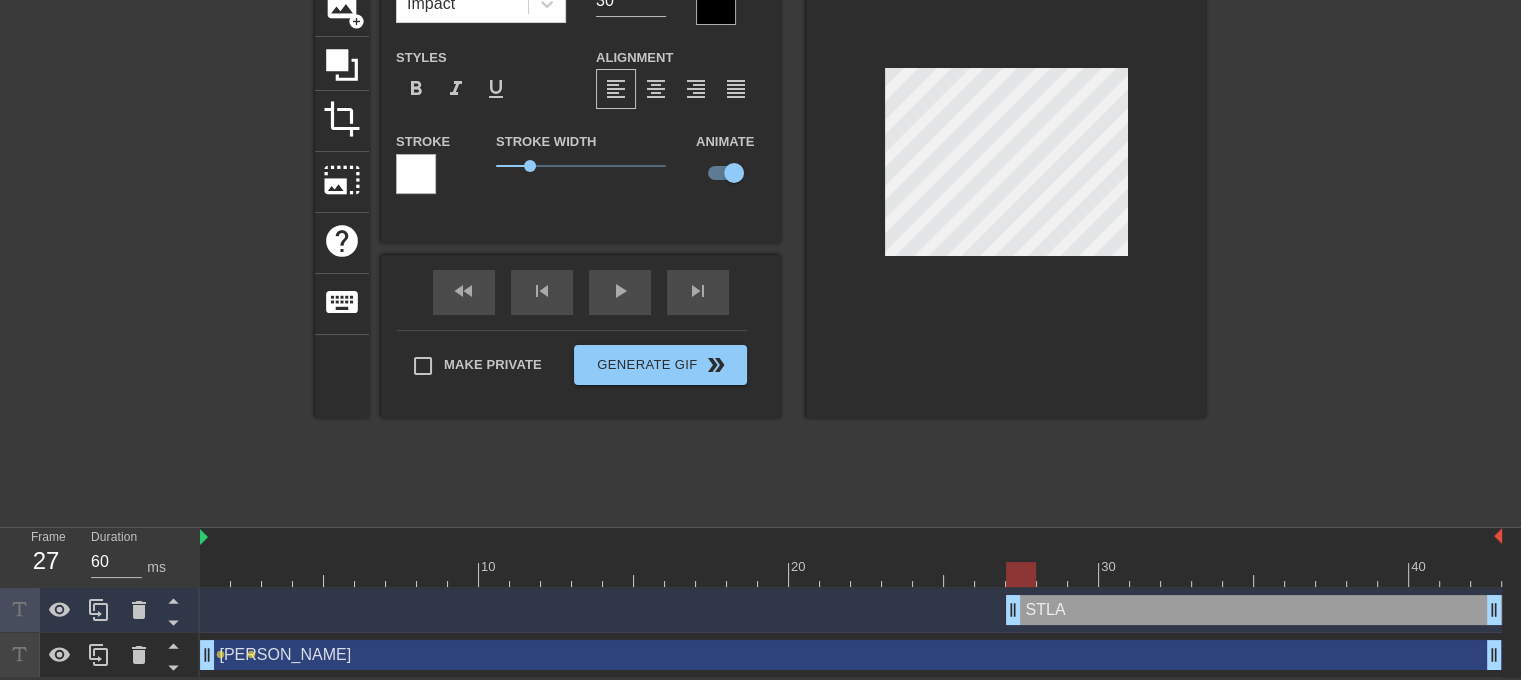 drag, startPoint x: 982, startPoint y: 604, endPoint x: 1007, endPoint y: 602, distance: 25.079872 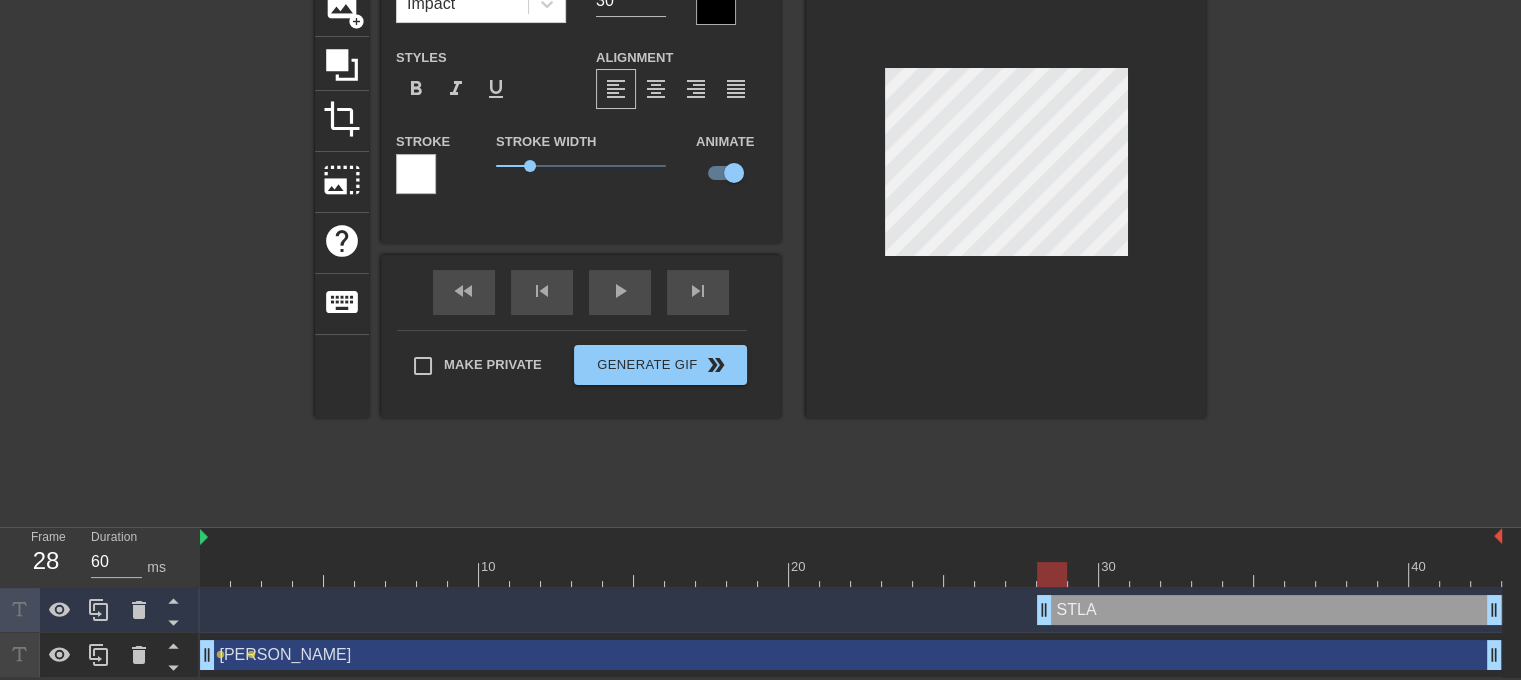 drag, startPoint x: 1007, startPoint y: 606, endPoint x: 1027, endPoint y: 604, distance: 20.09975 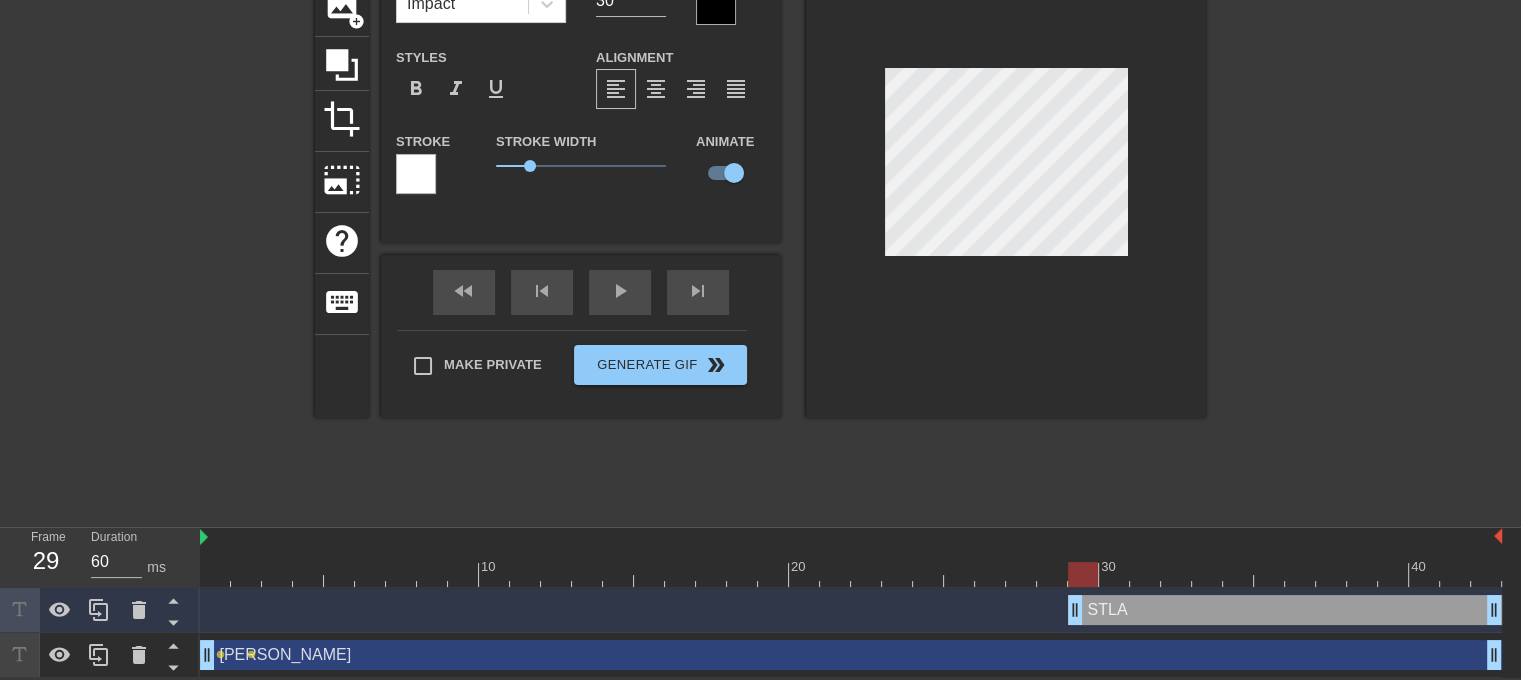 drag, startPoint x: 1041, startPoint y: 596, endPoint x: 1068, endPoint y: 597, distance: 27.018513 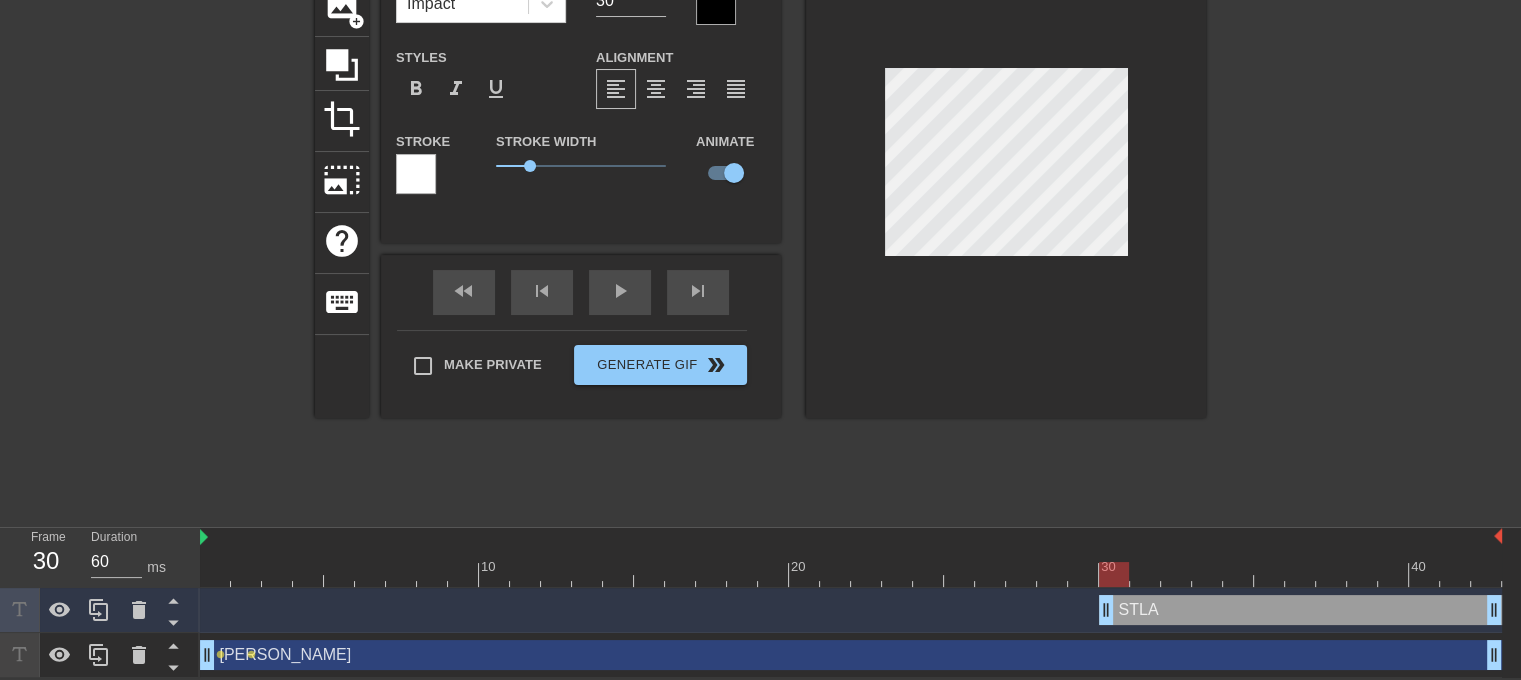 drag, startPoint x: 1079, startPoint y: 599, endPoint x: 1098, endPoint y: 599, distance: 19 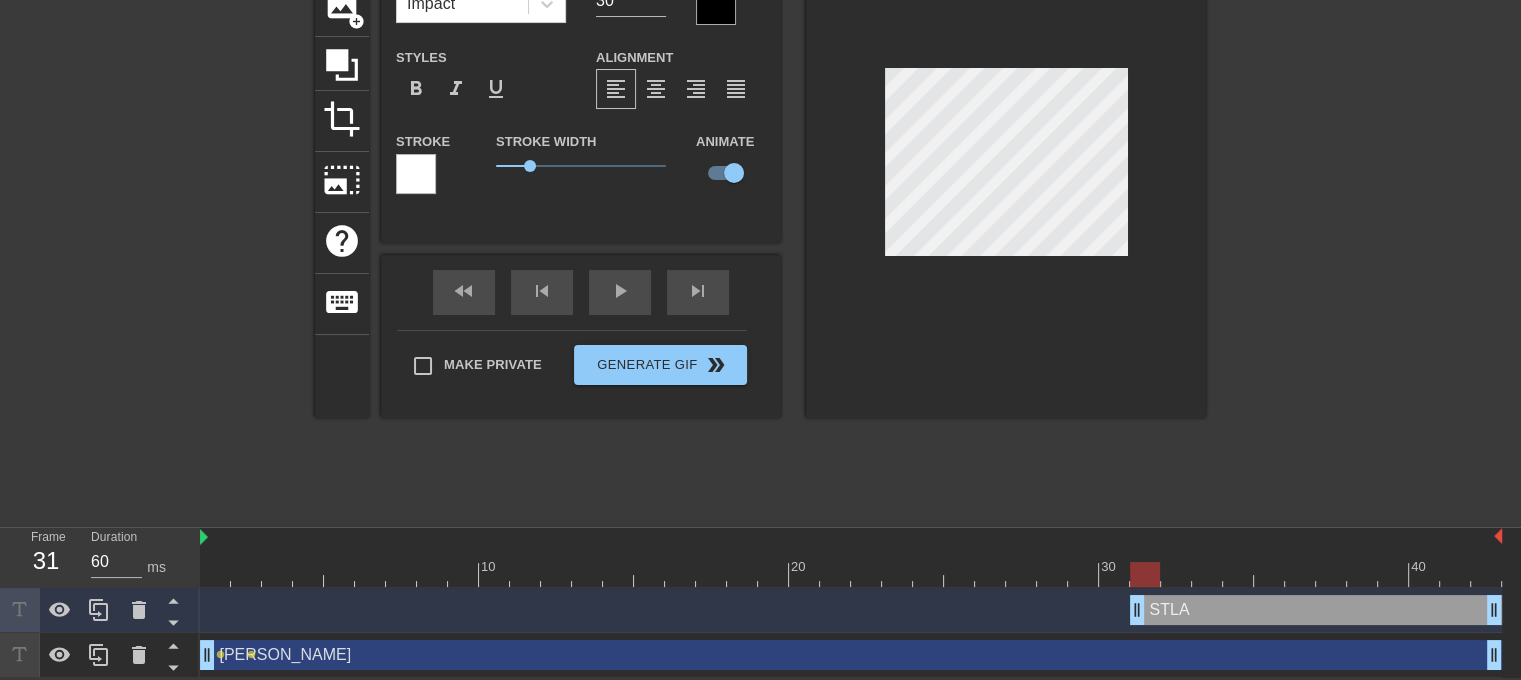 drag, startPoint x: 1098, startPoint y: 599, endPoint x: 1123, endPoint y: 603, distance: 25.317978 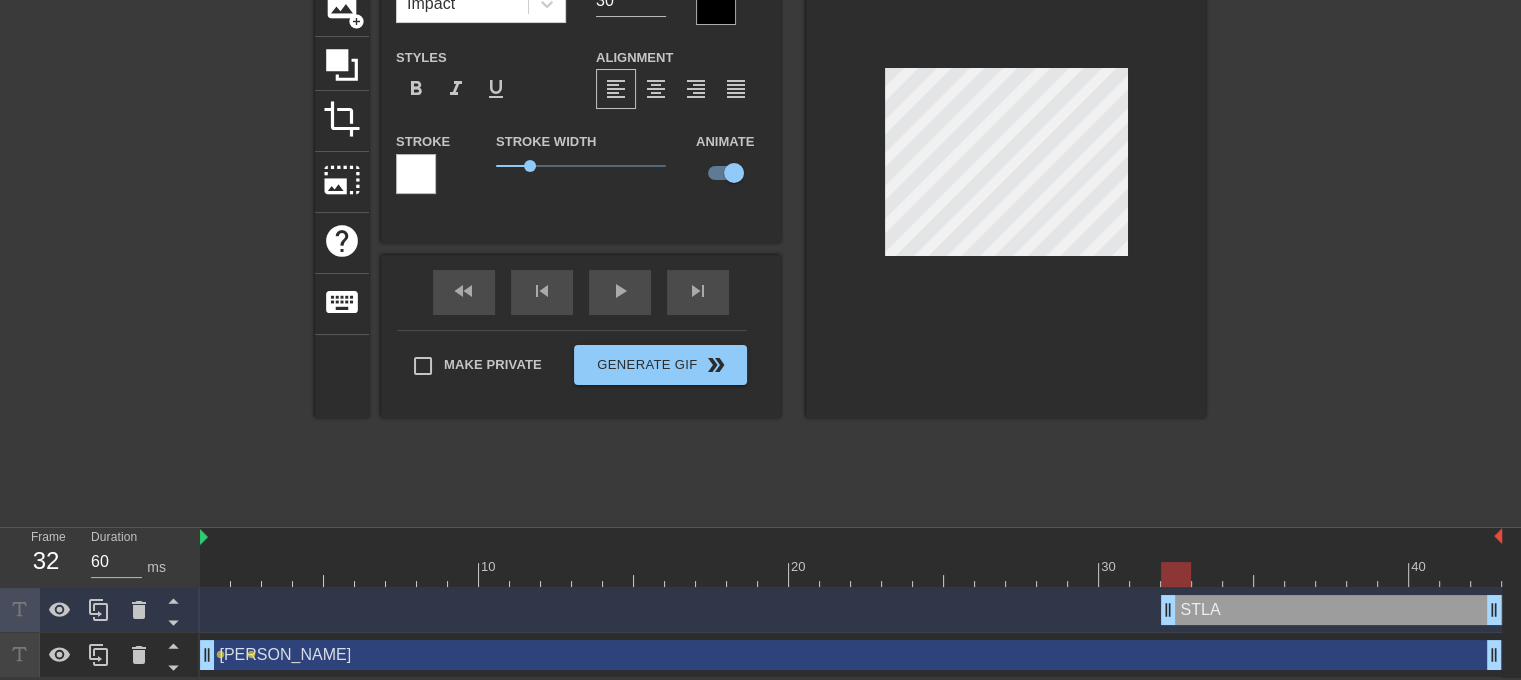 drag, startPoint x: 1140, startPoint y: 605, endPoint x: 1161, endPoint y: 607, distance: 21.095022 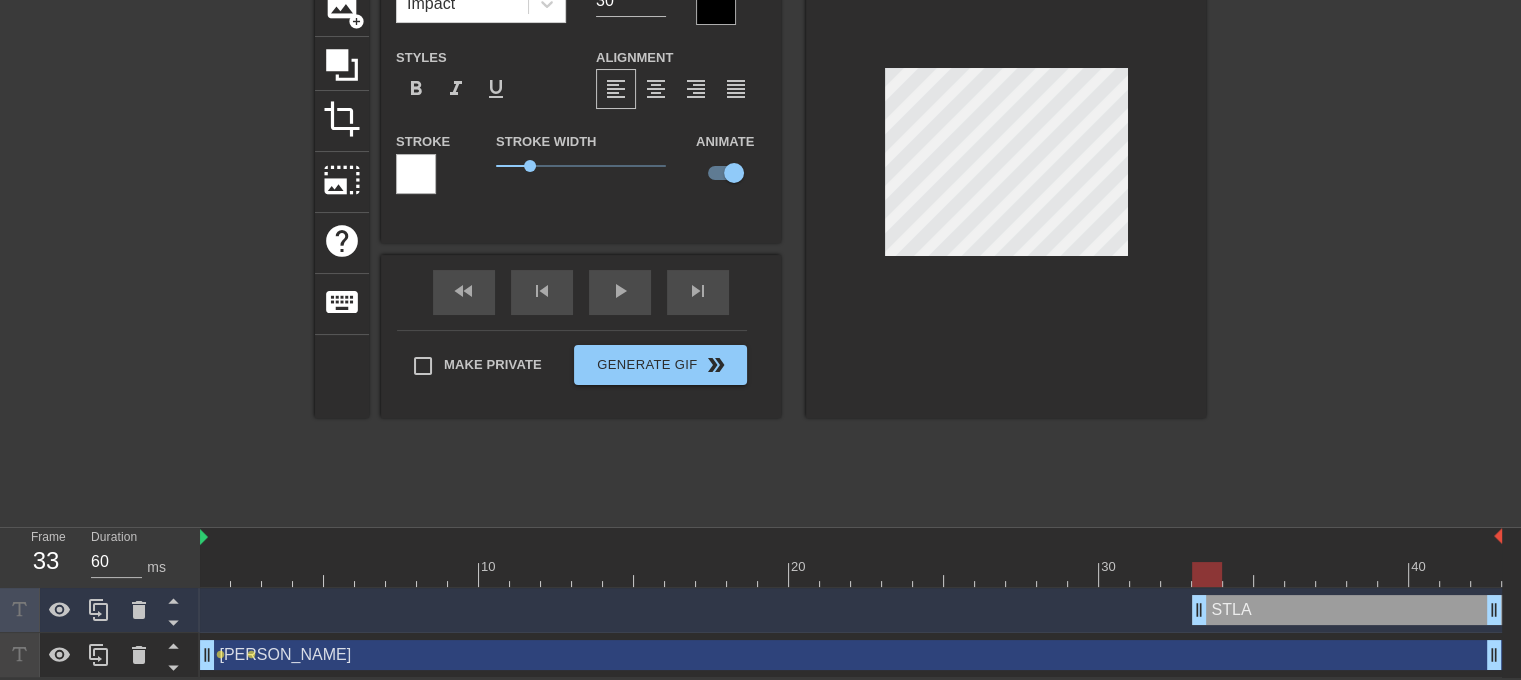 drag, startPoint x: 1166, startPoint y: 610, endPoint x: 1185, endPoint y: 610, distance: 19 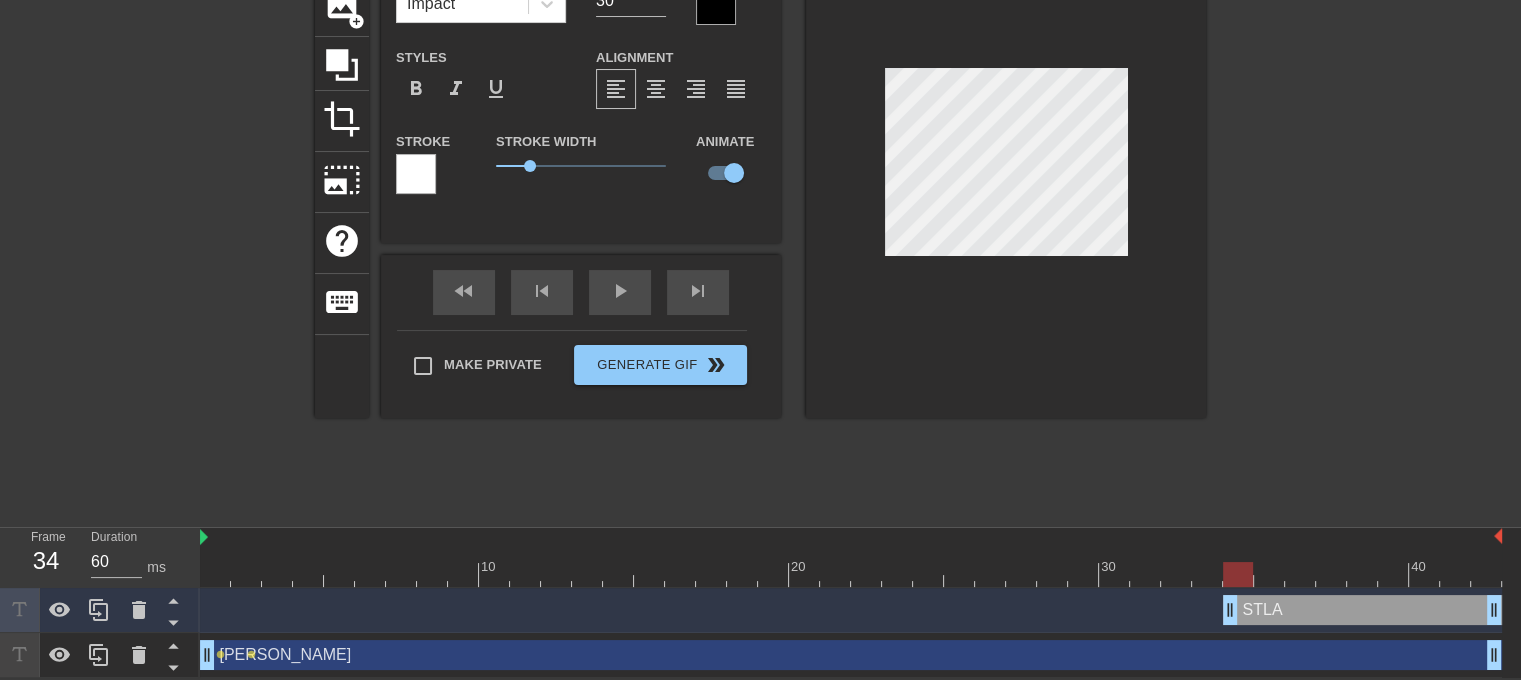 drag, startPoint x: 1202, startPoint y: 614, endPoint x: 1228, endPoint y: 615, distance: 26.019224 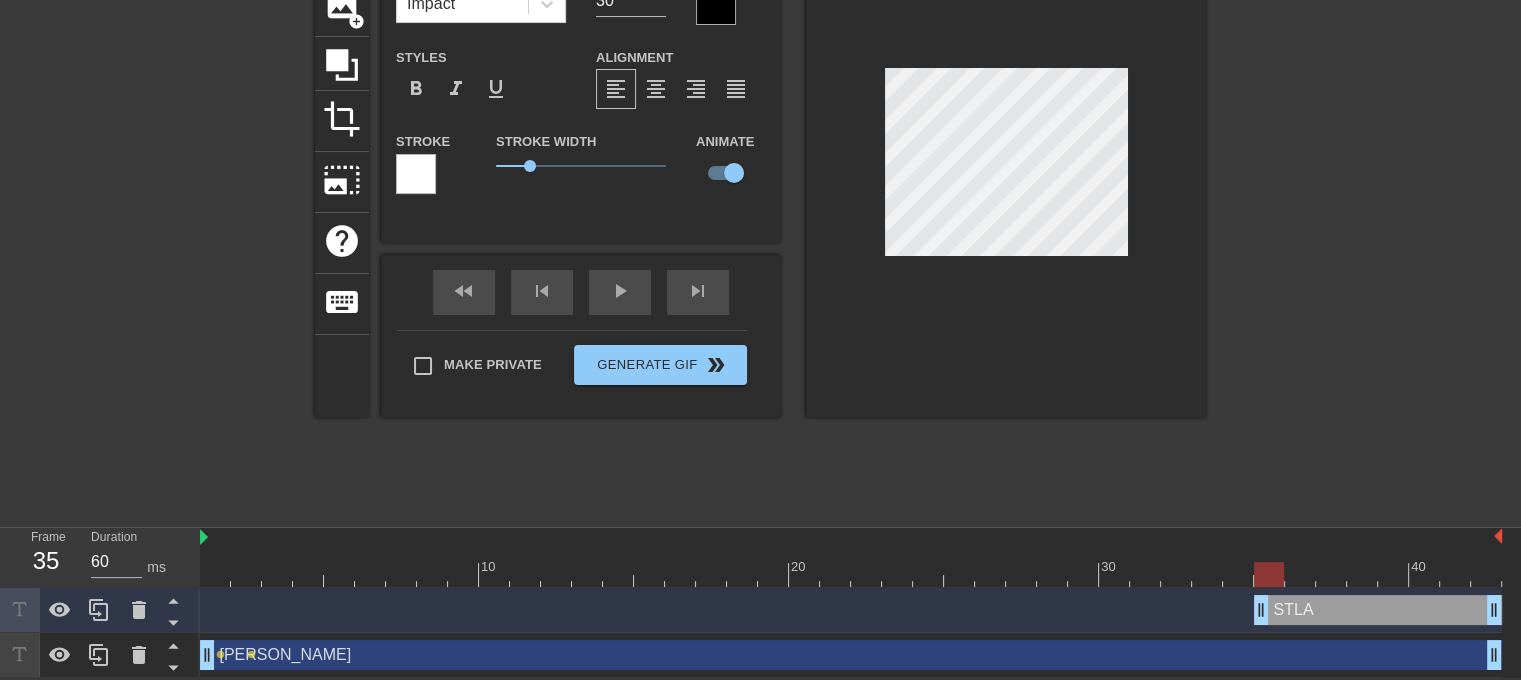 drag, startPoint x: 1228, startPoint y: 615, endPoint x: 1252, endPoint y: 619, distance: 24.33105 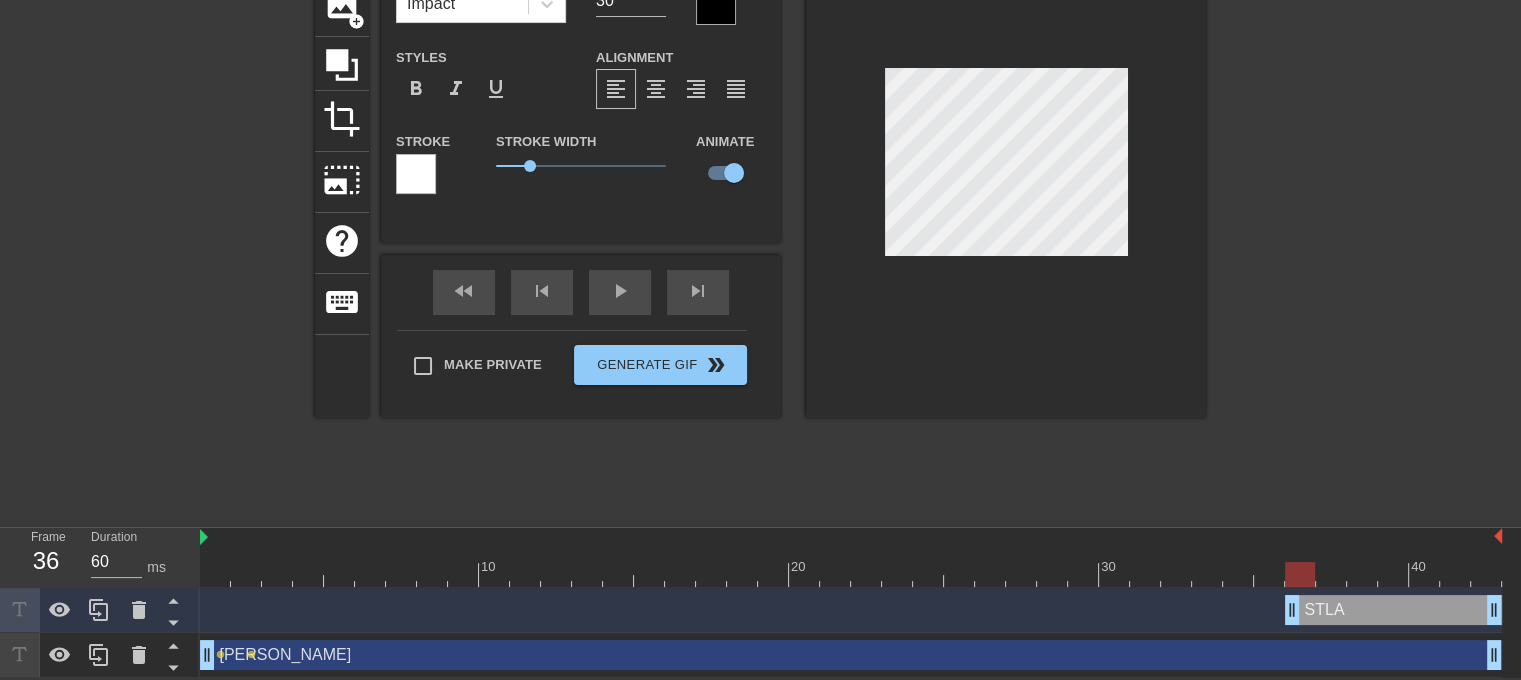 drag, startPoint x: 1256, startPoint y: 615, endPoint x: 1281, endPoint y: 618, distance: 25.179358 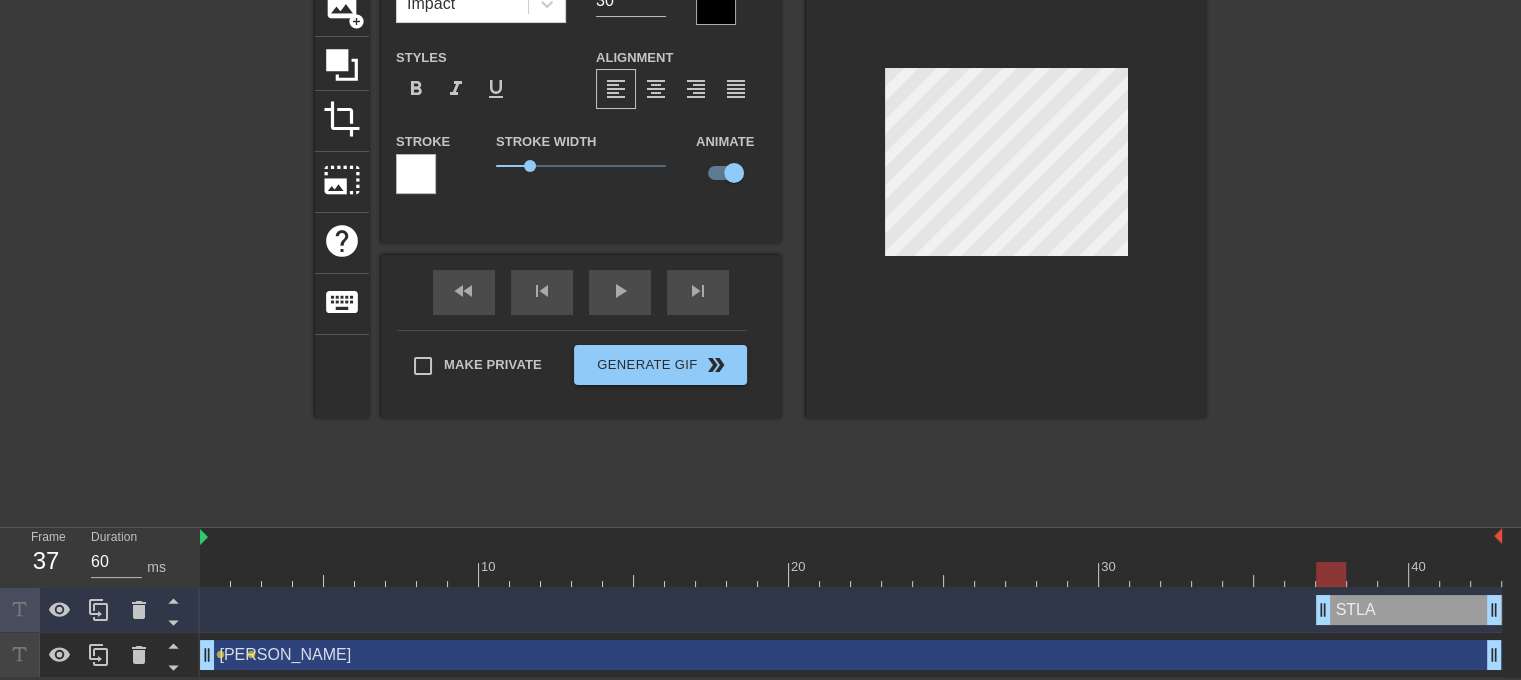 drag, startPoint x: 1287, startPoint y: 618, endPoint x: 1308, endPoint y: 618, distance: 21 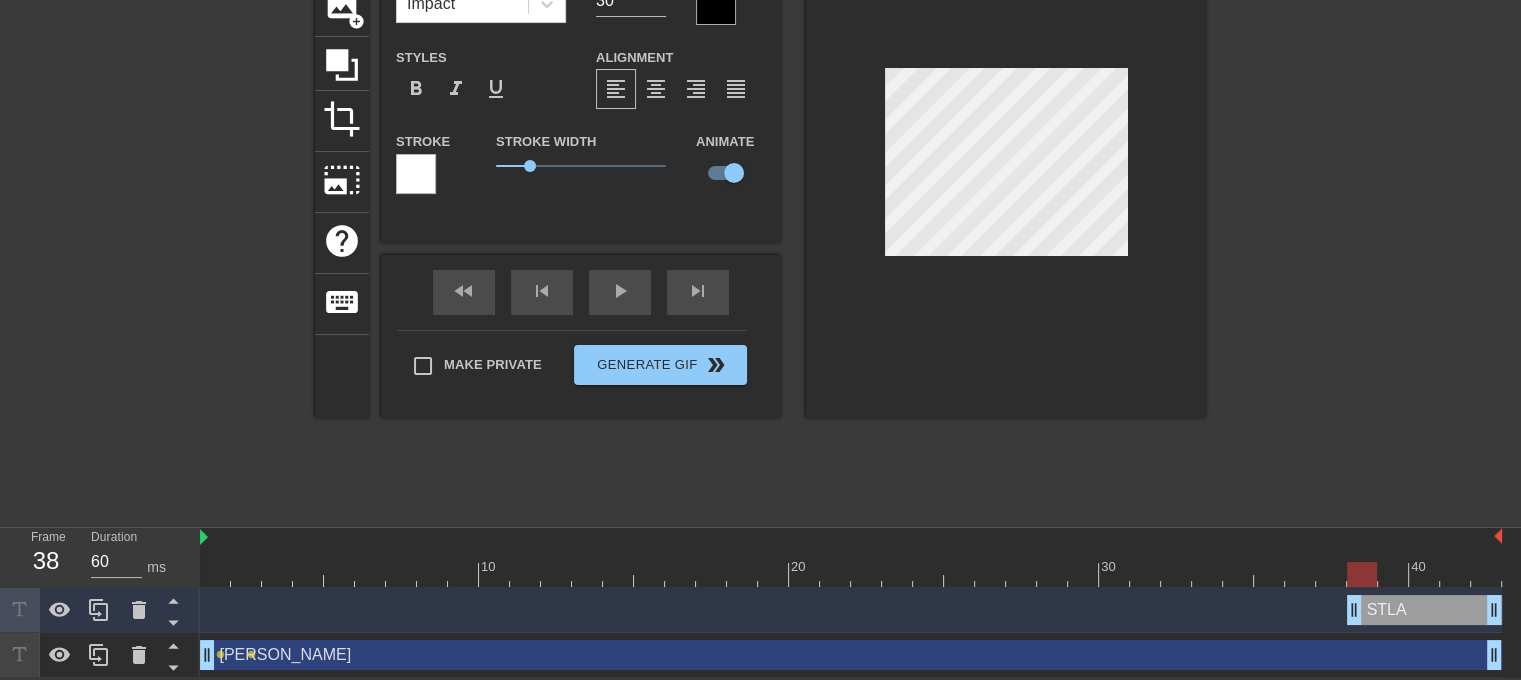 drag, startPoint x: 1326, startPoint y: 595, endPoint x: 1346, endPoint y: 594, distance: 20.024984 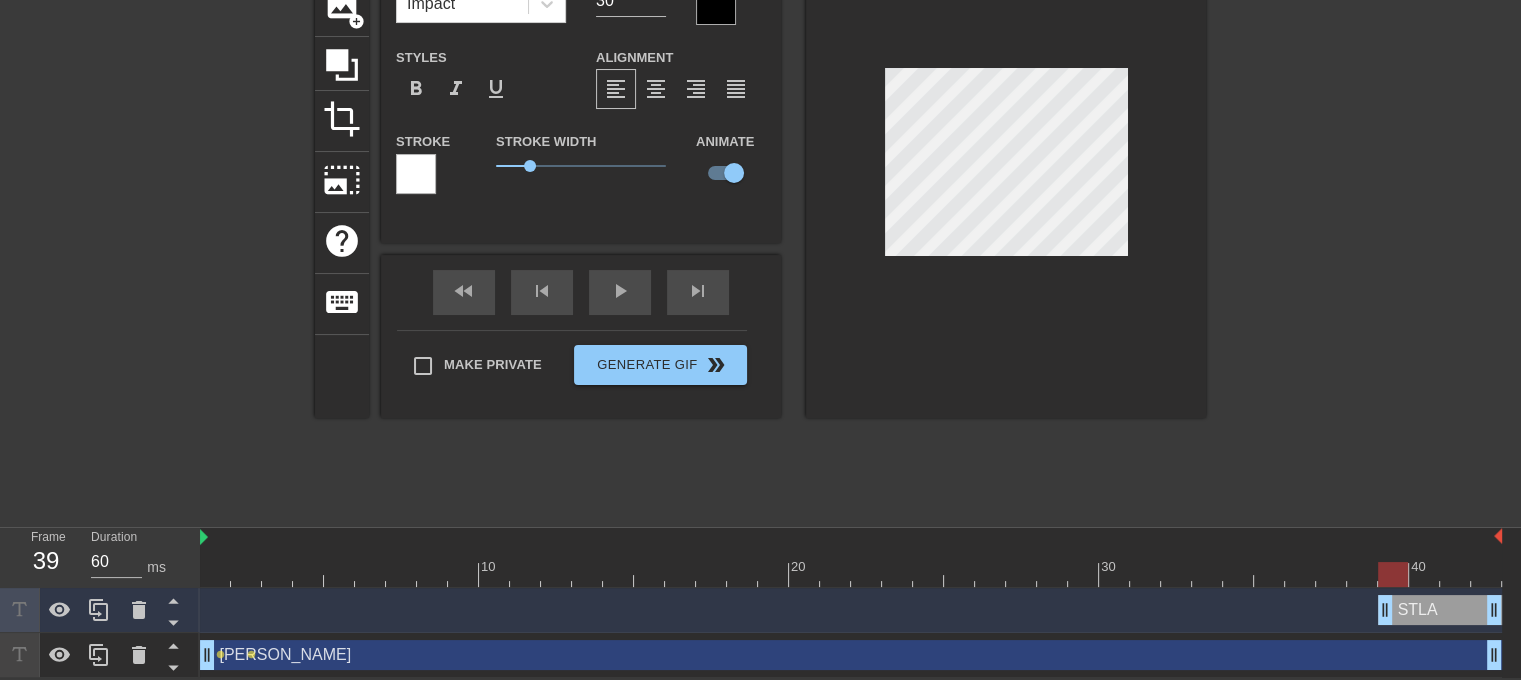 drag, startPoint x: 1350, startPoint y: 611, endPoint x: 1367, endPoint y: 610, distance: 17.029387 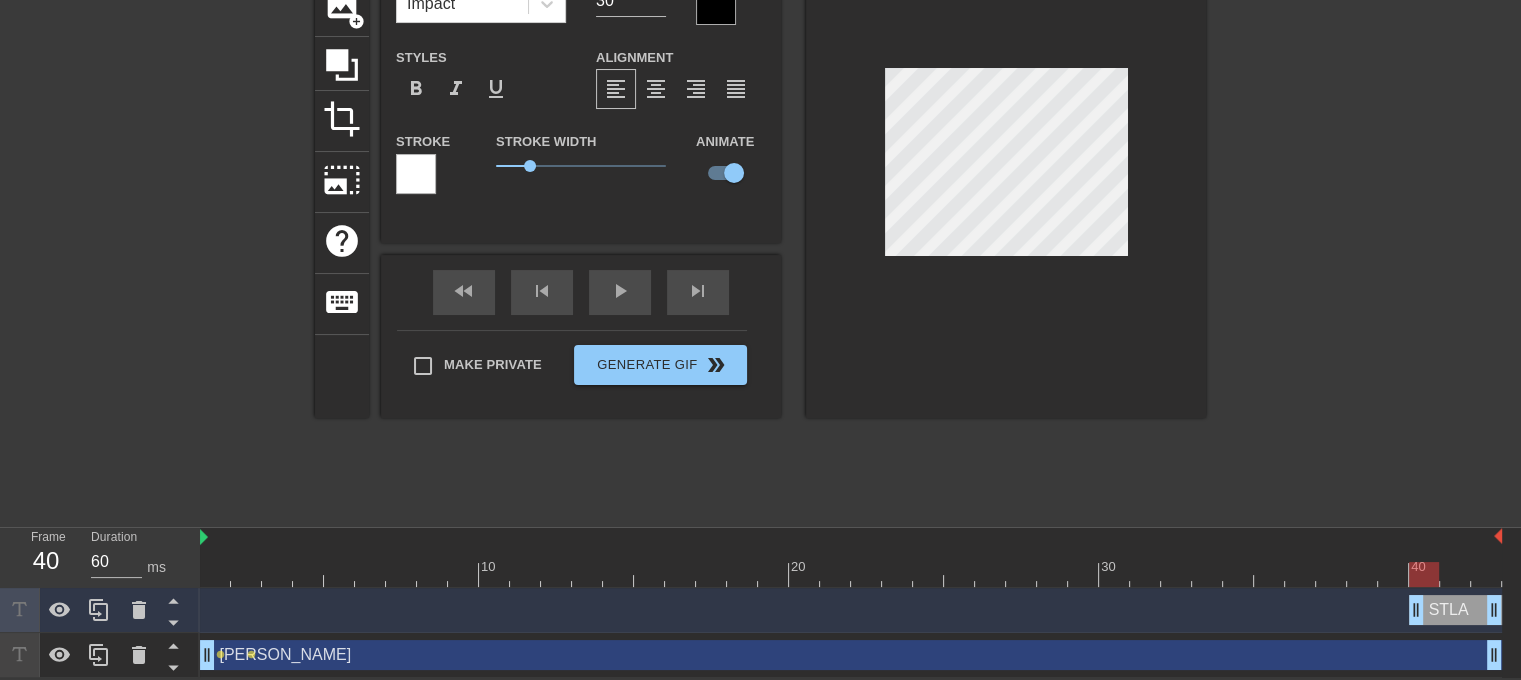 drag, startPoint x: 1387, startPoint y: 605, endPoint x: 1408, endPoint y: 604, distance: 21.023796 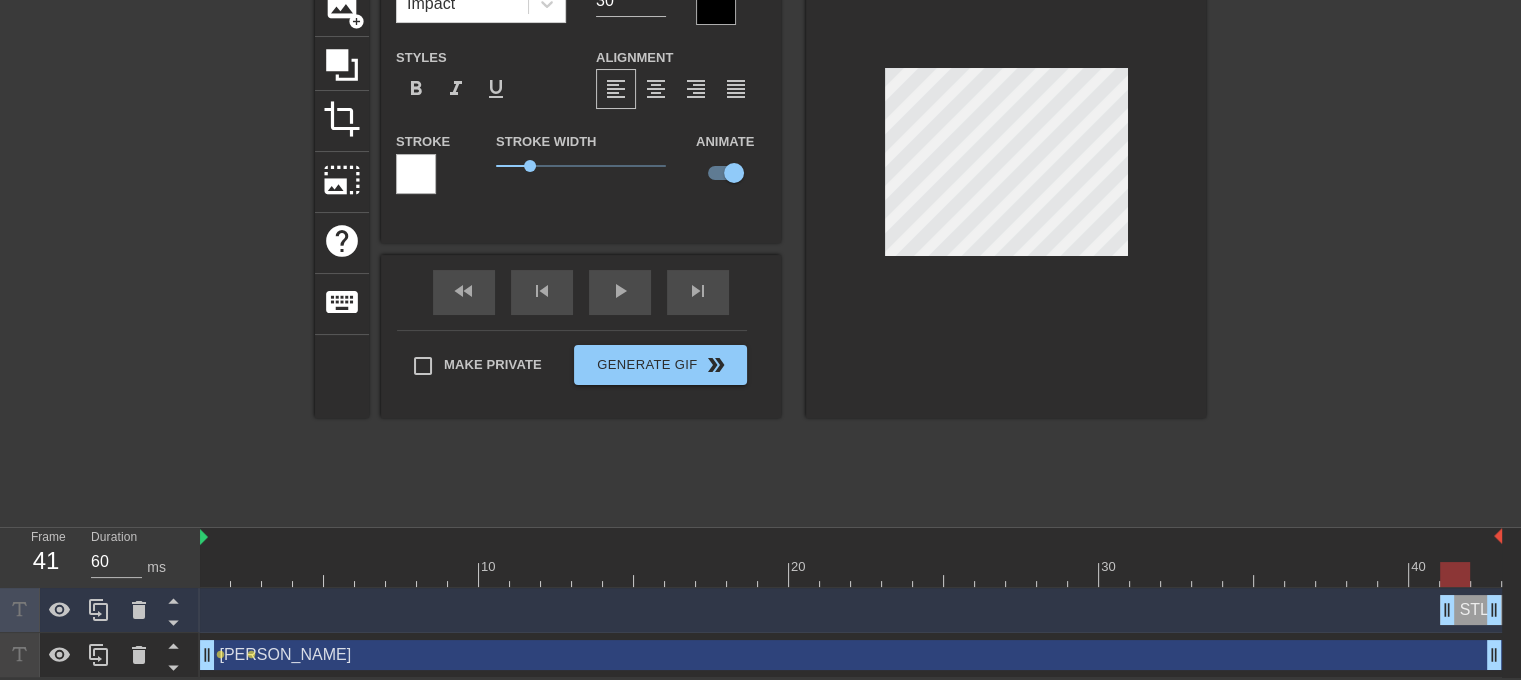 drag, startPoint x: 1413, startPoint y: 610, endPoint x: 1438, endPoint y: 610, distance: 25 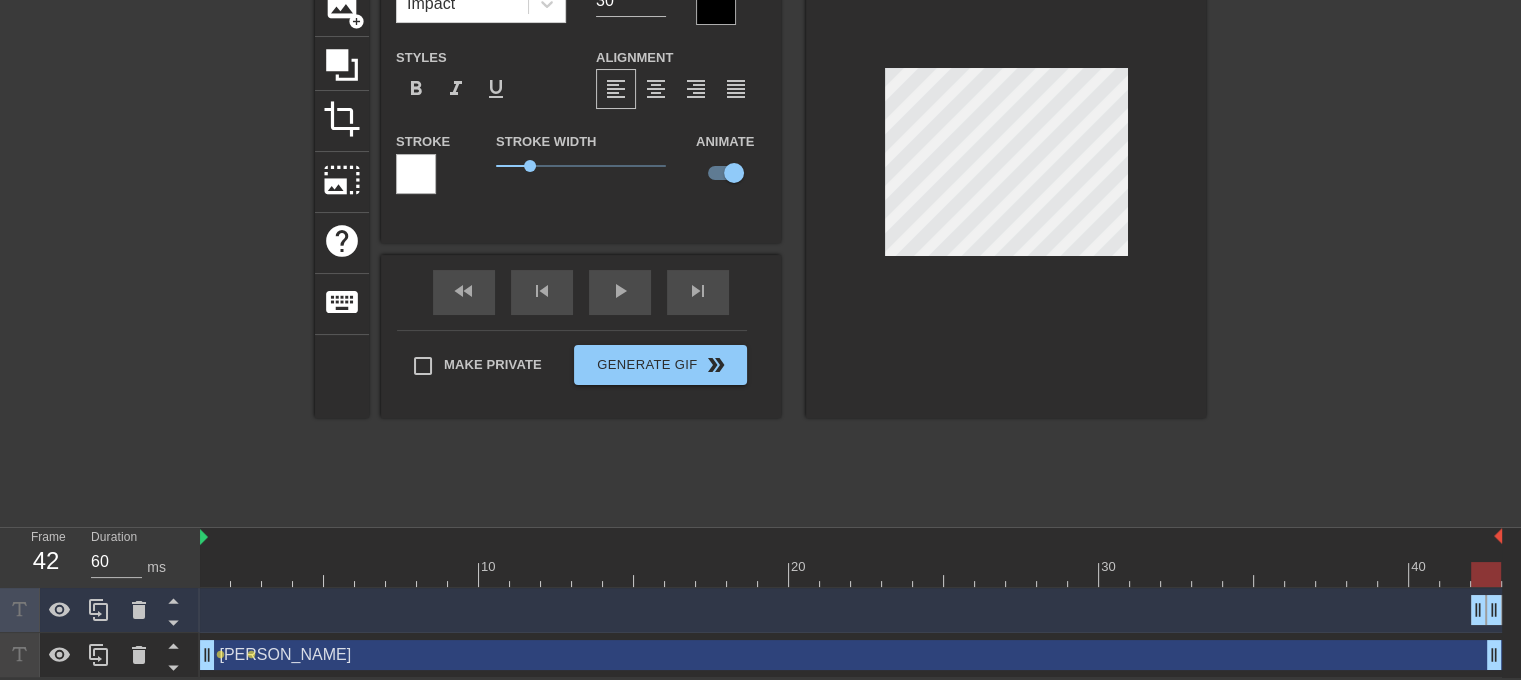 drag, startPoint x: 1440, startPoint y: 614, endPoint x: 1459, endPoint y: 612, distance: 19.104973 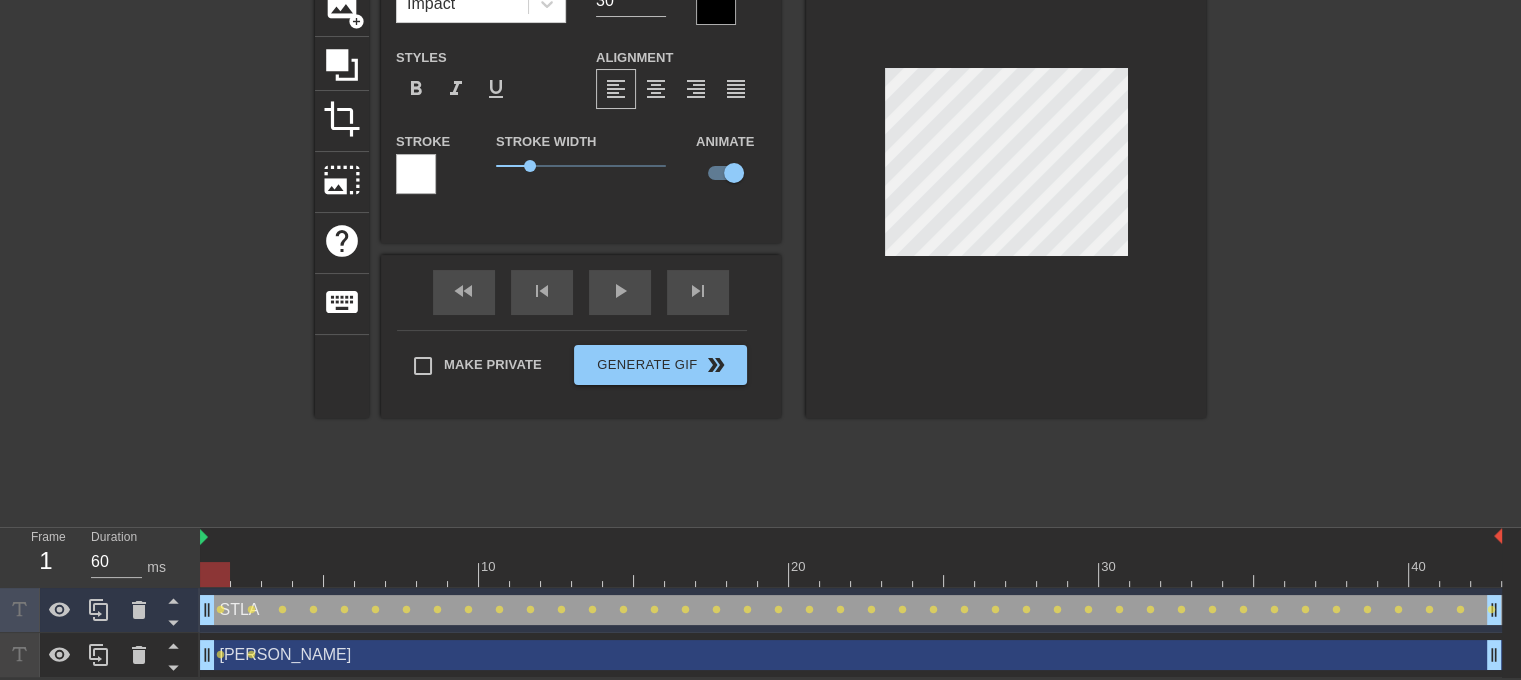 drag, startPoint x: 1478, startPoint y: 603, endPoint x: 0, endPoint y: 460, distance: 1484.9017 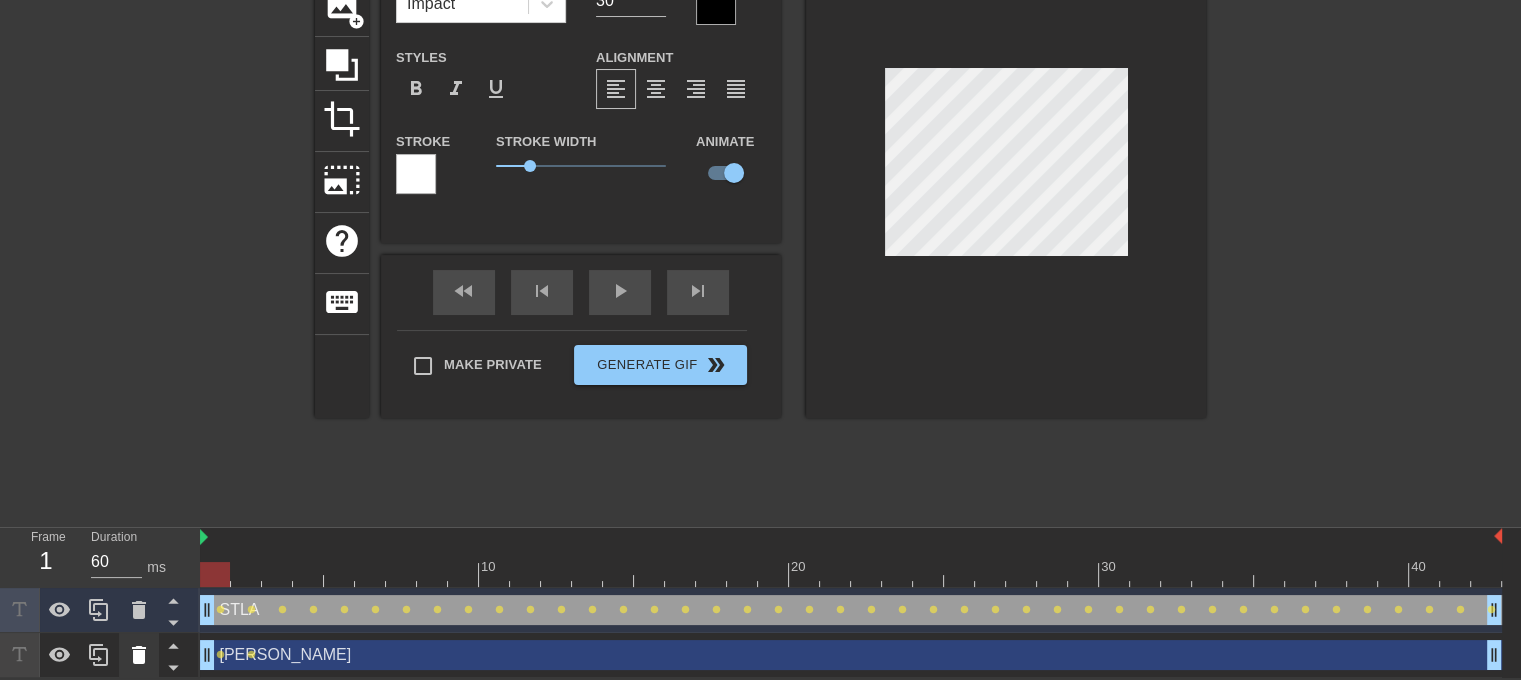 drag, startPoint x: 206, startPoint y: 655, endPoint x: 126, endPoint y: 643, distance: 80.895 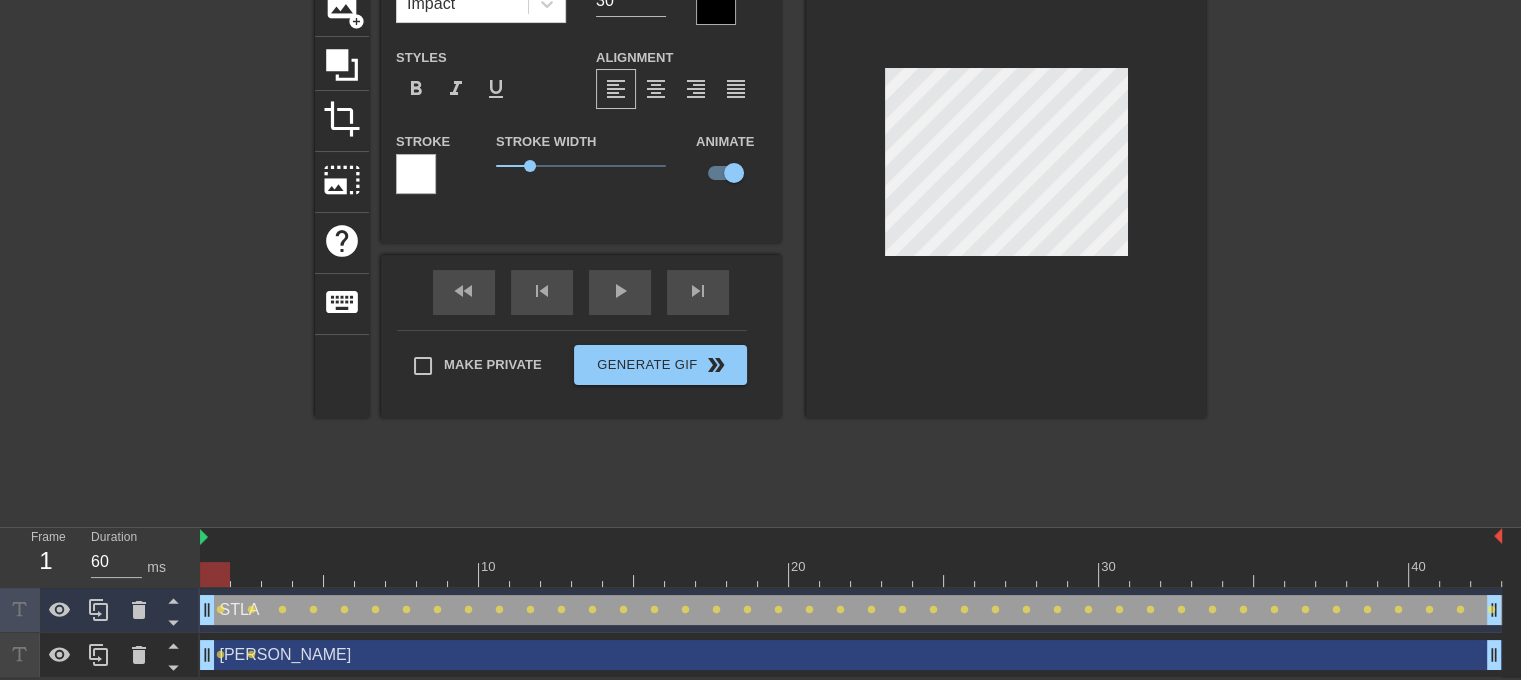 type on "[PERSON_NAME]" 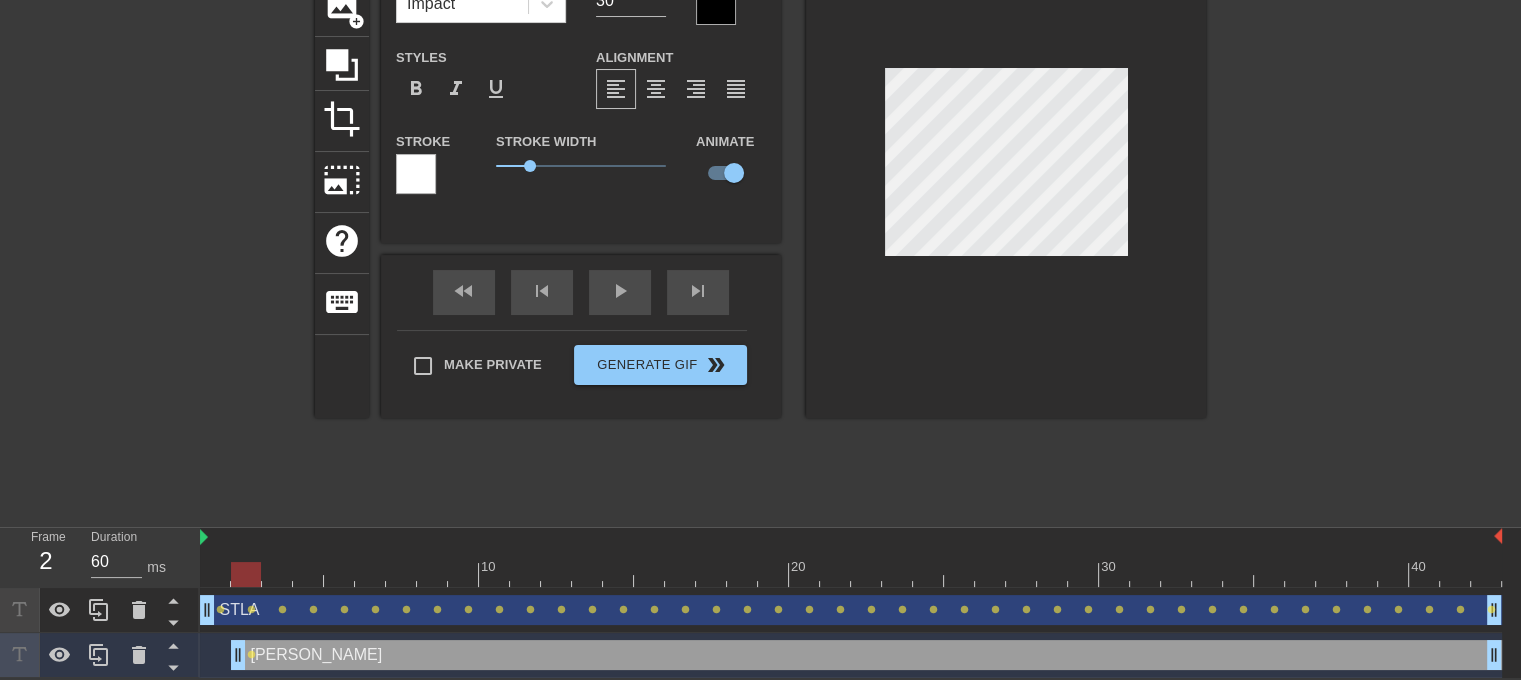 drag, startPoint x: 208, startPoint y: 654, endPoint x: 228, endPoint y: 654, distance: 20 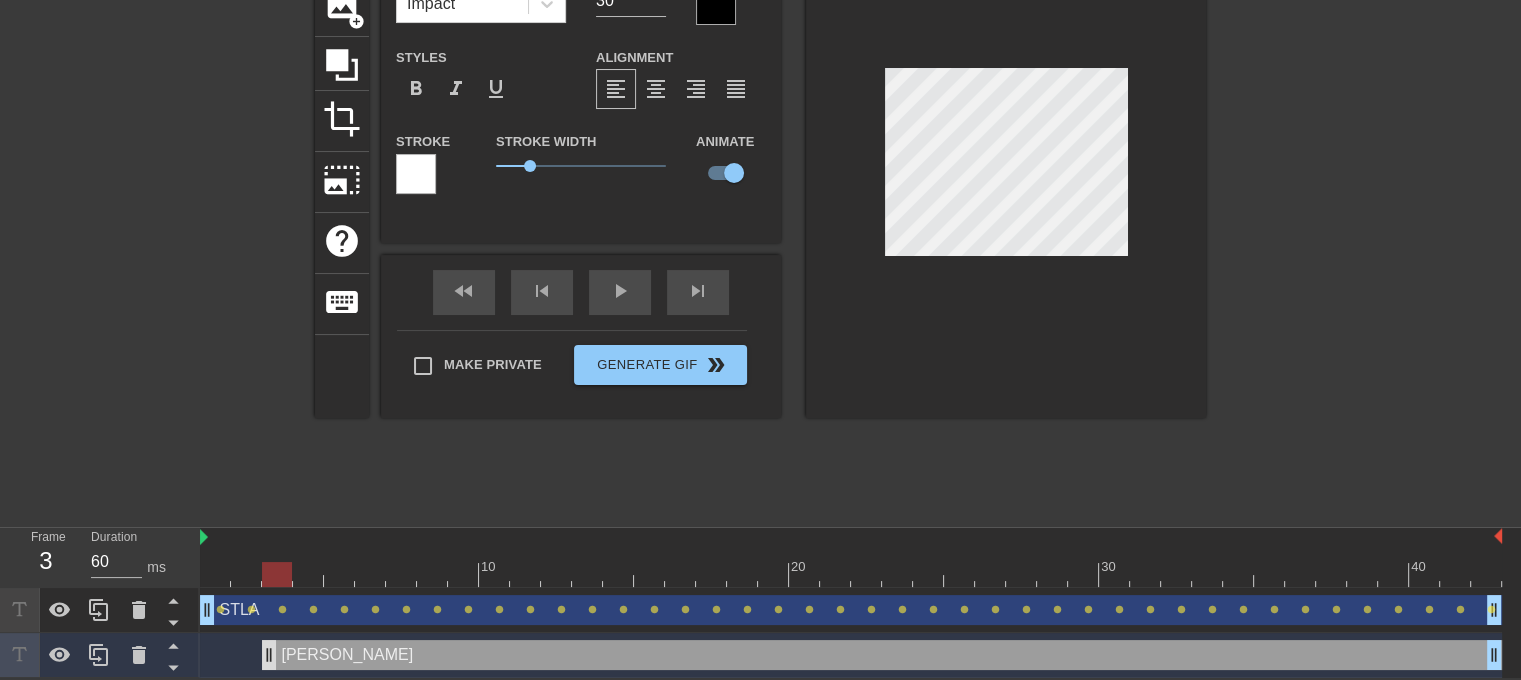 drag, startPoint x: 235, startPoint y: 658, endPoint x: 264, endPoint y: 658, distance: 29 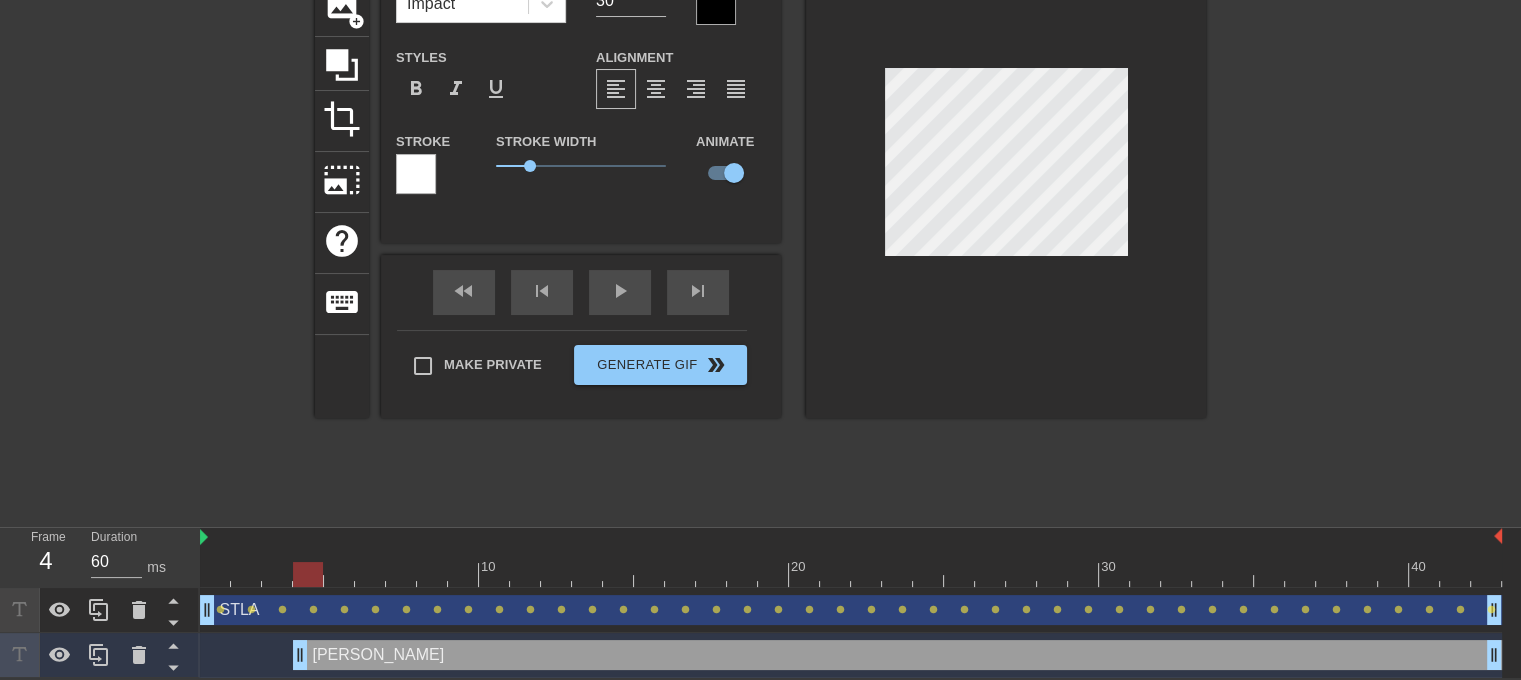 drag, startPoint x: 270, startPoint y: 651, endPoint x: 292, endPoint y: 653, distance: 22.090721 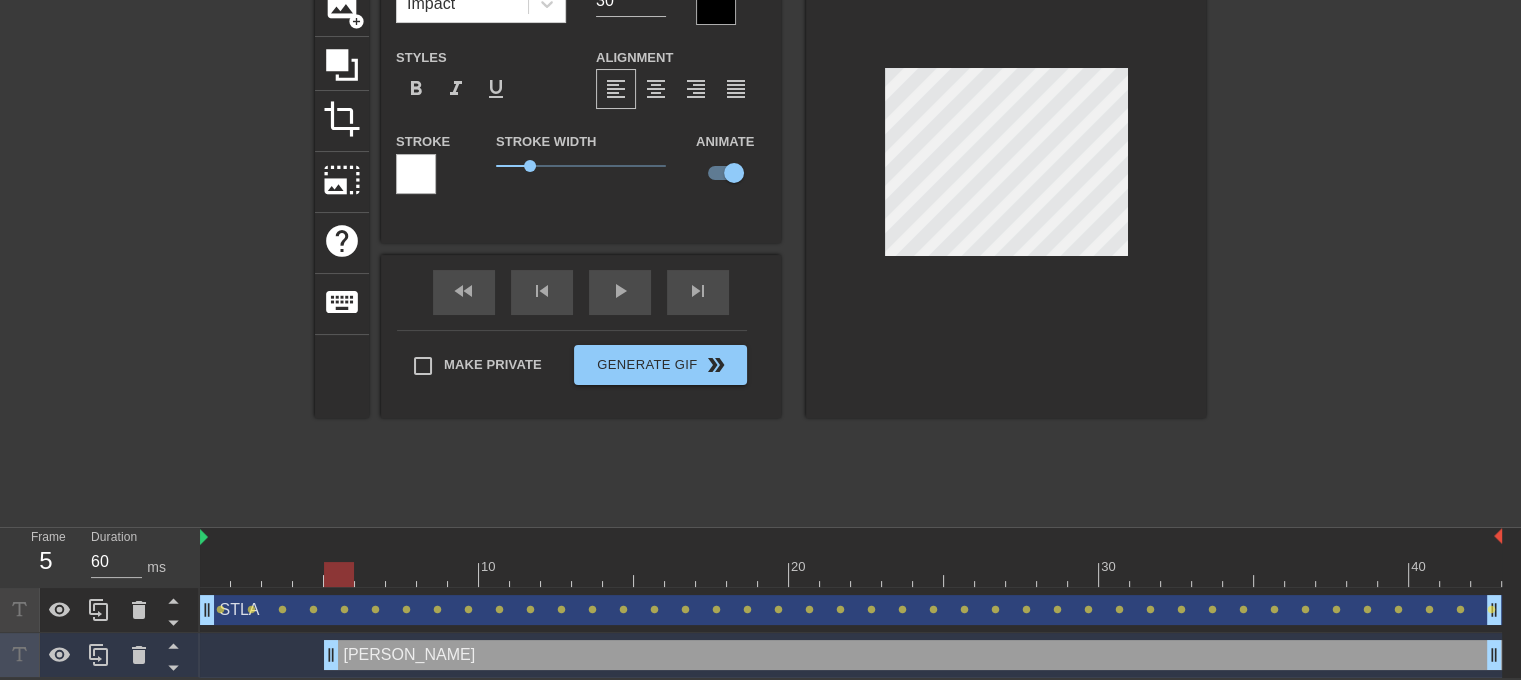 drag, startPoint x: 298, startPoint y: 655, endPoint x: 323, endPoint y: 658, distance: 25.179358 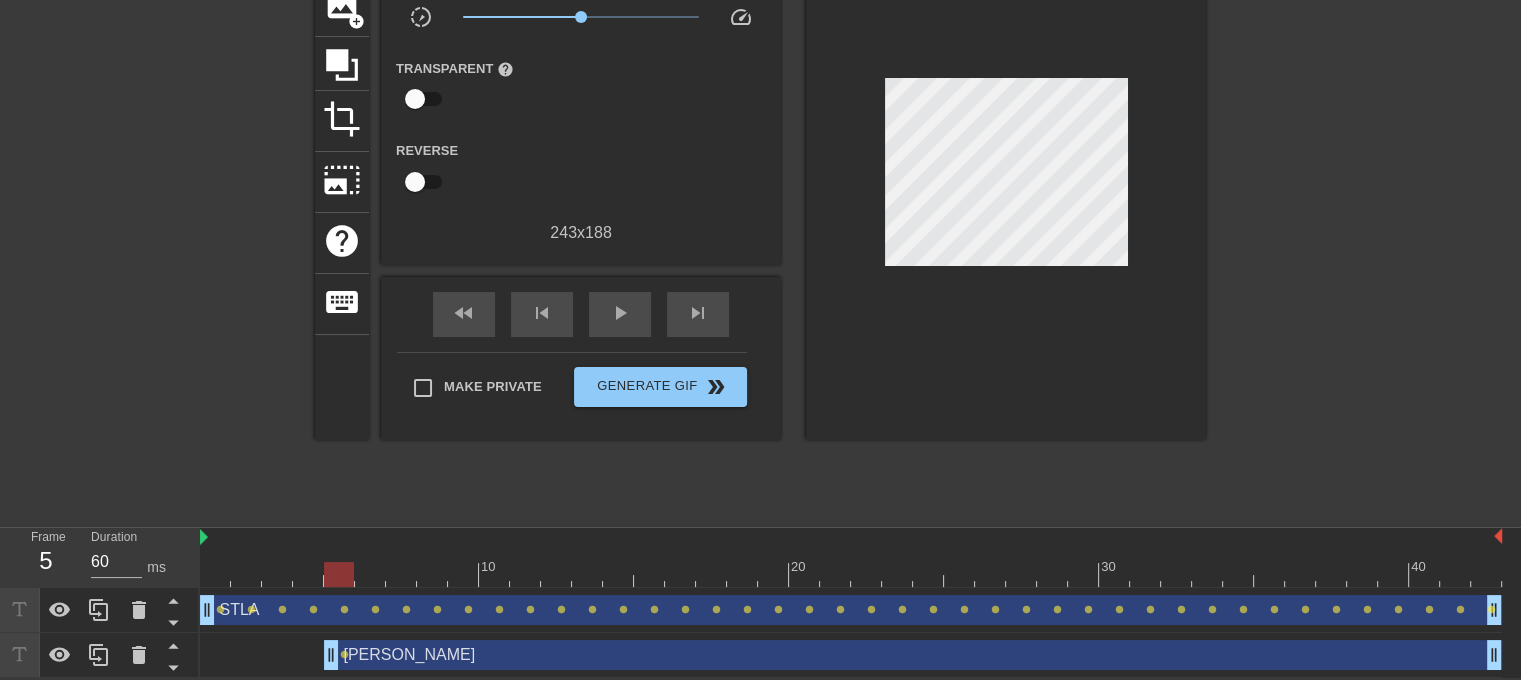 click on "[PERSON_NAME] drag_handle drag_handle lens" at bounding box center (851, 655) 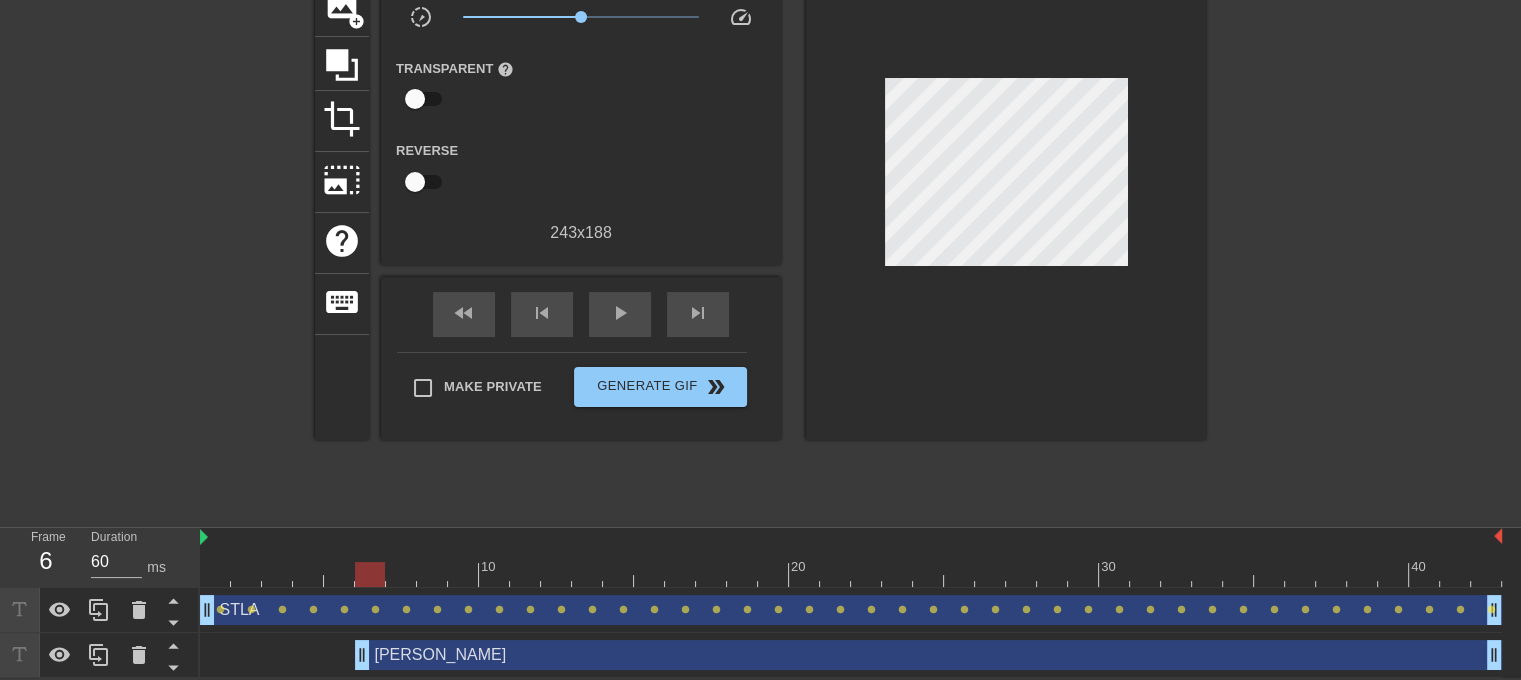 drag, startPoint x: 330, startPoint y: 657, endPoint x: 363, endPoint y: 658, distance: 33.01515 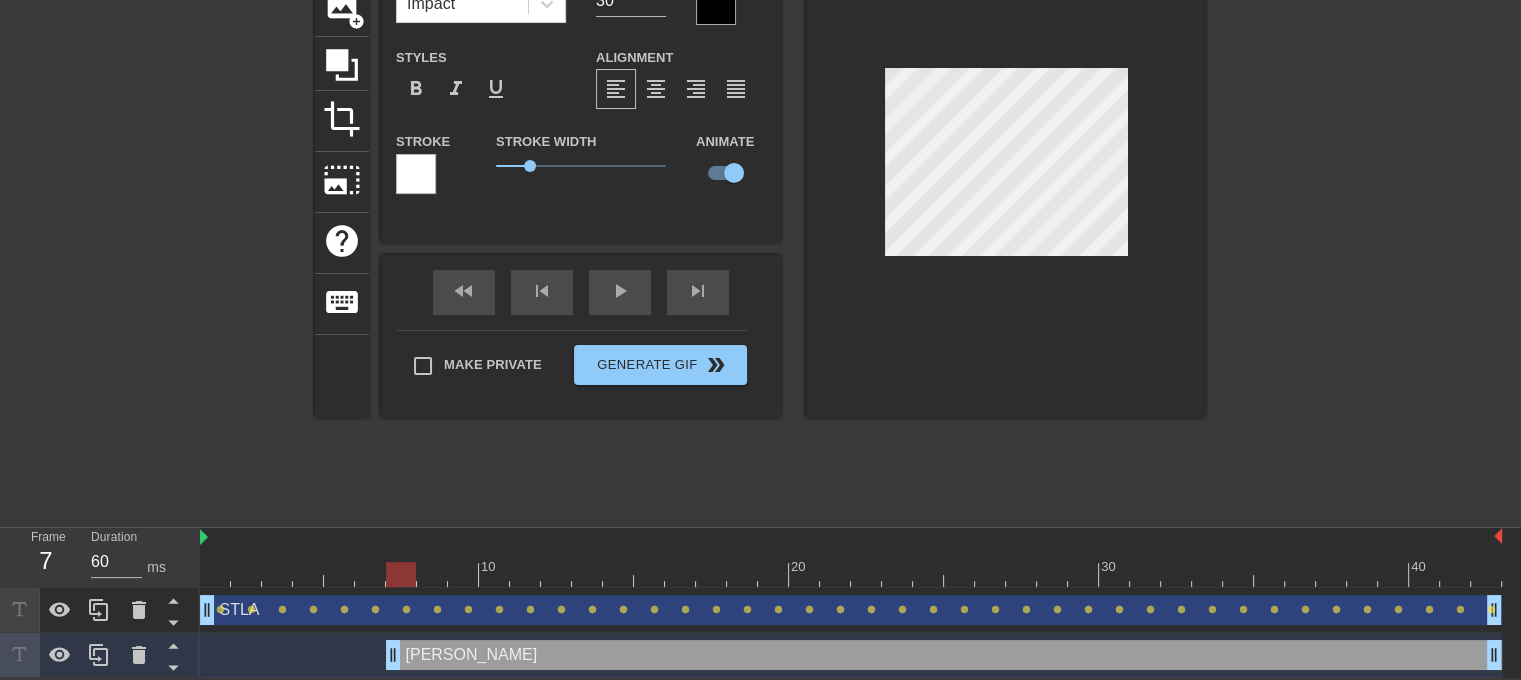 drag, startPoint x: 360, startPoint y: 653, endPoint x: 386, endPoint y: 654, distance: 26.019224 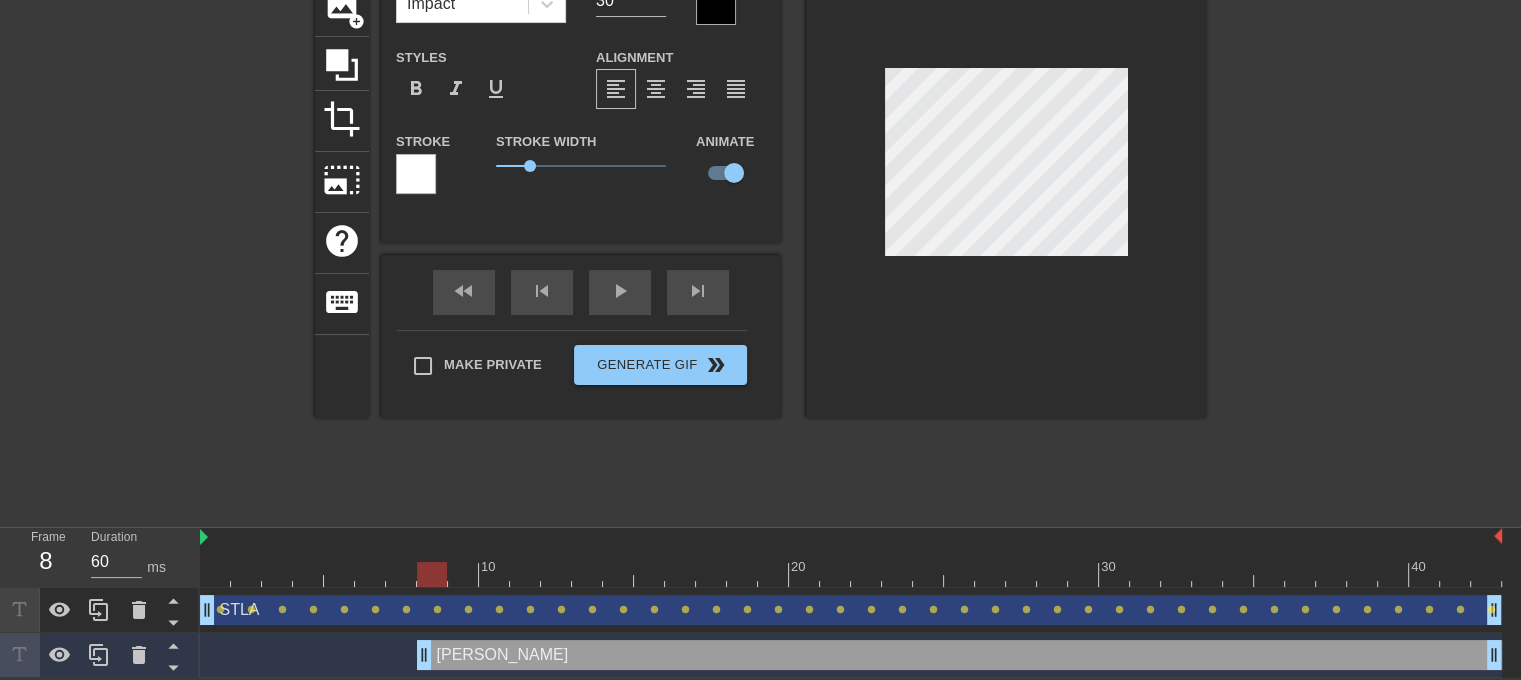 drag, startPoint x: 394, startPoint y: 655, endPoint x: 416, endPoint y: 655, distance: 22 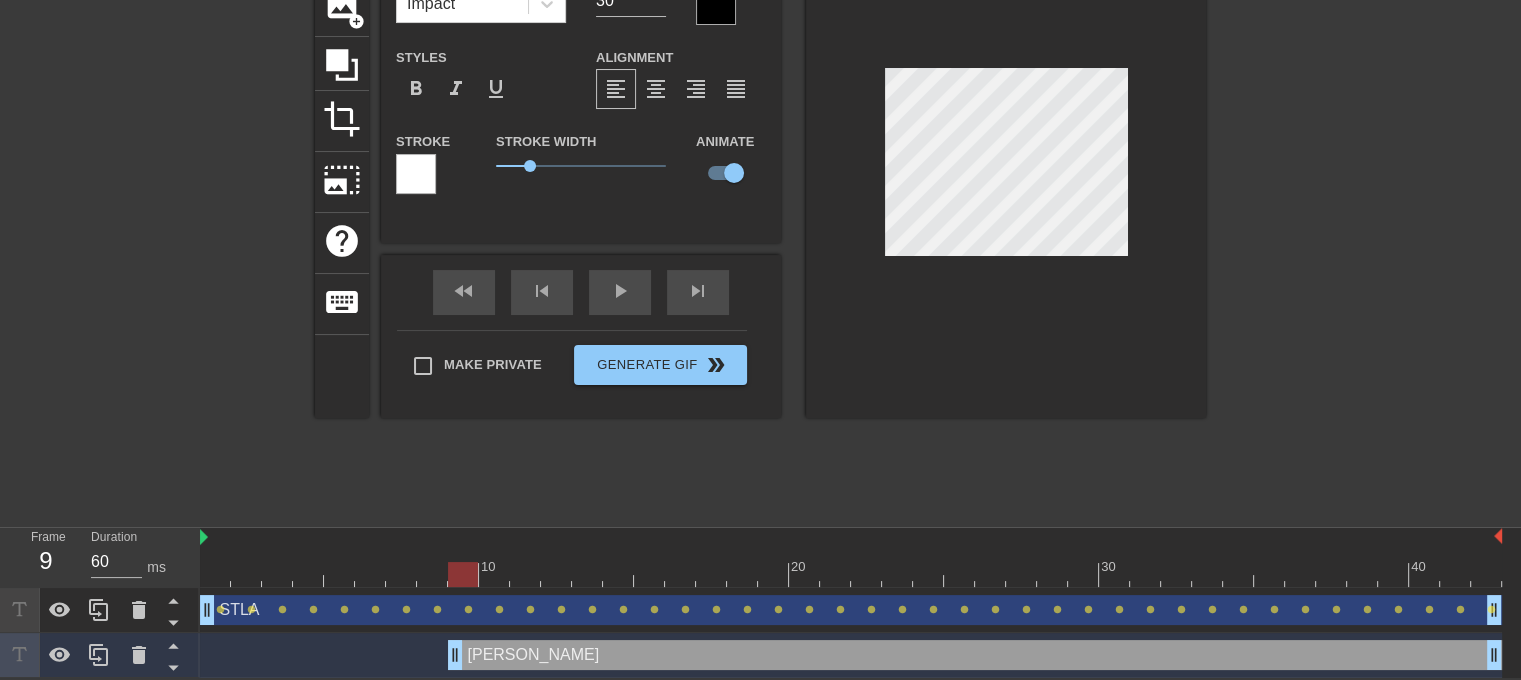 drag, startPoint x: 420, startPoint y: 649, endPoint x: 443, endPoint y: 651, distance: 23.086792 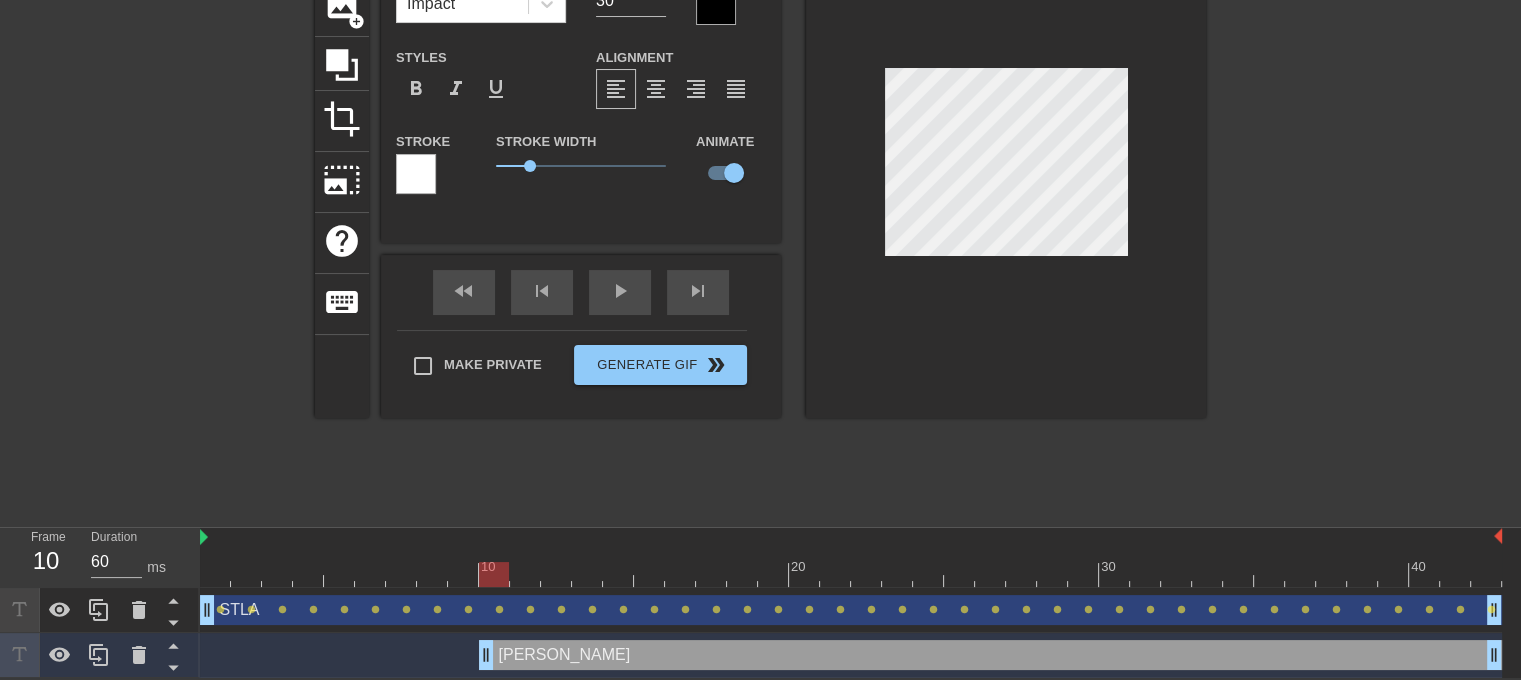 drag, startPoint x: 452, startPoint y: 651, endPoint x: 475, endPoint y: 654, distance: 23.194826 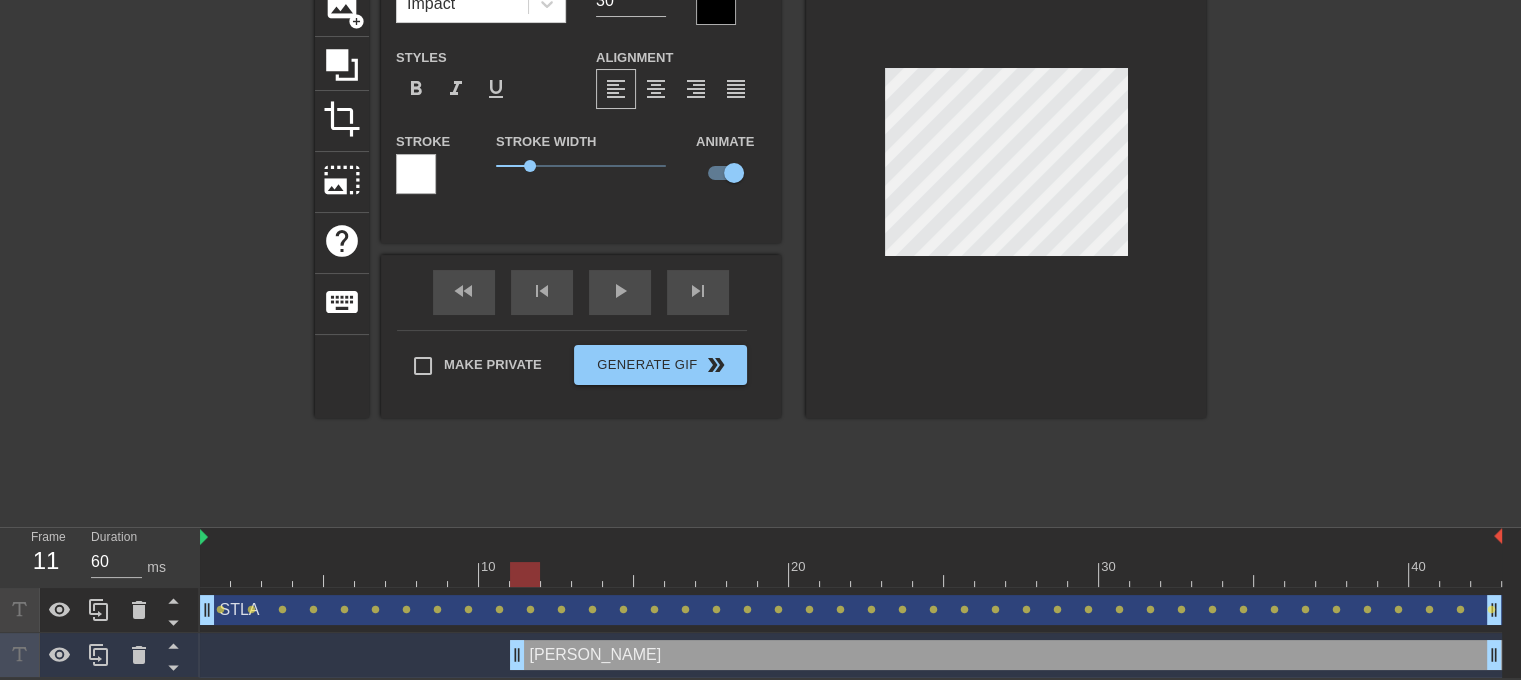drag, startPoint x: 490, startPoint y: 658, endPoint x: 510, endPoint y: 659, distance: 20.024984 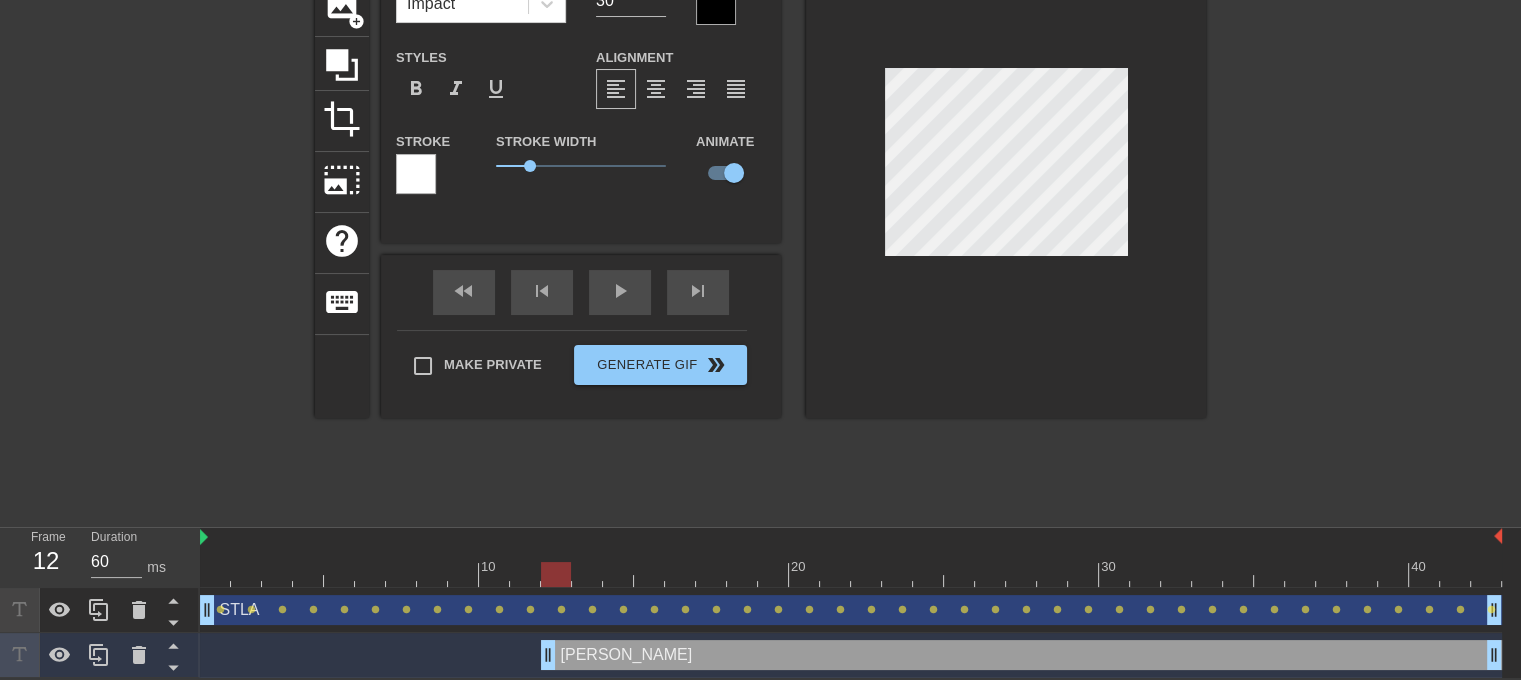 drag, startPoint x: 519, startPoint y: 660, endPoint x: 547, endPoint y: 661, distance: 28.01785 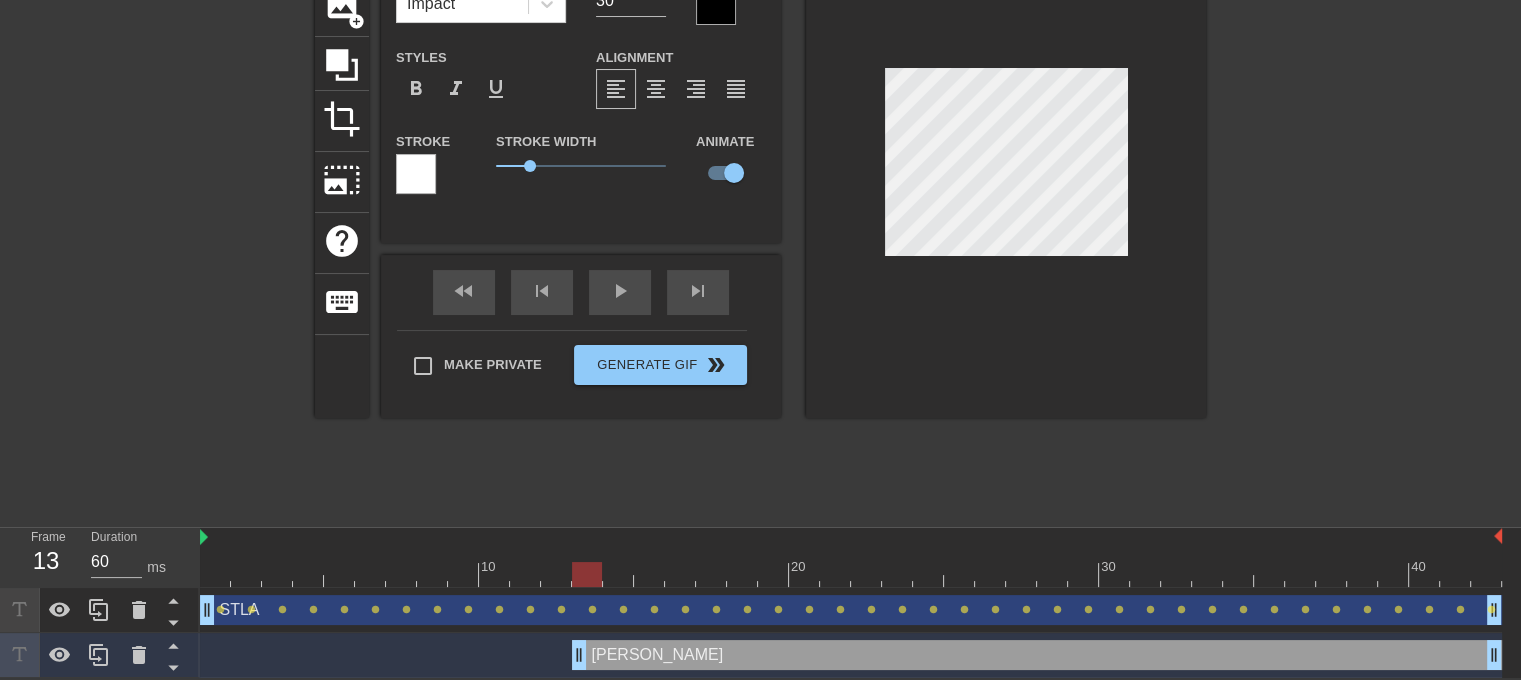 drag, startPoint x: 547, startPoint y: 653, endPoint x: 571, endPoint y: 653, distance: 24 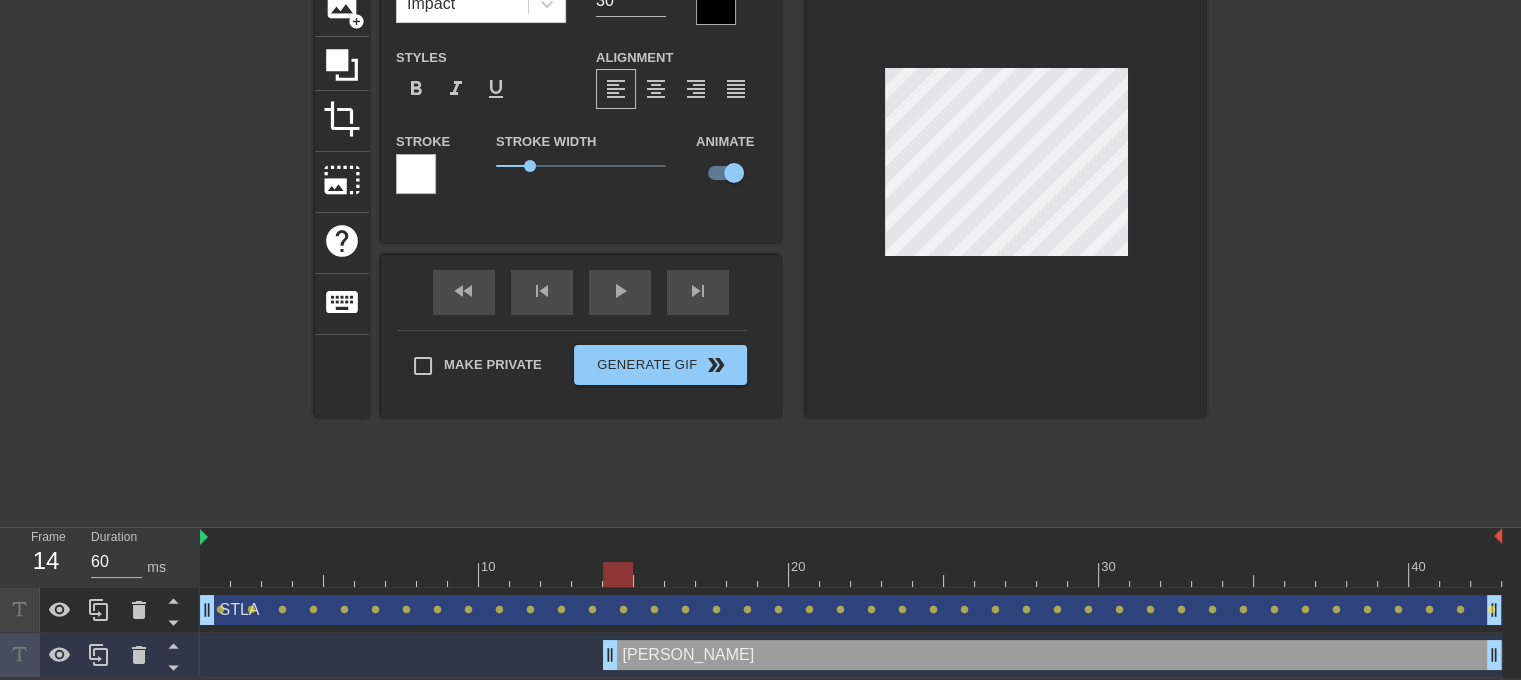 drag, startPoint x: 580, startPoint y: 655, endPoint x: 603, endPoint y: 656, distance: 23.021729 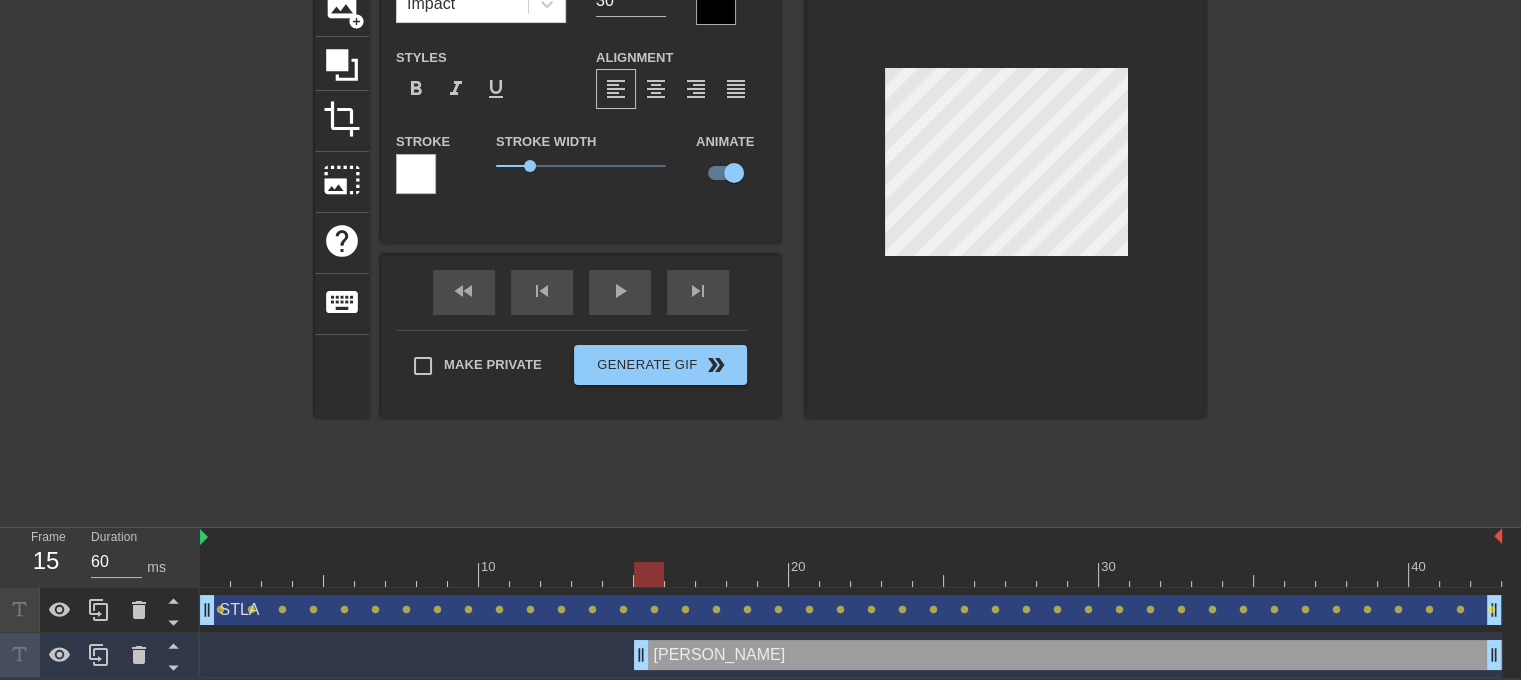 drag, startPoint x: 612, startPoint y: 659, endPoint x: 640, endPoint y: 661, distance: 28.071337 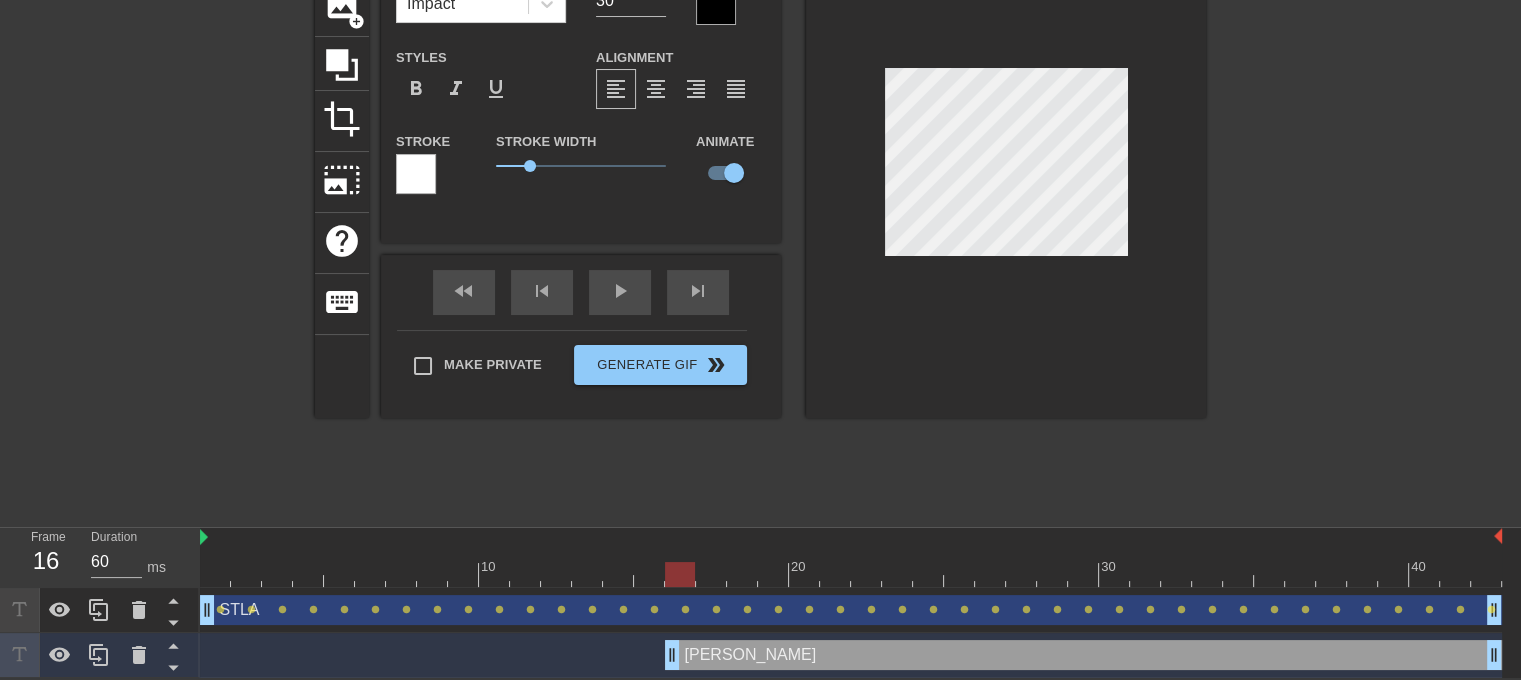 drag, startPoint x: 640, startPoint y: 667, endPoint x: 656, endPoint y: 667, distance: 16 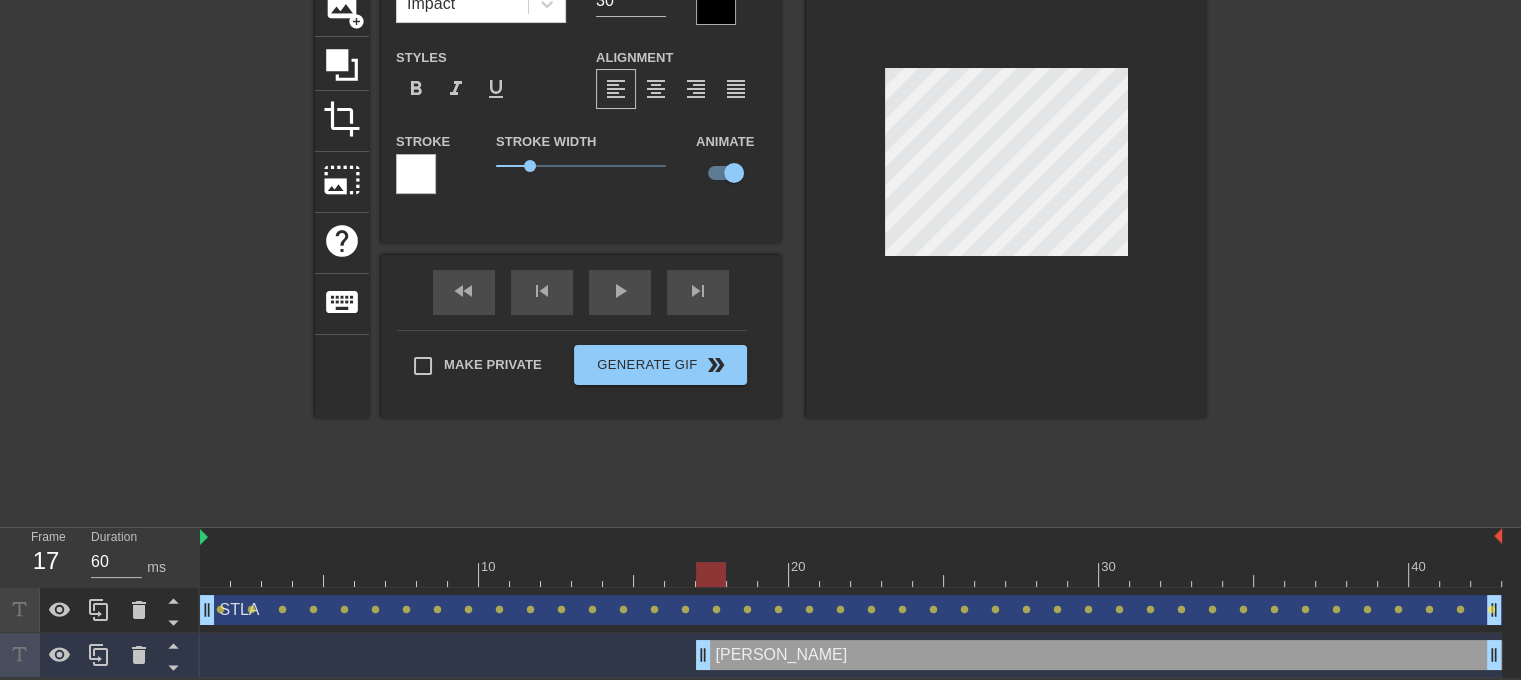 drag, startPoint x: 669, startPoint y: 663, endPoint x: 695, endPoint y: 663, distance: 26 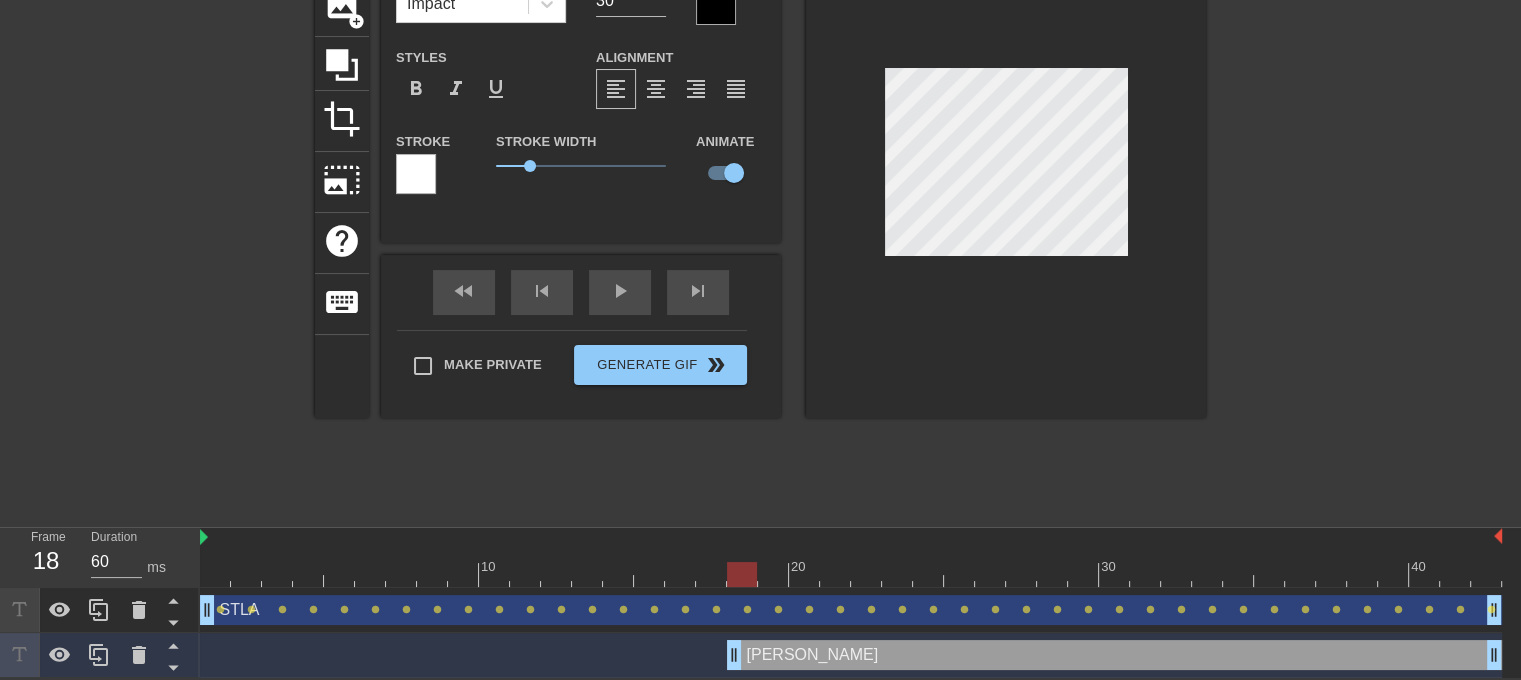 drag, startPoint x: 703, startPoint y: 651, endPoint x: 726, endPoint y: 654, distance: 23.194826 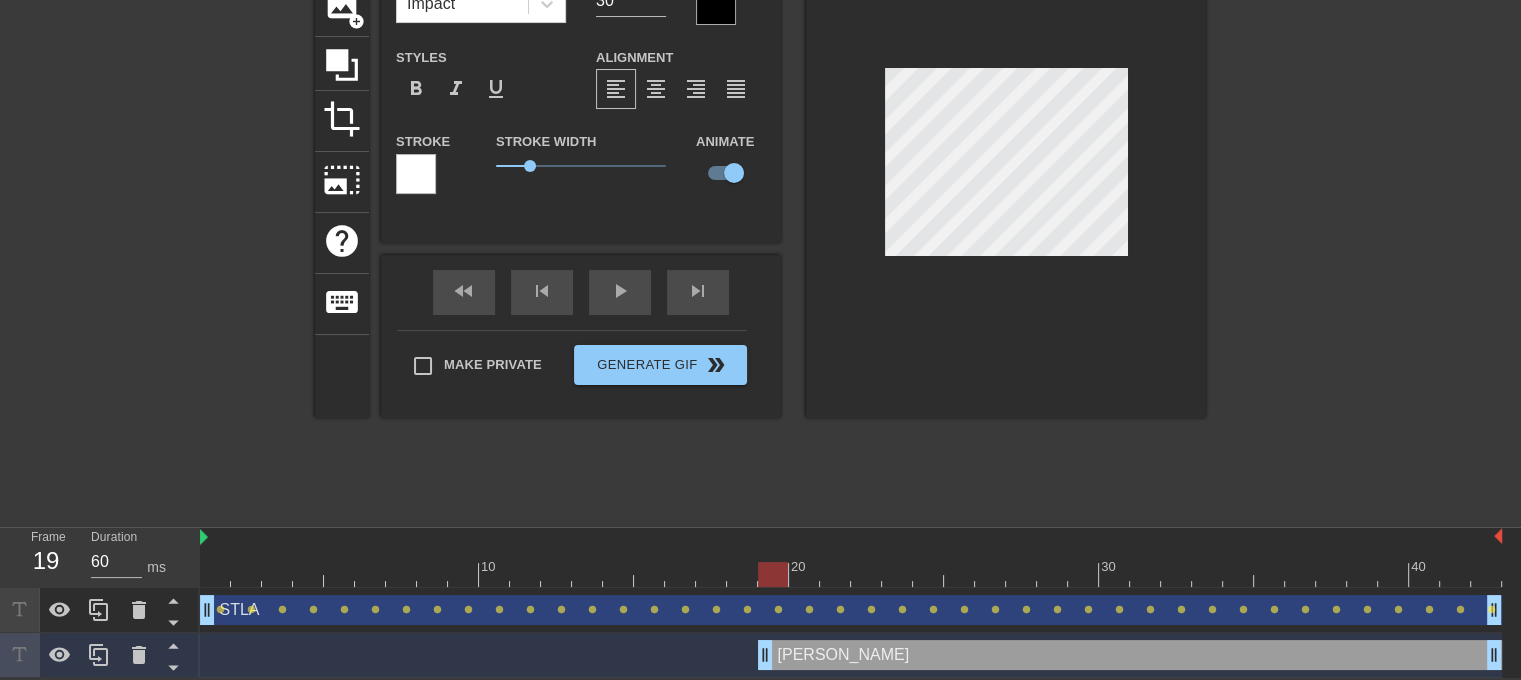 drag, startPoint x: 732, startPoint y: 655, endPoint x: 753, endPoint y: 658, distance: 21.213203 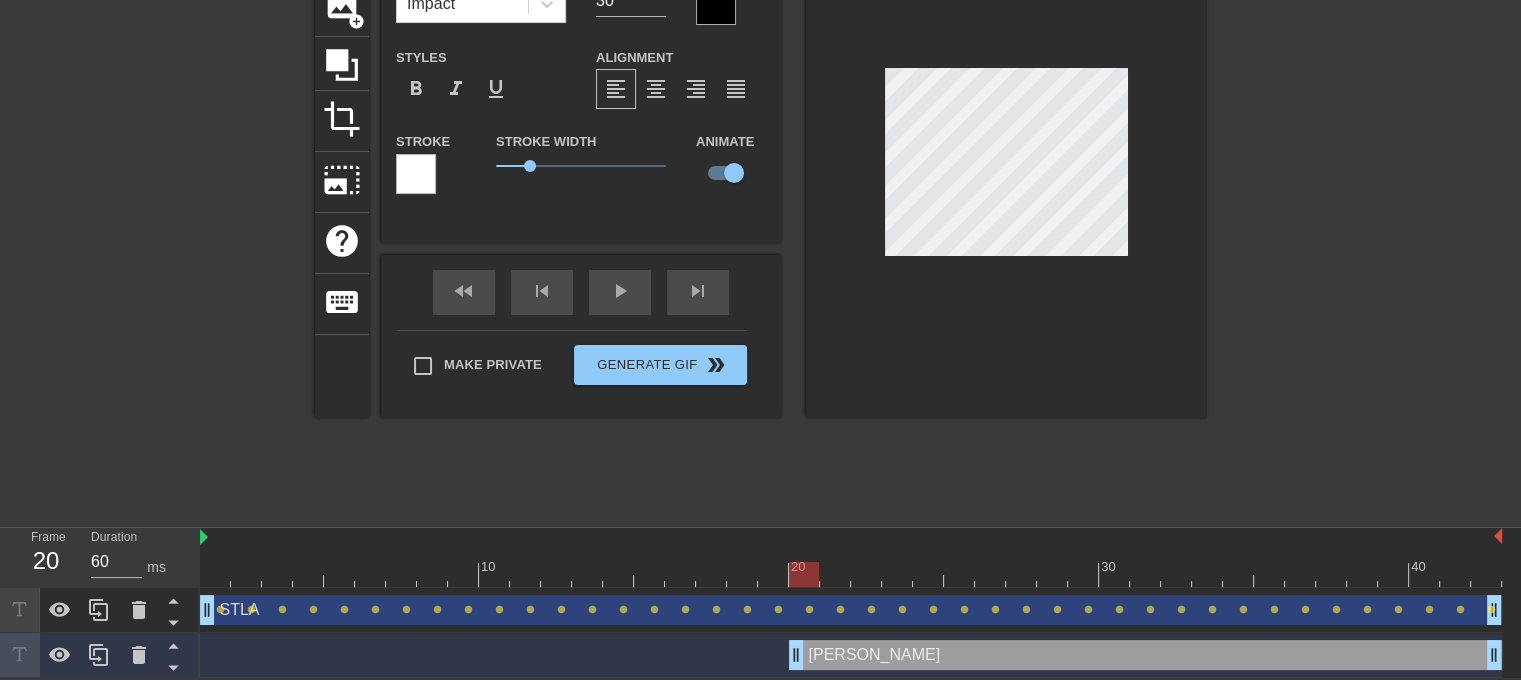 drag, startPoint x: 764, startPoint y: 659, endPoint x: 786, endPoint y: 661, distance: 22.090721 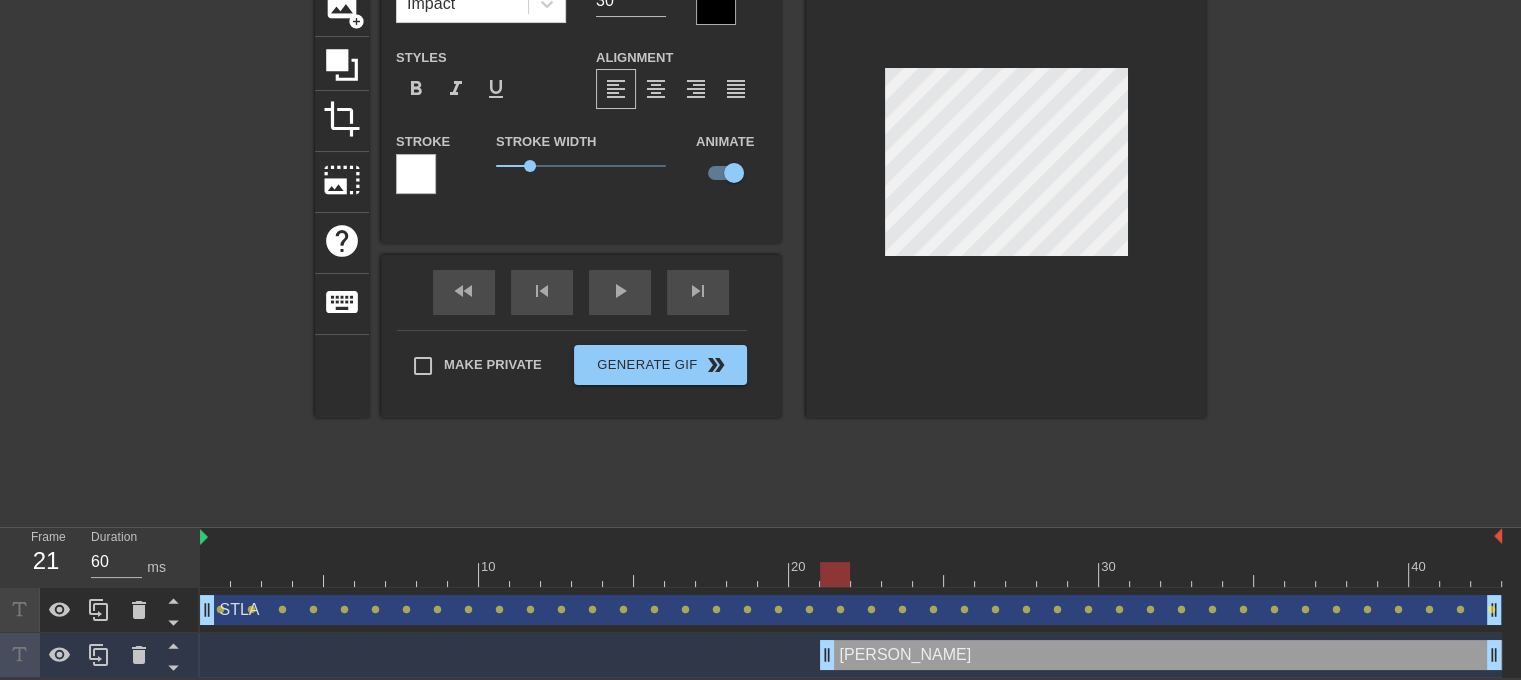 drag, startPoint x: 793, startPoint y: 652, endPoint x: 821, endPoint y: 653, distance: 28.01785 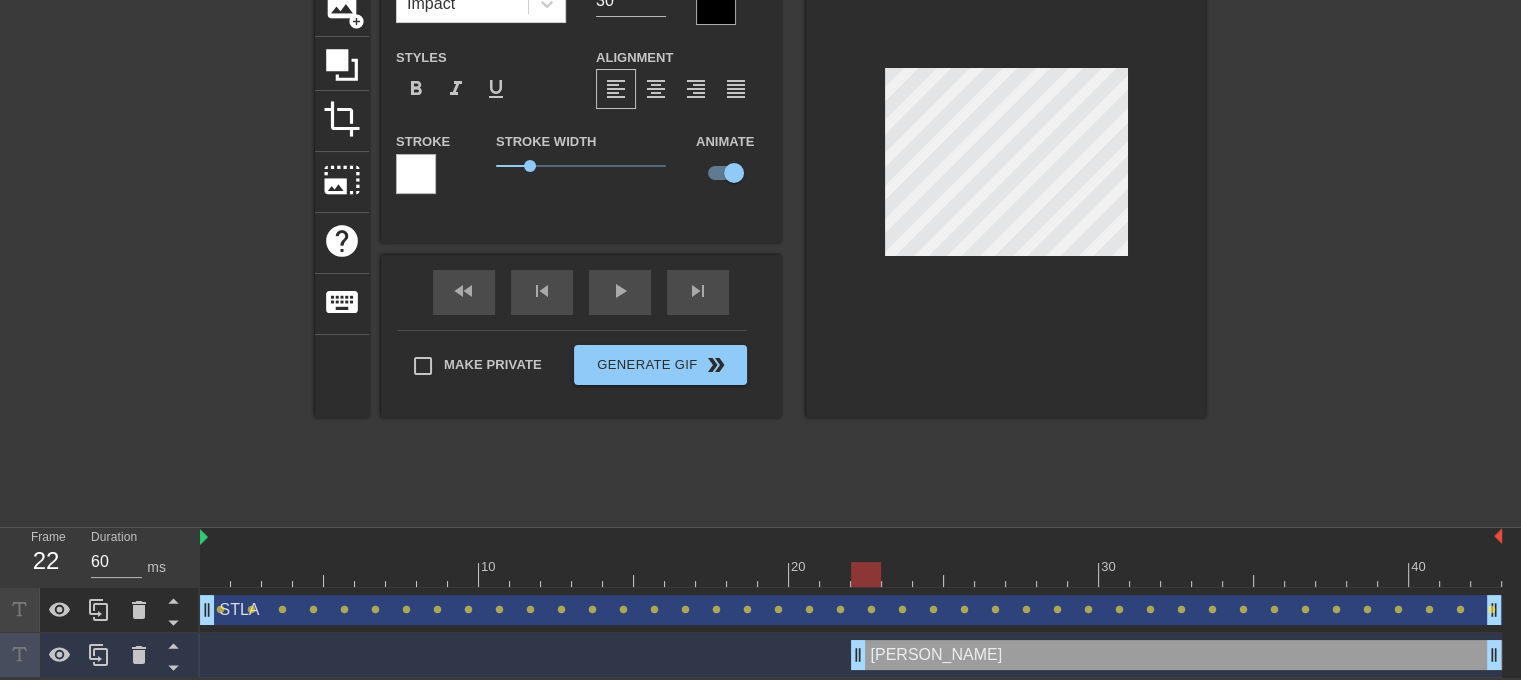 drag, startPoint x: 830, startPoint y: 655, endPoint x: 852, endPoint y: 656, distance: 22.022715 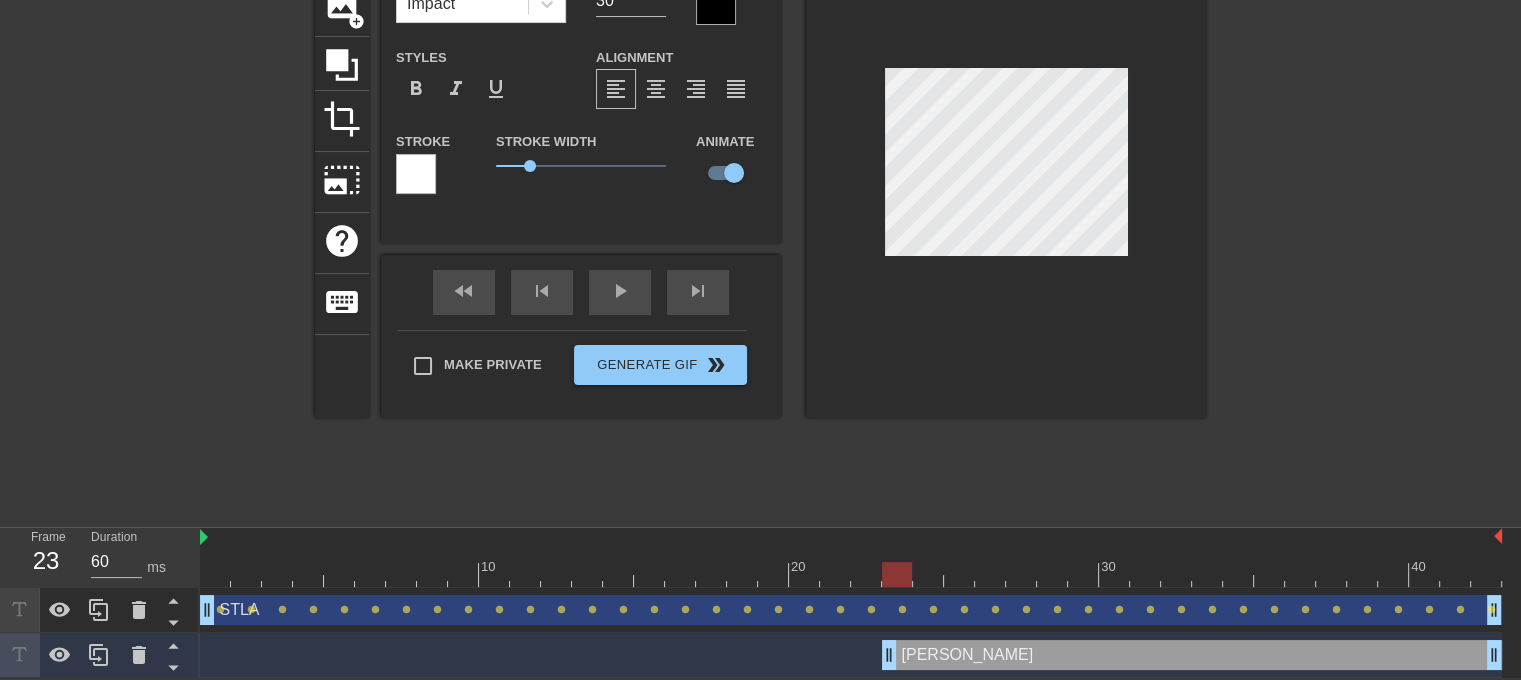 drag, startPoint x: 857, startPoint y: 655, endPoint x: 875, endPoint y: 655, distance: 18 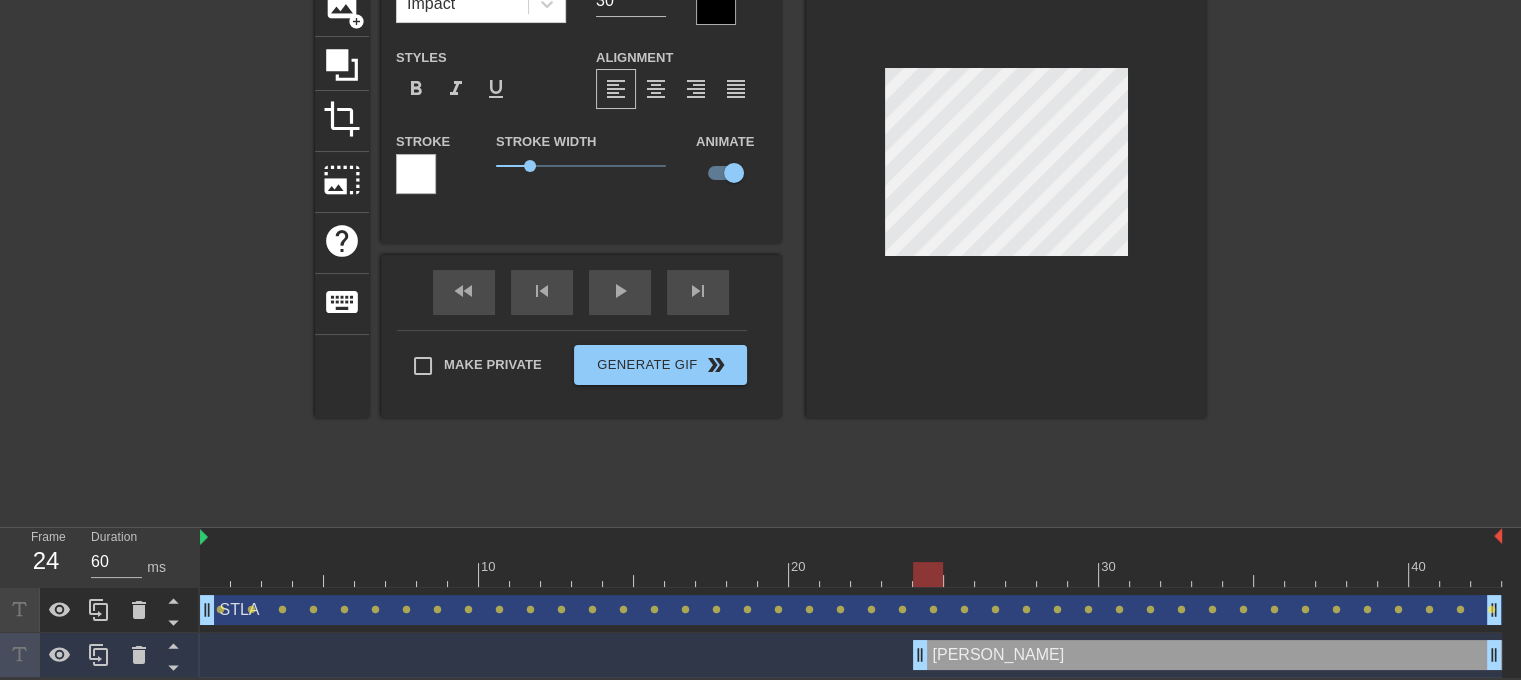 drag, startPoint x: 886, startPoint y: 653, endPoint x: 907, endPoint y: 653, distance: 21 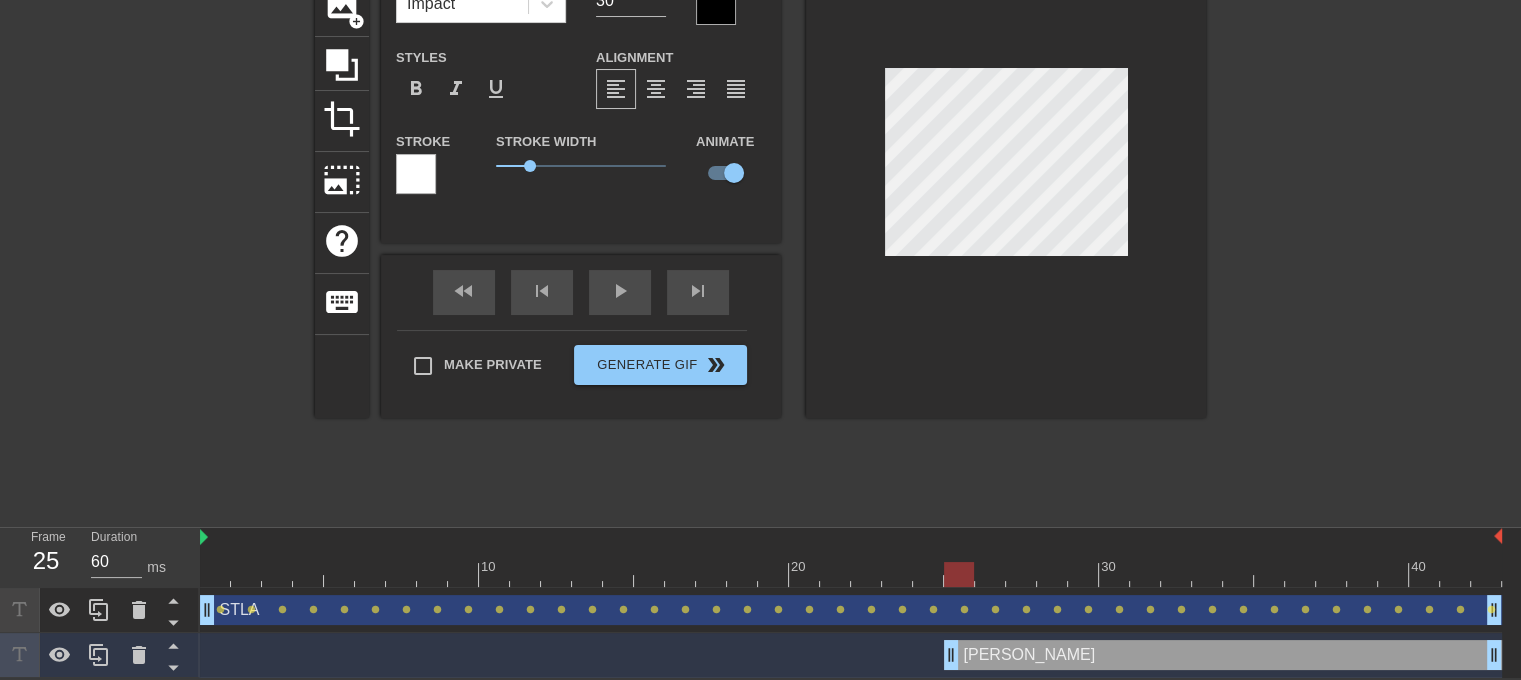 drag, startPoint x: 919, startPoint y: 656, endPoint x: 940, endPoint y: 656, distance: 21 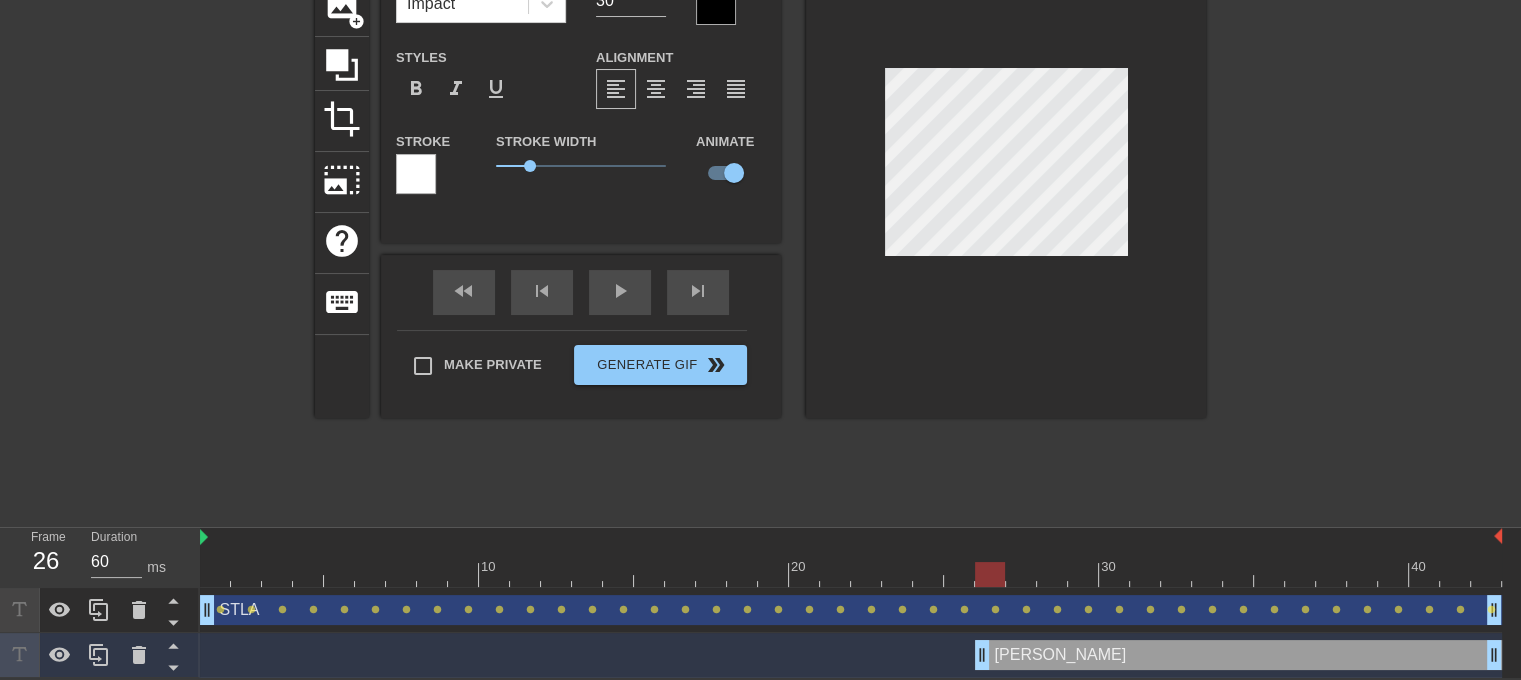 drag, startPoint x: 947, startPoint y: 654, endPoint x: 967, endPoint y: 654, distance: 20 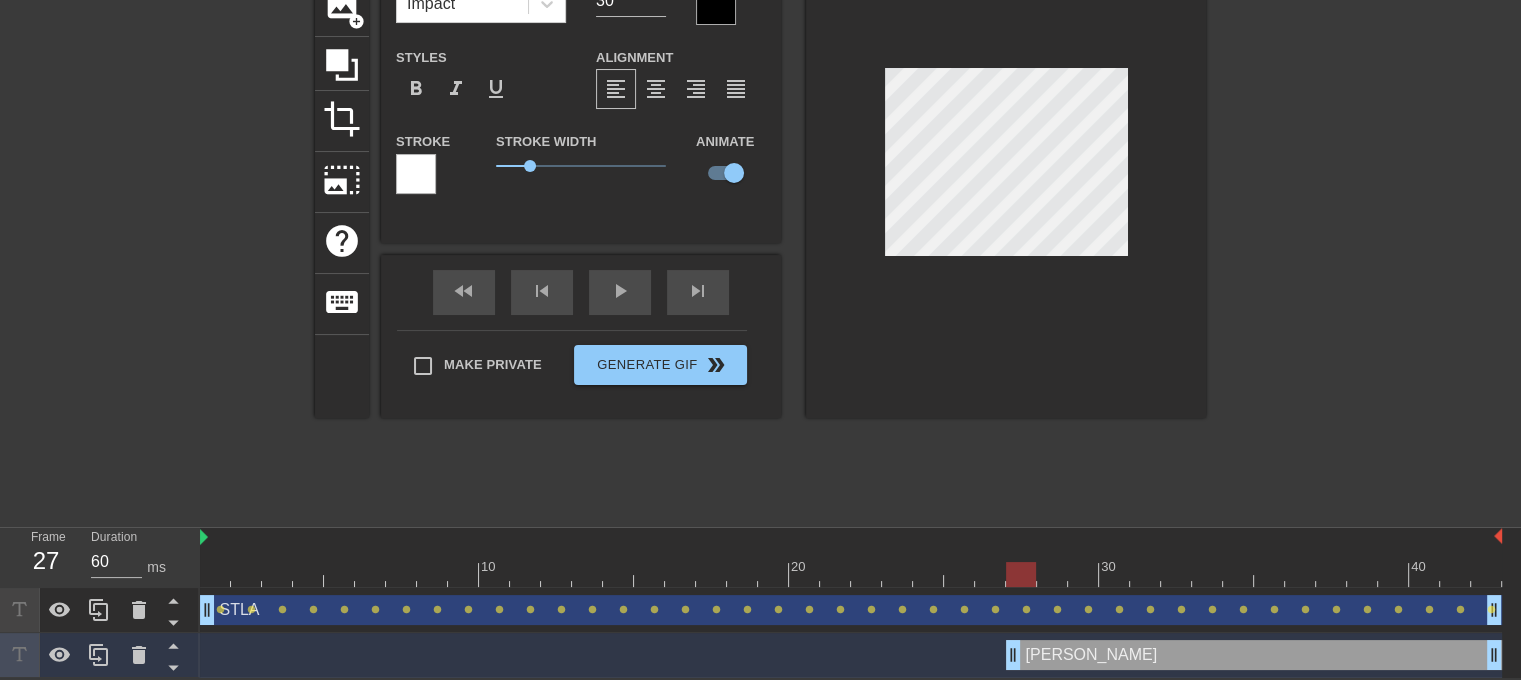drag, startPoint x: 980, startPoint y: 664, endPoint x: 1000, endPoint y: 663, distance: 20.024984 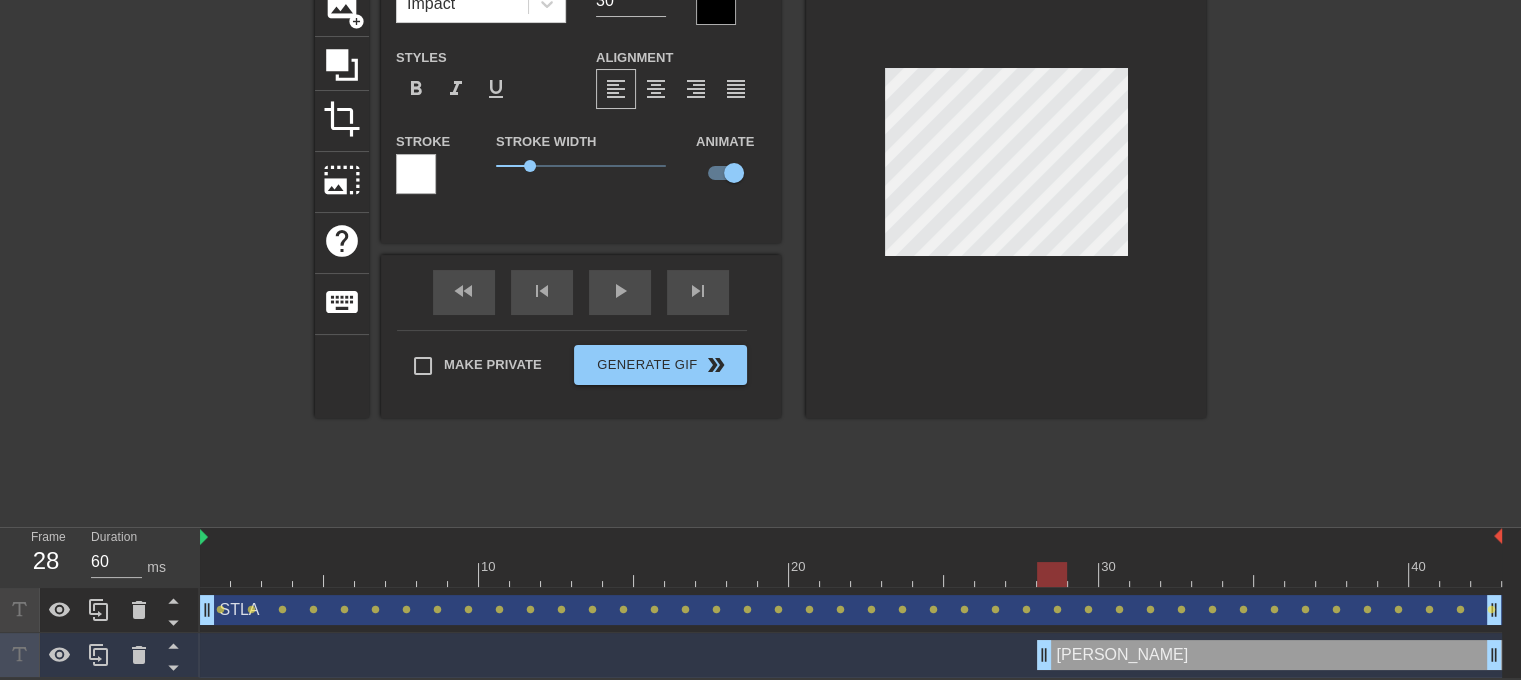 drag, startPoint x: 1009, startPoint y: 656, endPoint x: 1030, endPoint y: 656, distance: 21 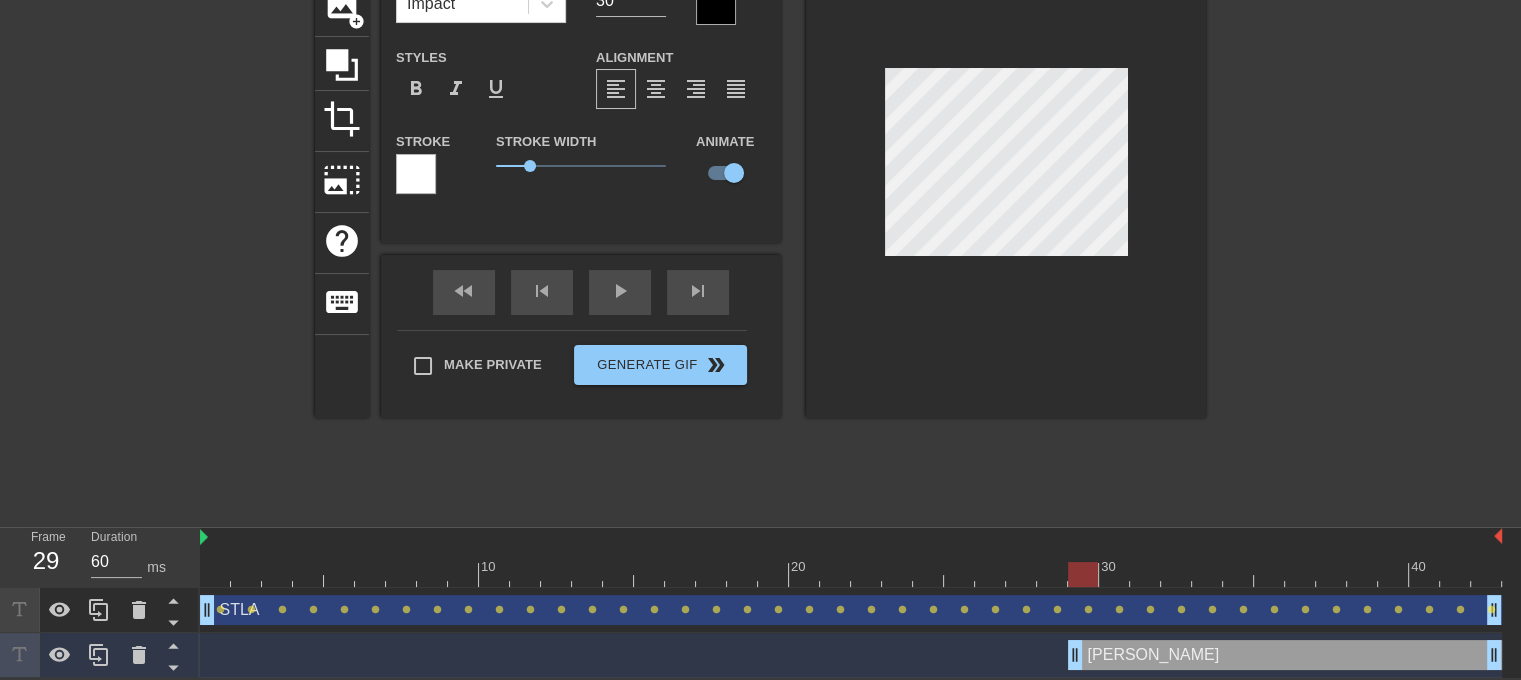 drag, startPoint x: 1037, startPoint y: 656, endPoint x: 1053, endPoint y: 656, distance: 16 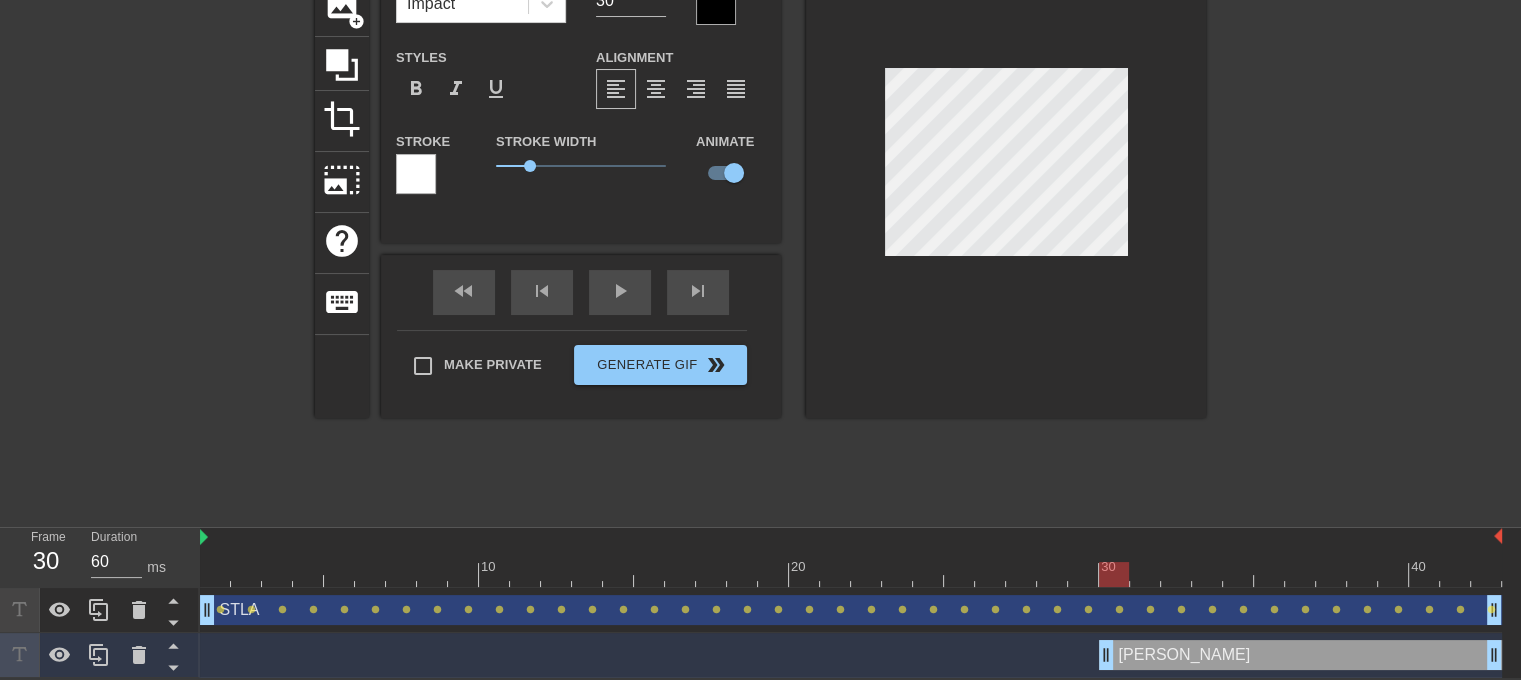 drag, startPoint x: 1074, startPoint y: 656, endPoint x: 1096, endPoint y: 660, distance: 22.36068 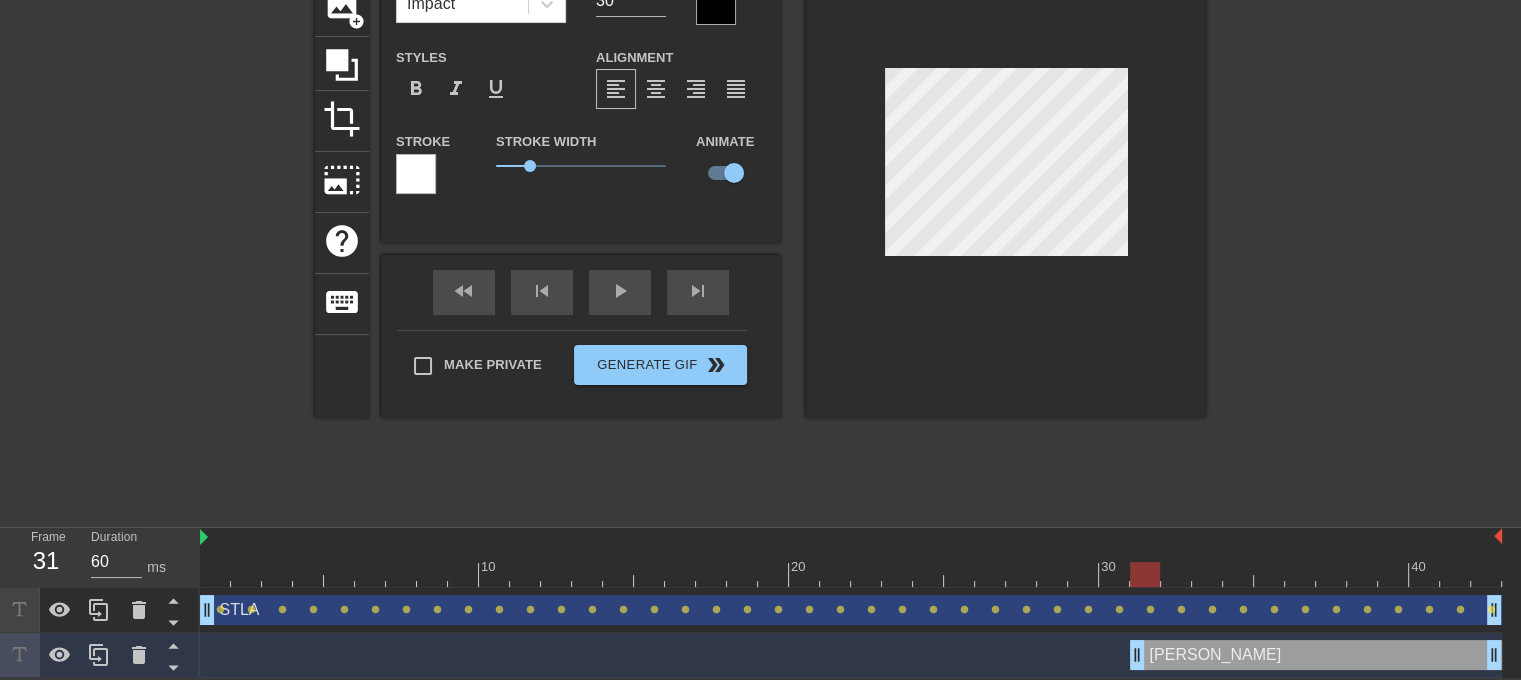 drag, startPoint x: 1100, startPoint y: 656, endPoint x: 1139, endPoint y: 657, distance: 39.012817 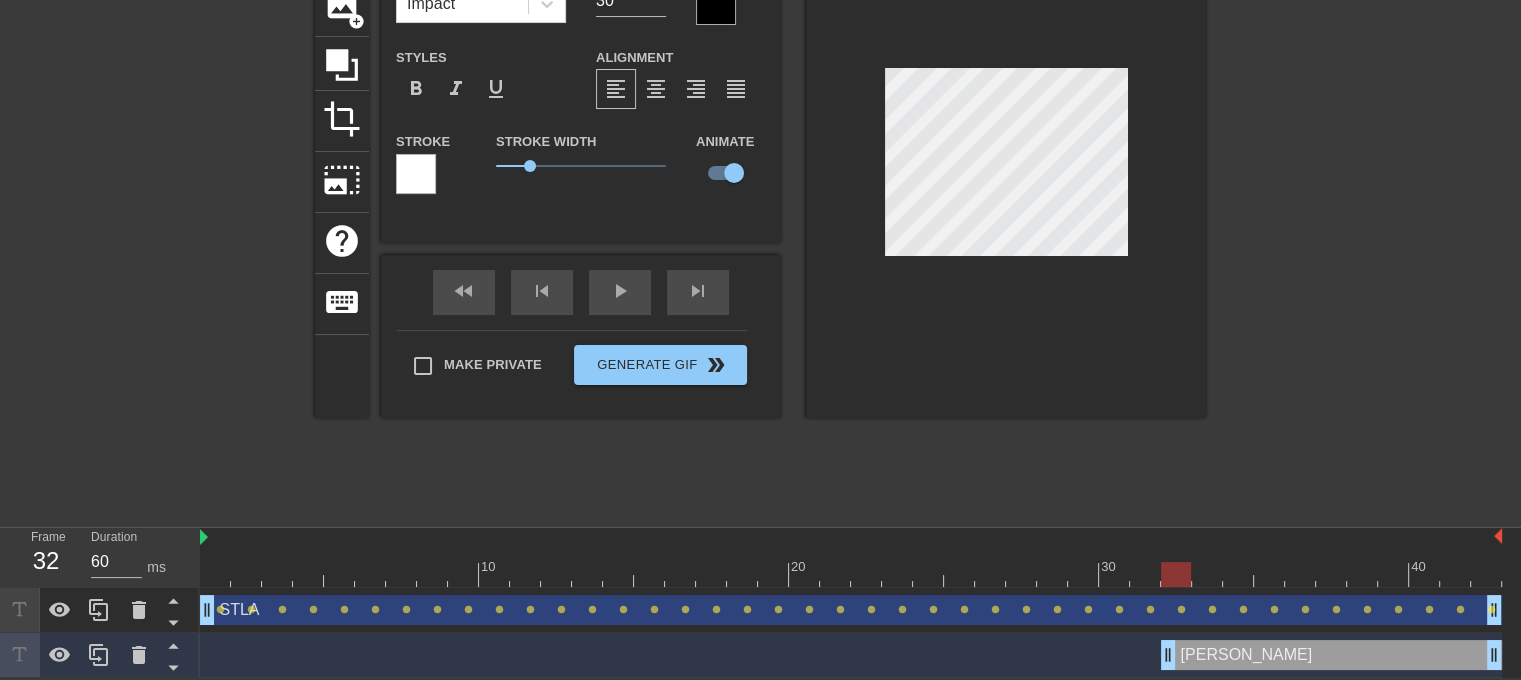drag, startPoint x: 1139, startPoint y: 657, endPoint x: 1167, endPoint y: 661, distance: 28.284271 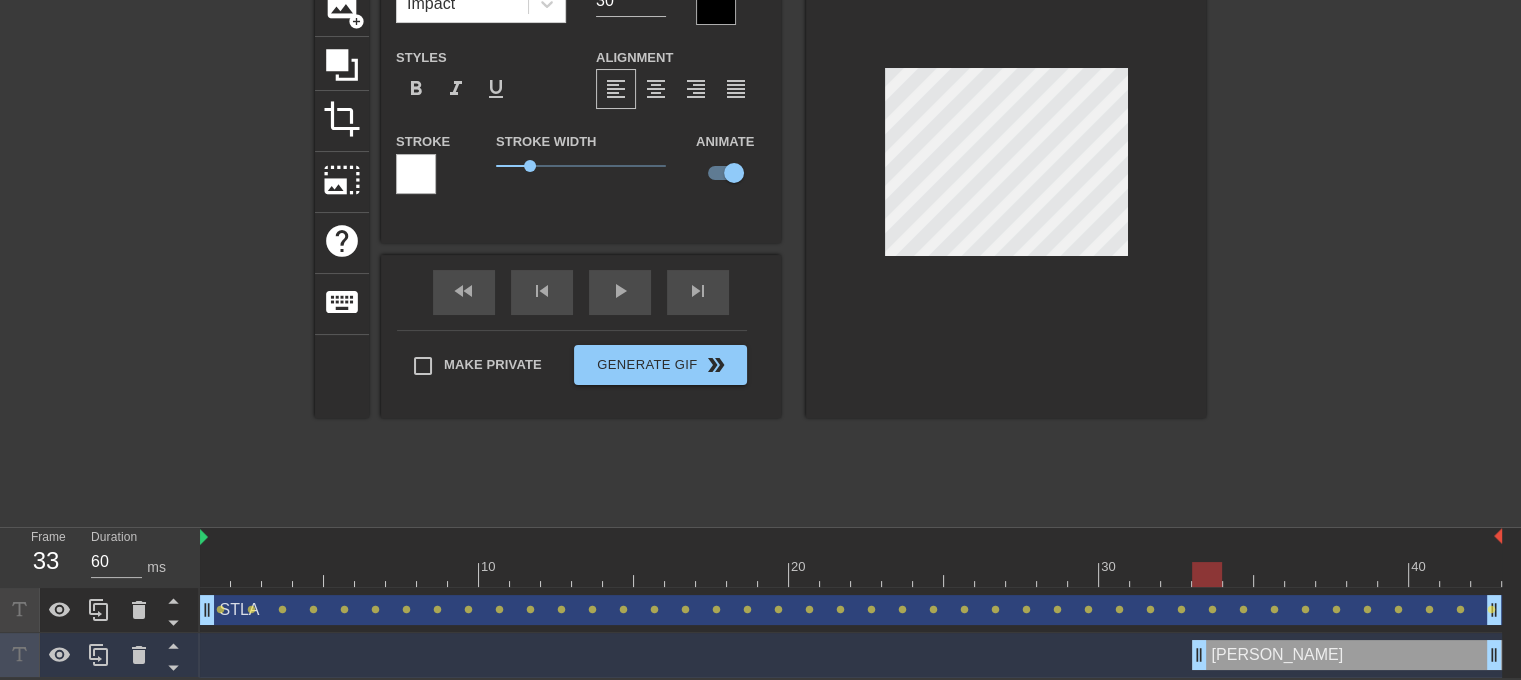 drag, startPoint x: 1167, startPoint y: 661, endPoint x: 1188, endPoint y: 667, distance: 21.84033 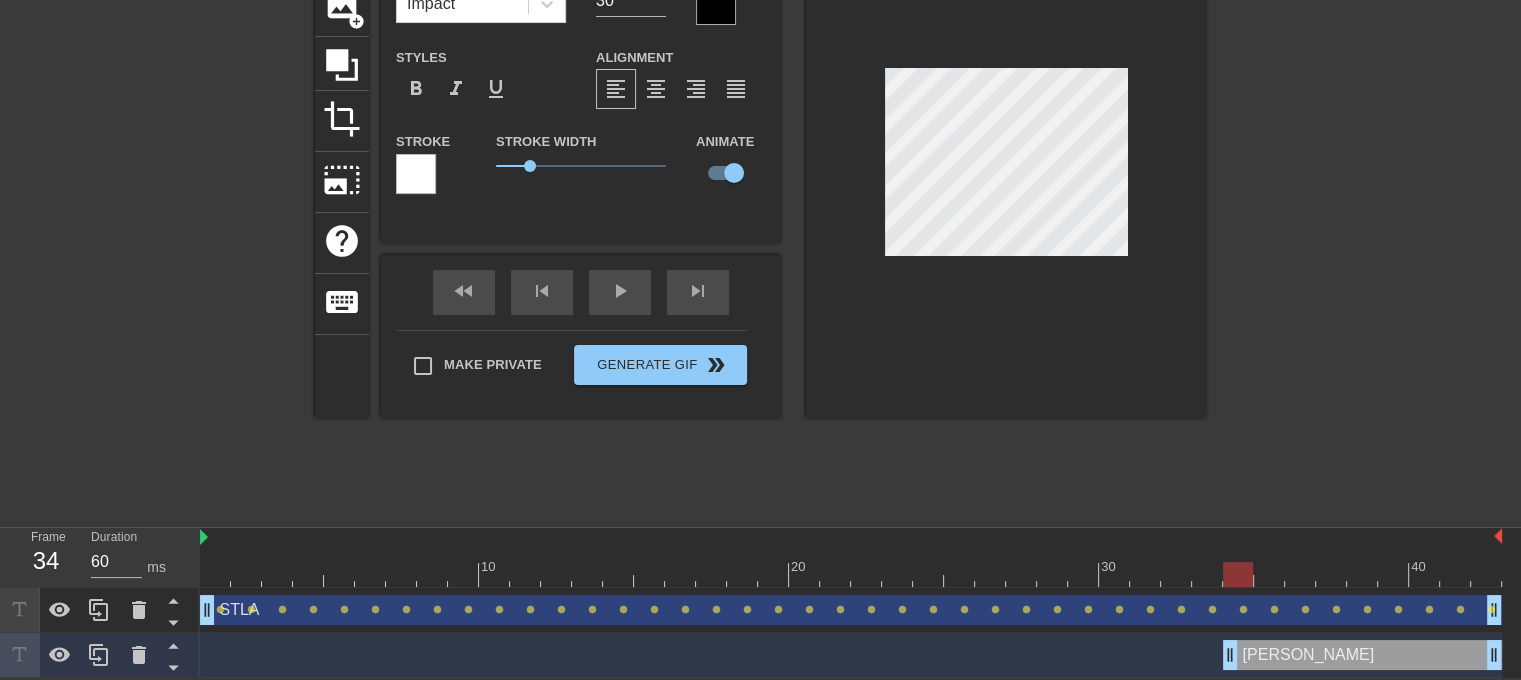 drag, startPoint x: 1192, startPoint y: 656, endPoint x: 1216, endPoint y: 659, distance: 24.186773 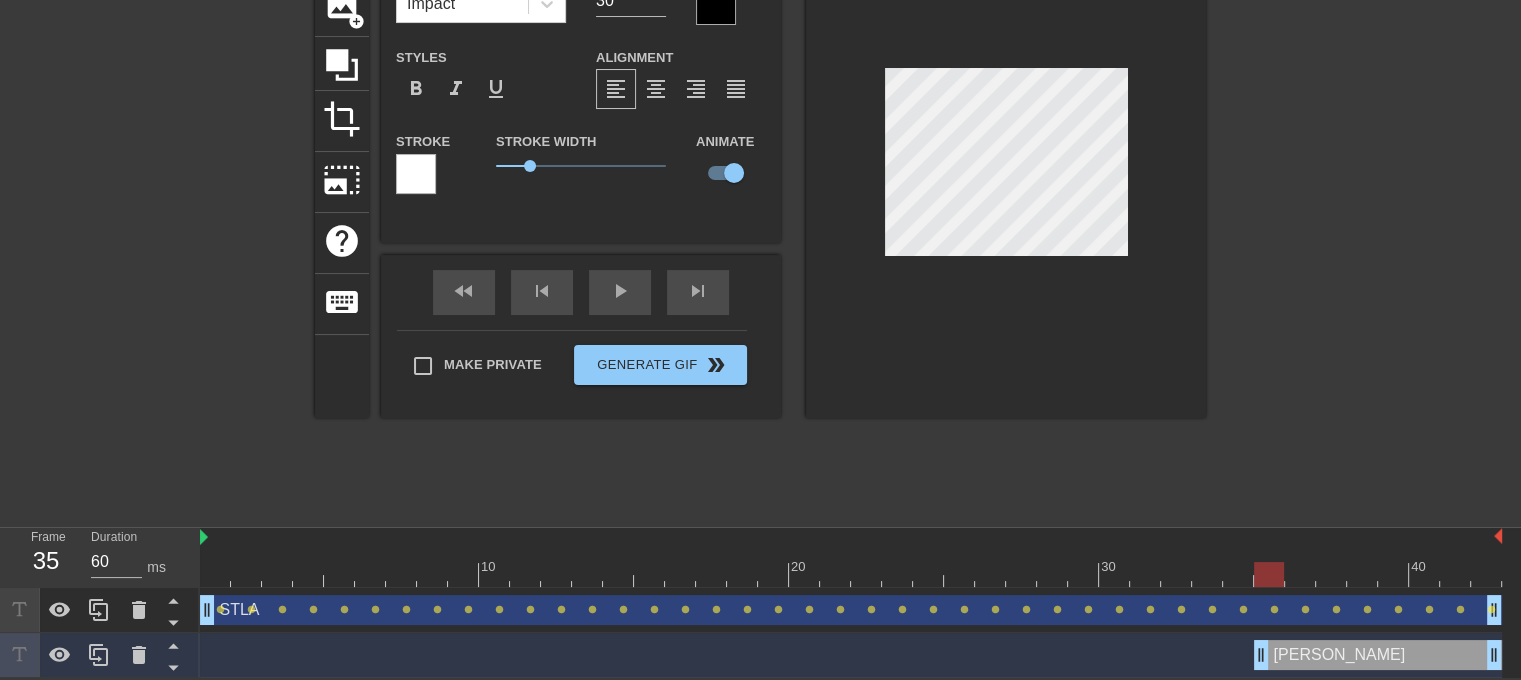 drag, startPoint x: 1224, startPoint y: 658, endPoint x: 1244, endPoint y: 660, distance: 20.09975 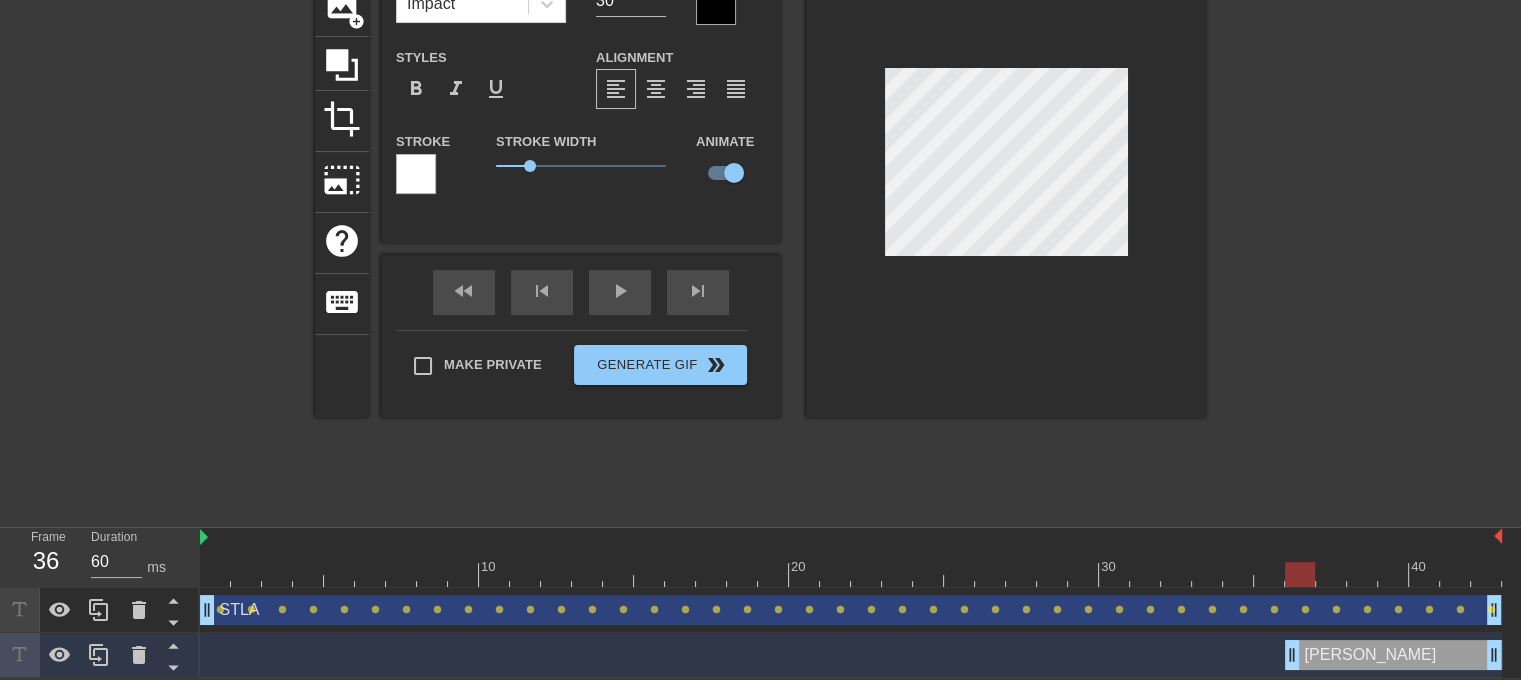 drag, startPoint x: 1258, startPoint y: 656, endPoint x: 1281, endPoint y: 659, distance: 23.194826 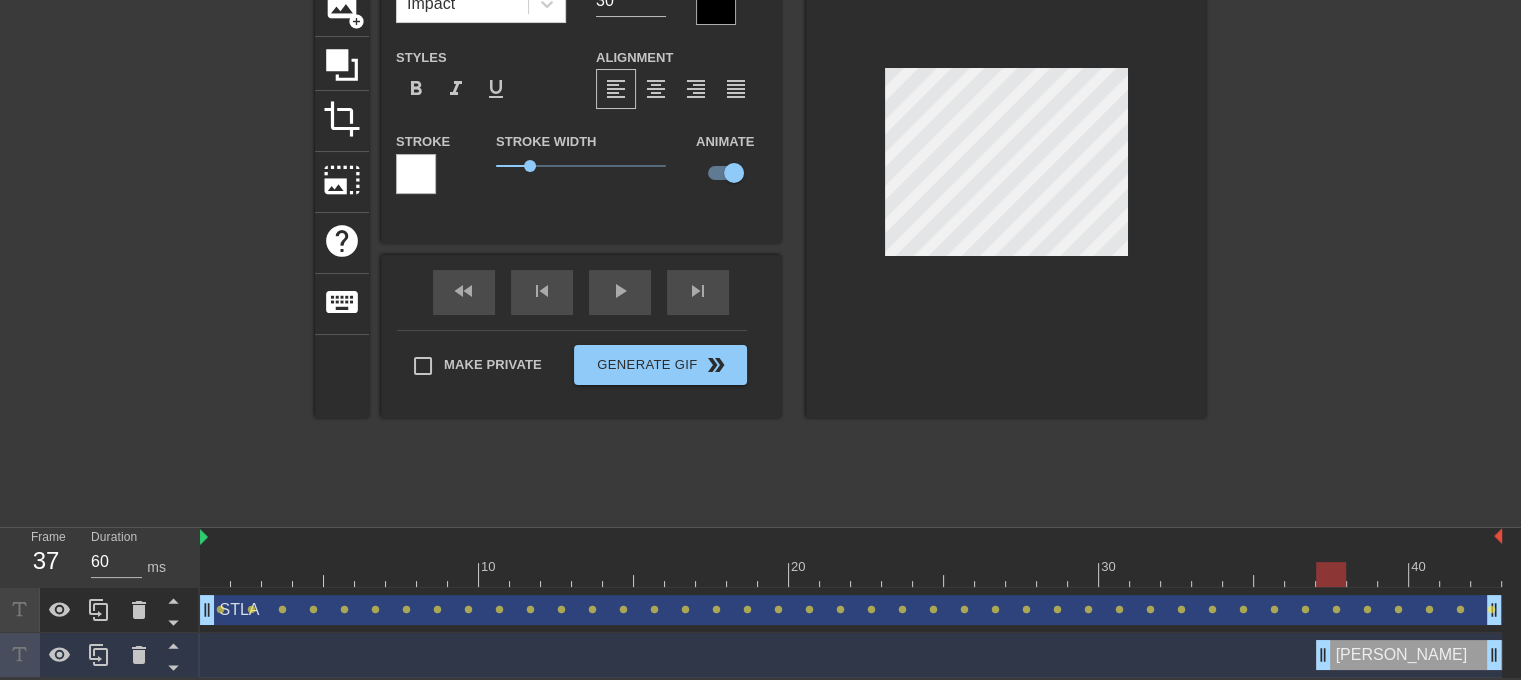 drag, startPoint x: 1286, startPoint y: 659, endPoint x: 1304, endPoint y: 660, distance: 18.027756 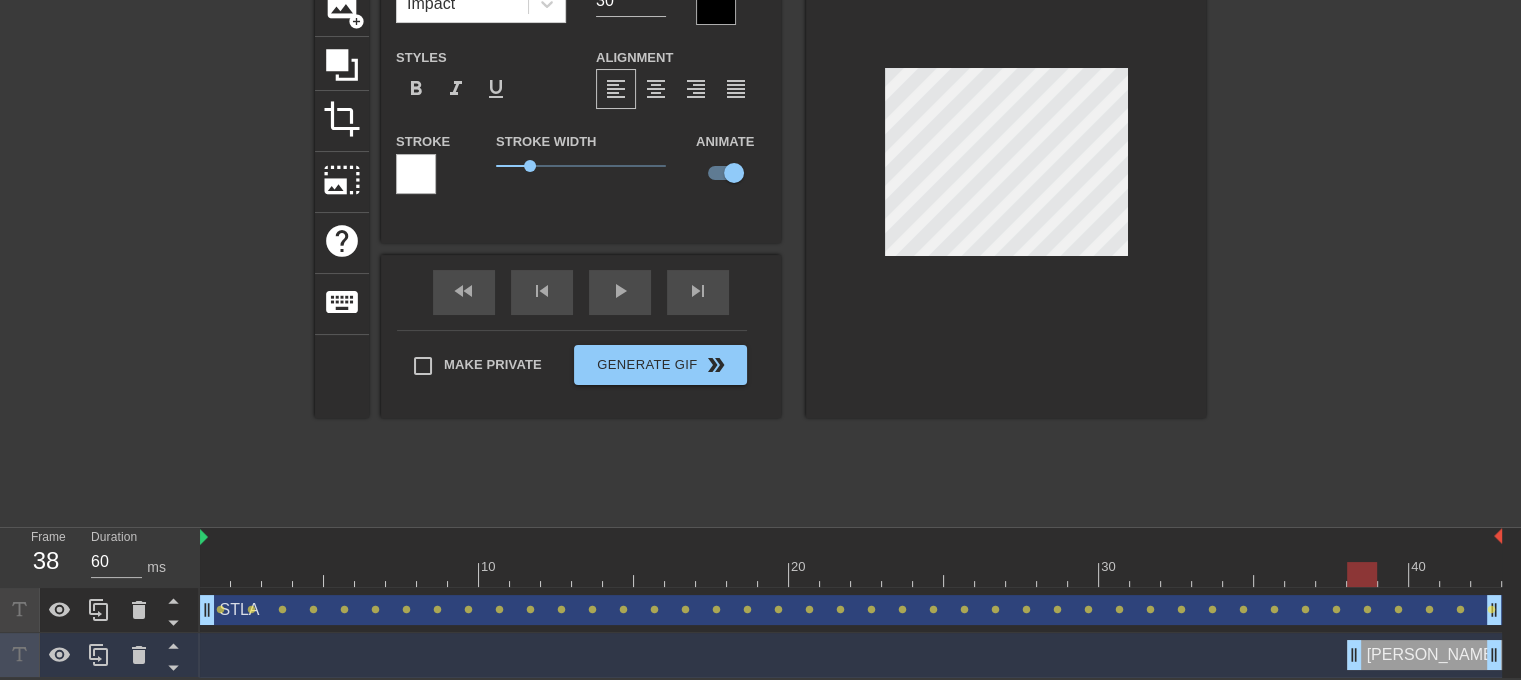 drag, startPoint x: 1324, startPoint y: 655, endPoint x: 1349, endPoint y: 655, distance: 25 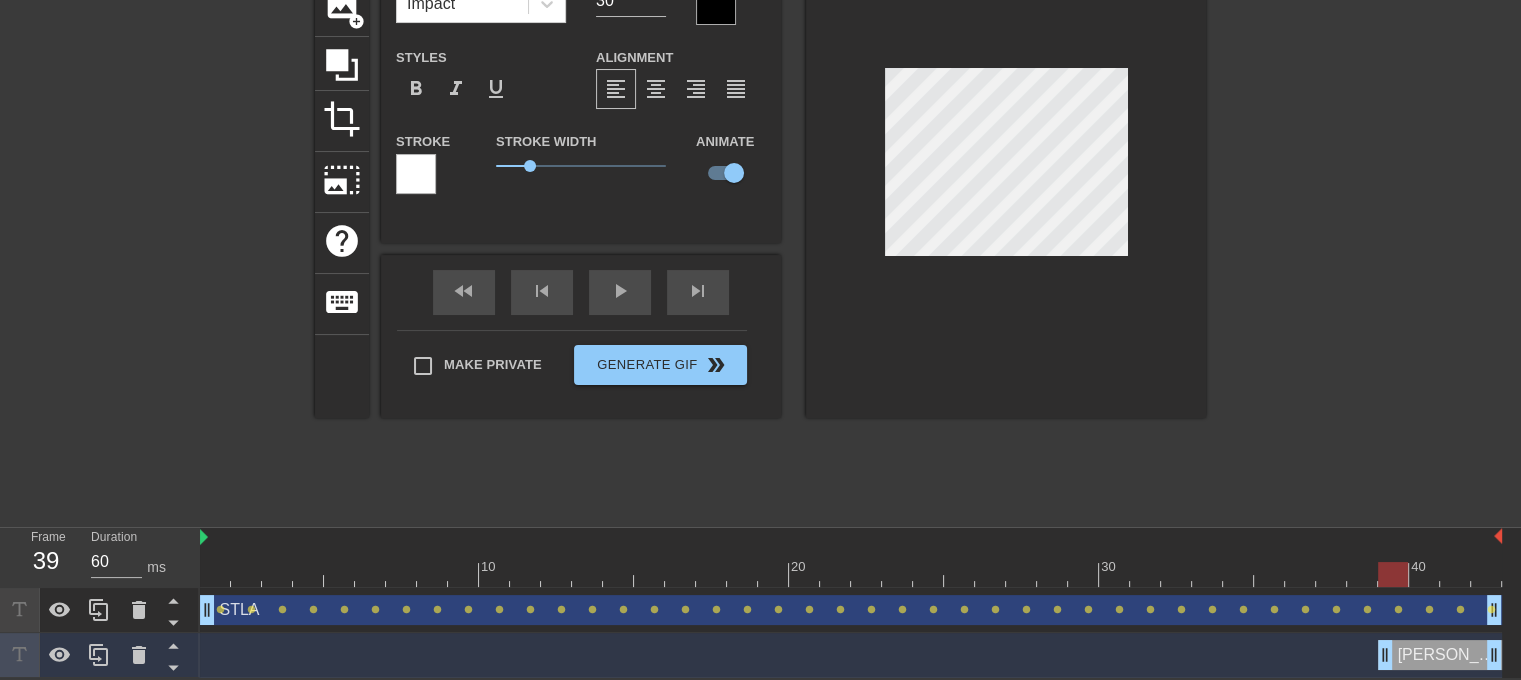 drag, startPoint x: 1352, startPoint y: 660, endPoint x: 1375, endPoint y: 660, distance: 23 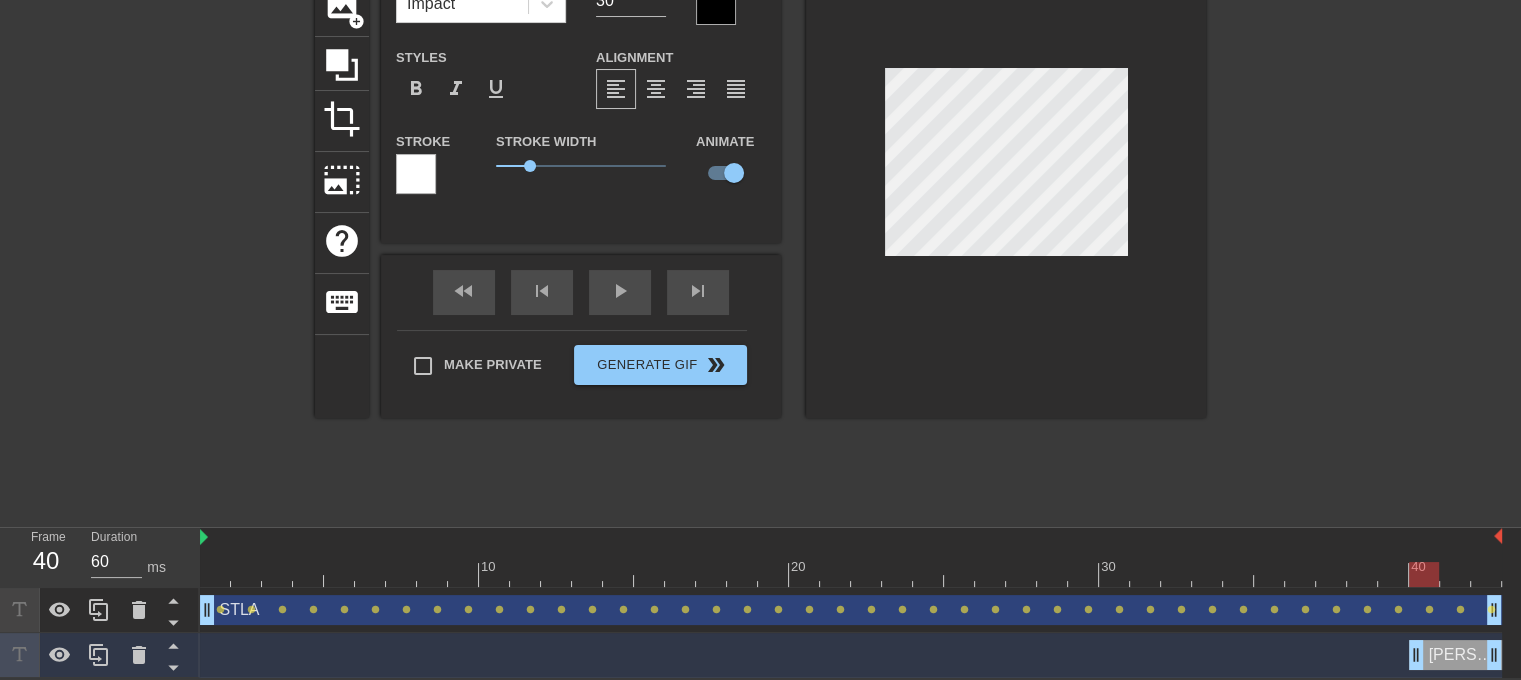 drag, startPoint x: 1387, startPoint y: 653, endPoint x: 1404, endPoint y: 653, distance: 17 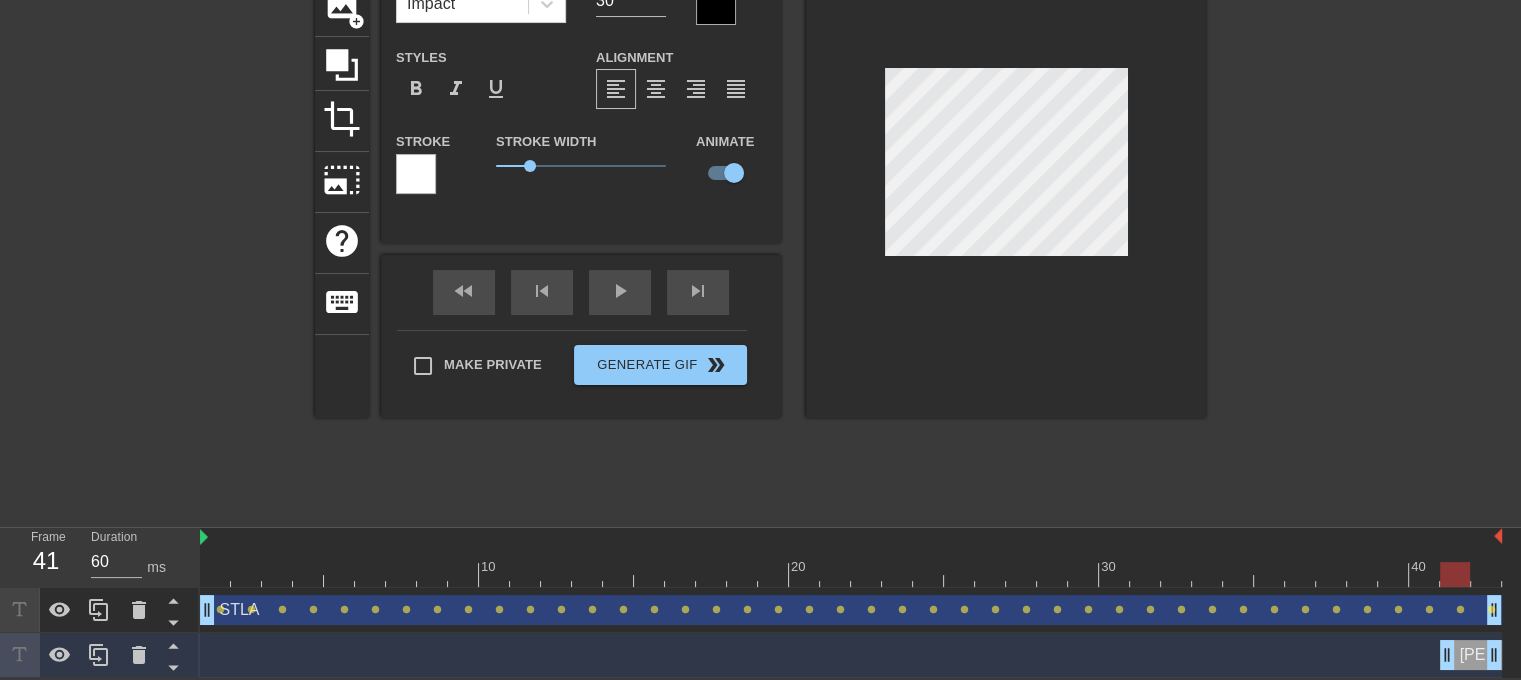 drag, startPoint x: 1412, startPoint y: 662, endPoint x: 1435, endPoint y: 662, distance: 23 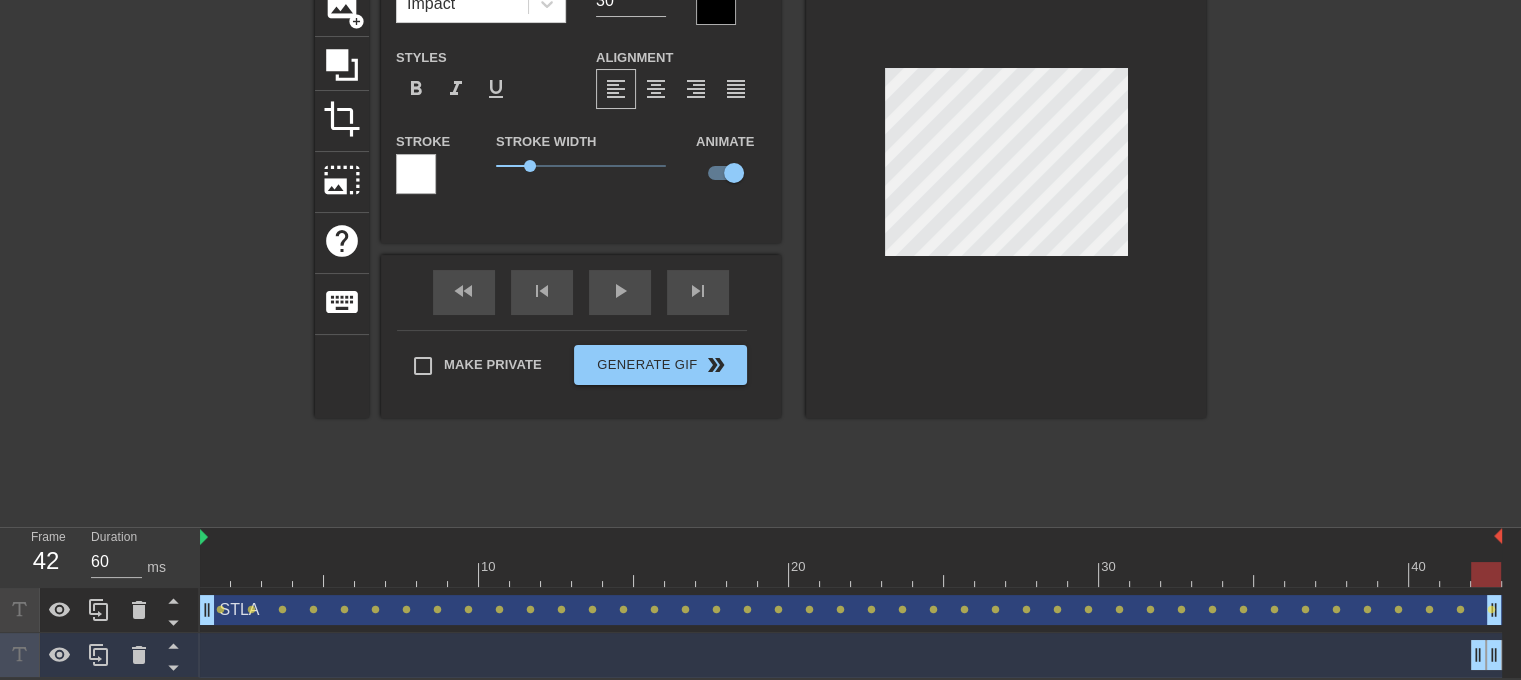 drag, startPoint x: 1442, startPoint y: 656, endPoint x: 1460, endPoint y: 659, distance: 18.248287 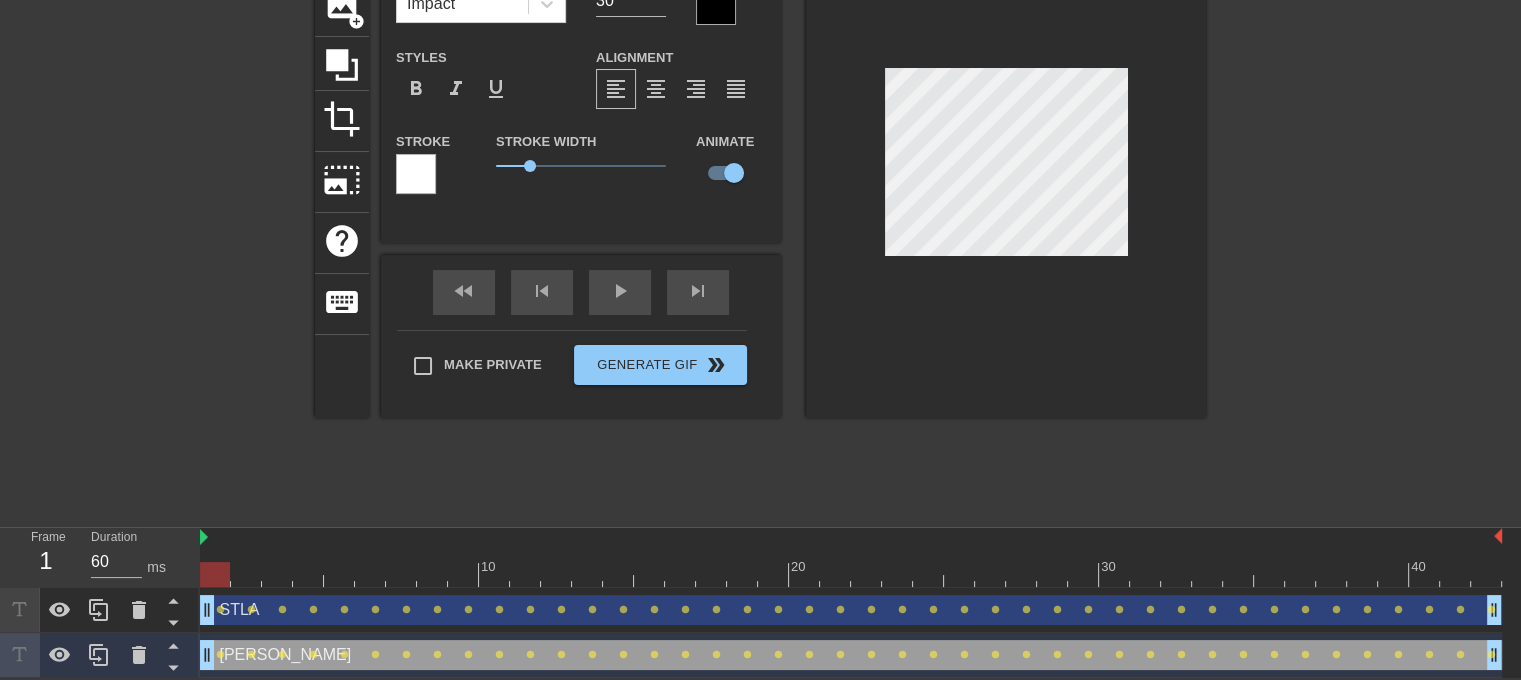 drag, startPoint x: 1476, startPoint y: 656, endPoint x: 0, endPoint y: 444, distance: 1491.1472 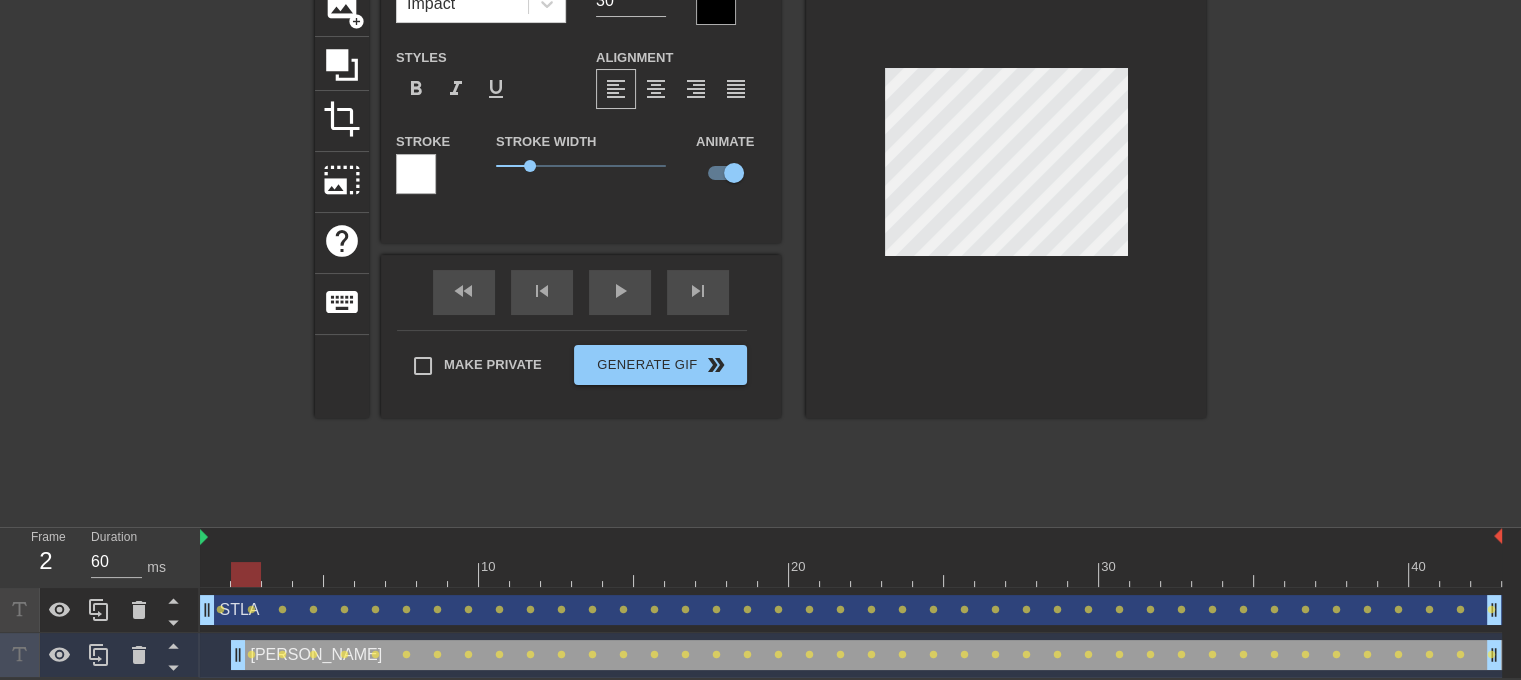 drag, startPoint x: 208, startPoint y: 655, endPoint x: 233, endPoint y: 654, distance: 25.019993 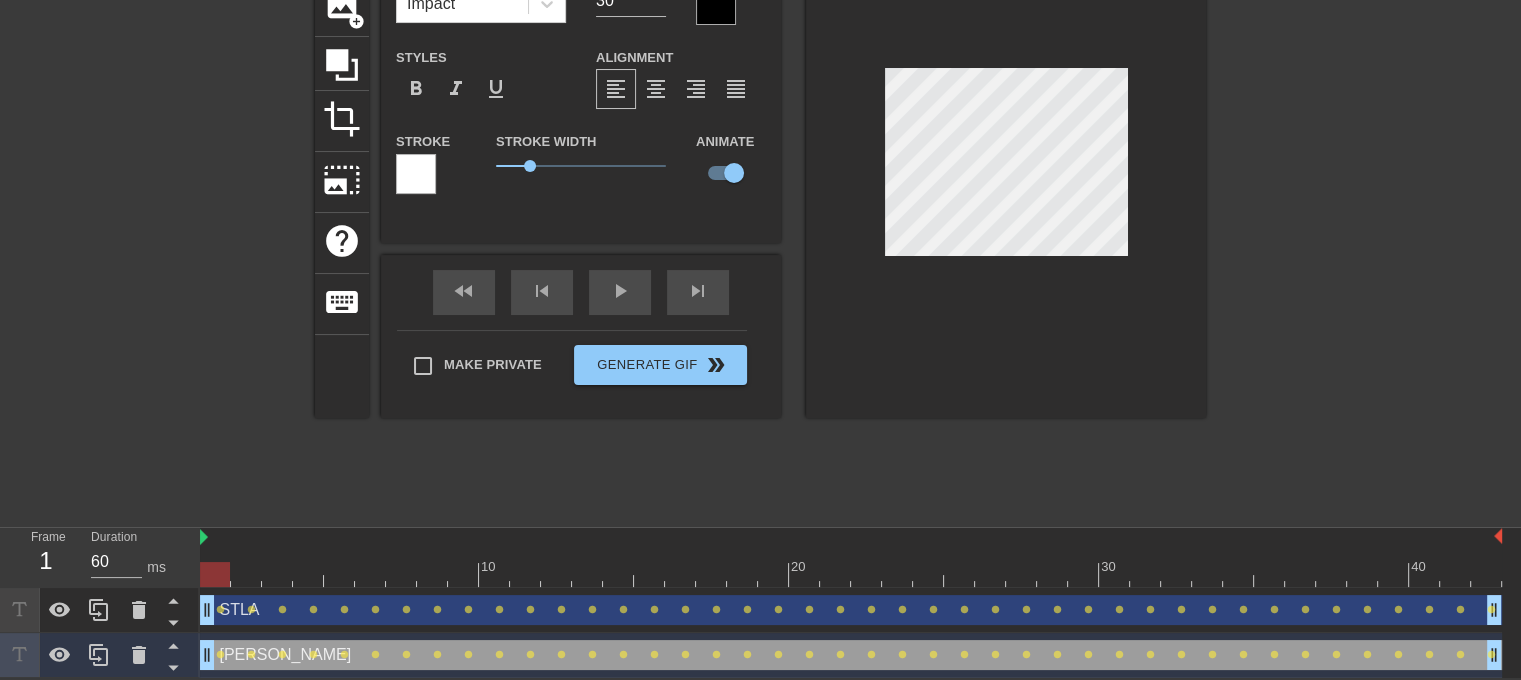 drag, startPoint x: 233, startPoint y: 654, endPoint x: 194, endPoint y: 650, distance: 39.20459 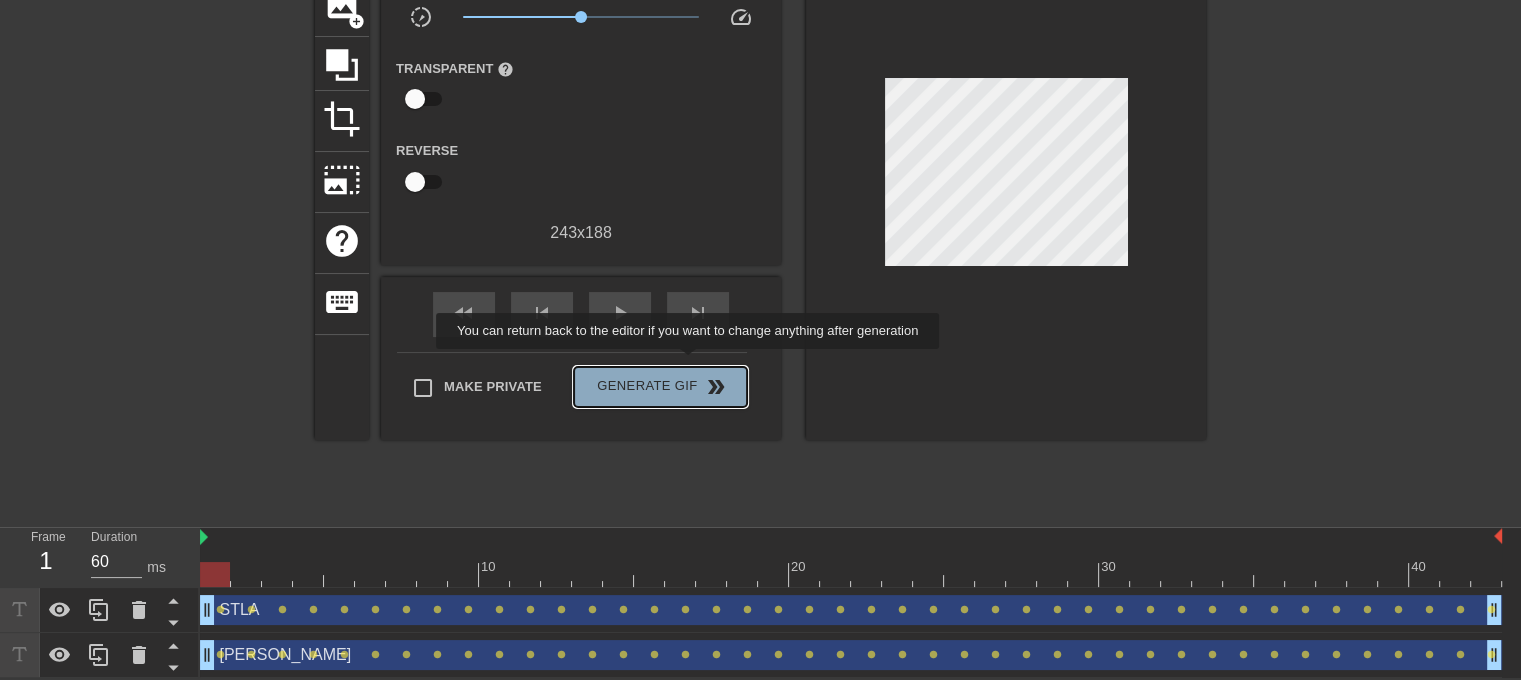 click on "Generate Gif double_arrow" at bounding box center (660, 387) 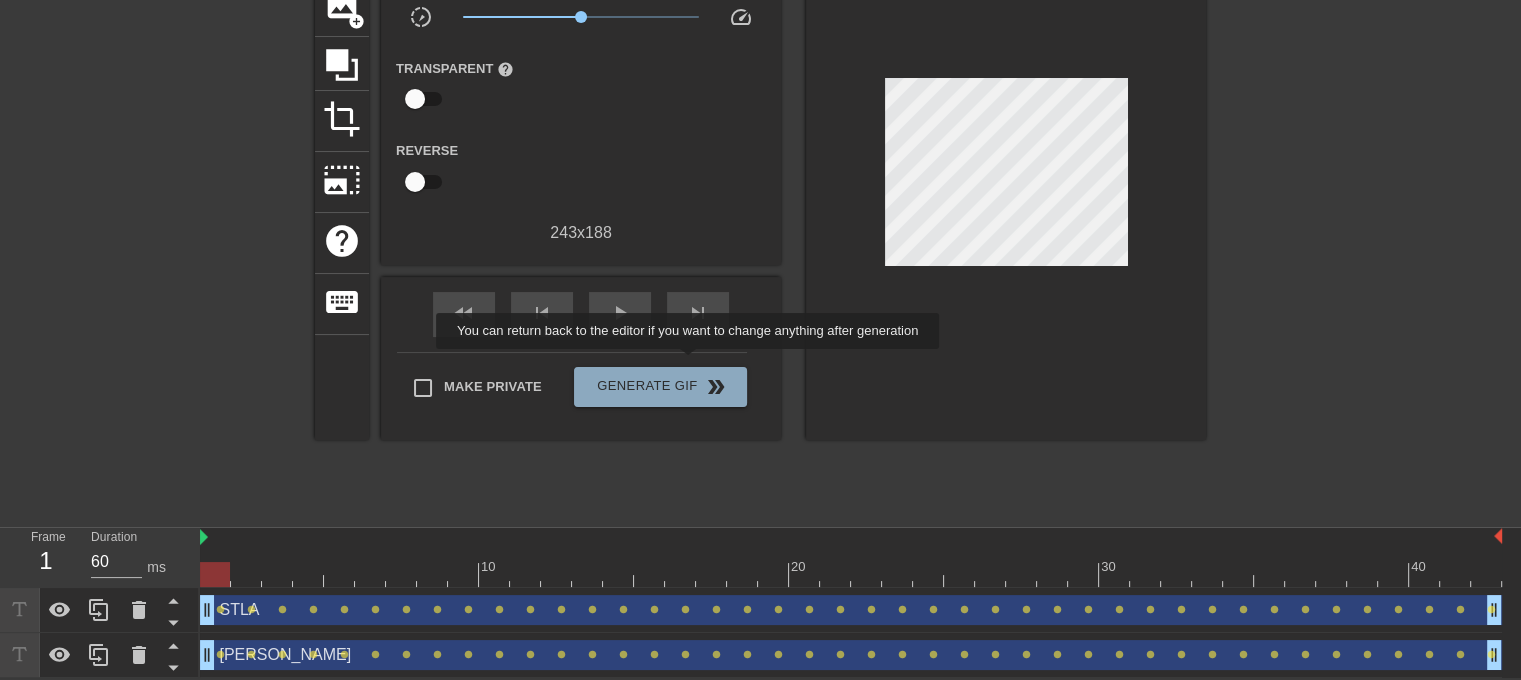 scroll, scrollTop: 8, scrollLeft: 0, axis: vertical 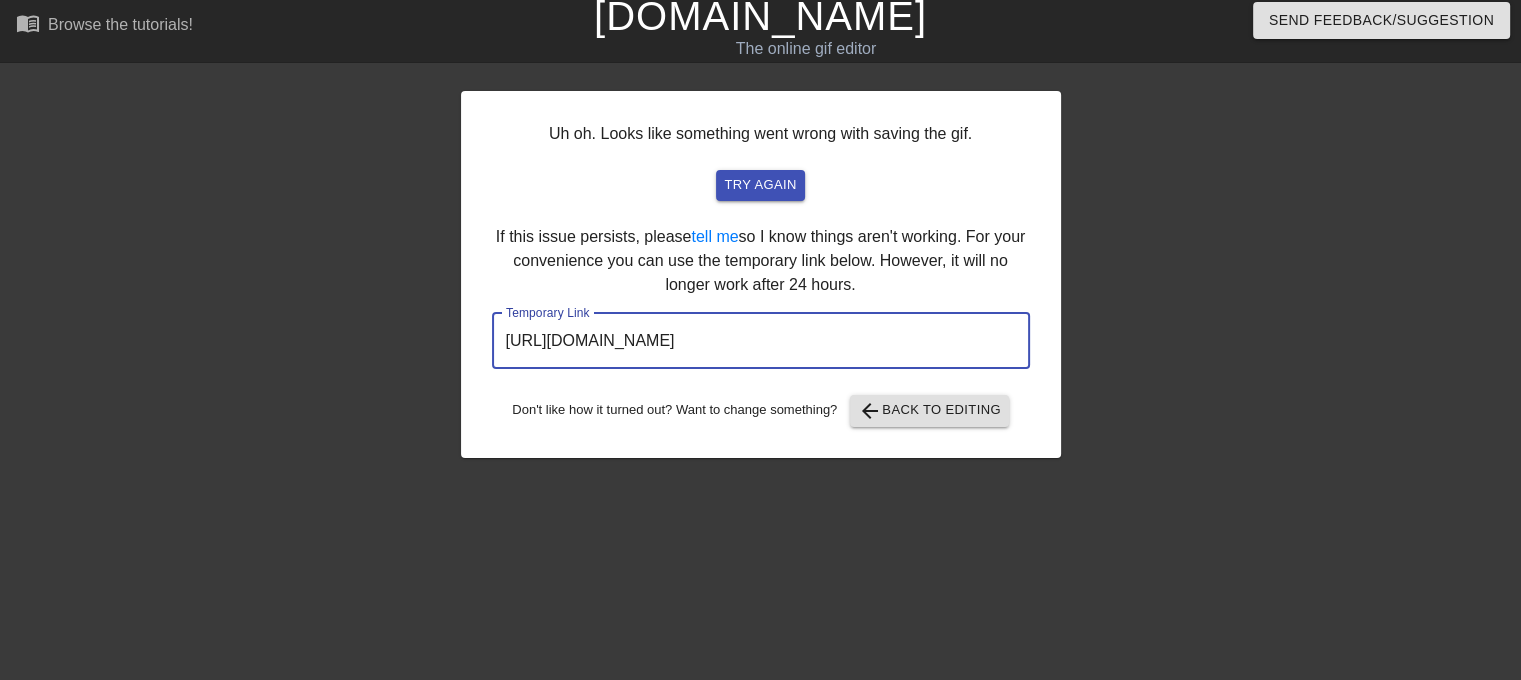 click on "[URL][DOMAIN_NAME]" at bounding box center [761, 341] 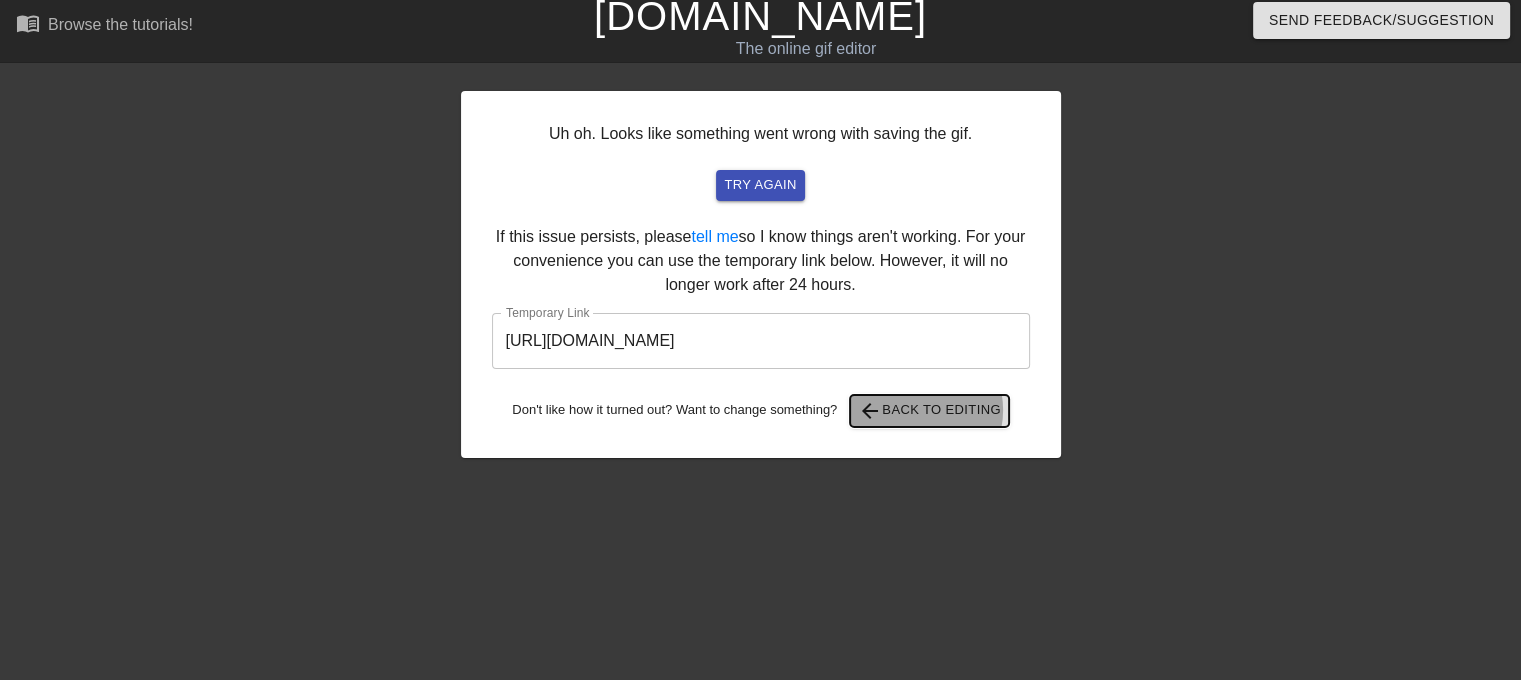 click on "arrow_back Back to Editing" at bounding box center [929, 411] 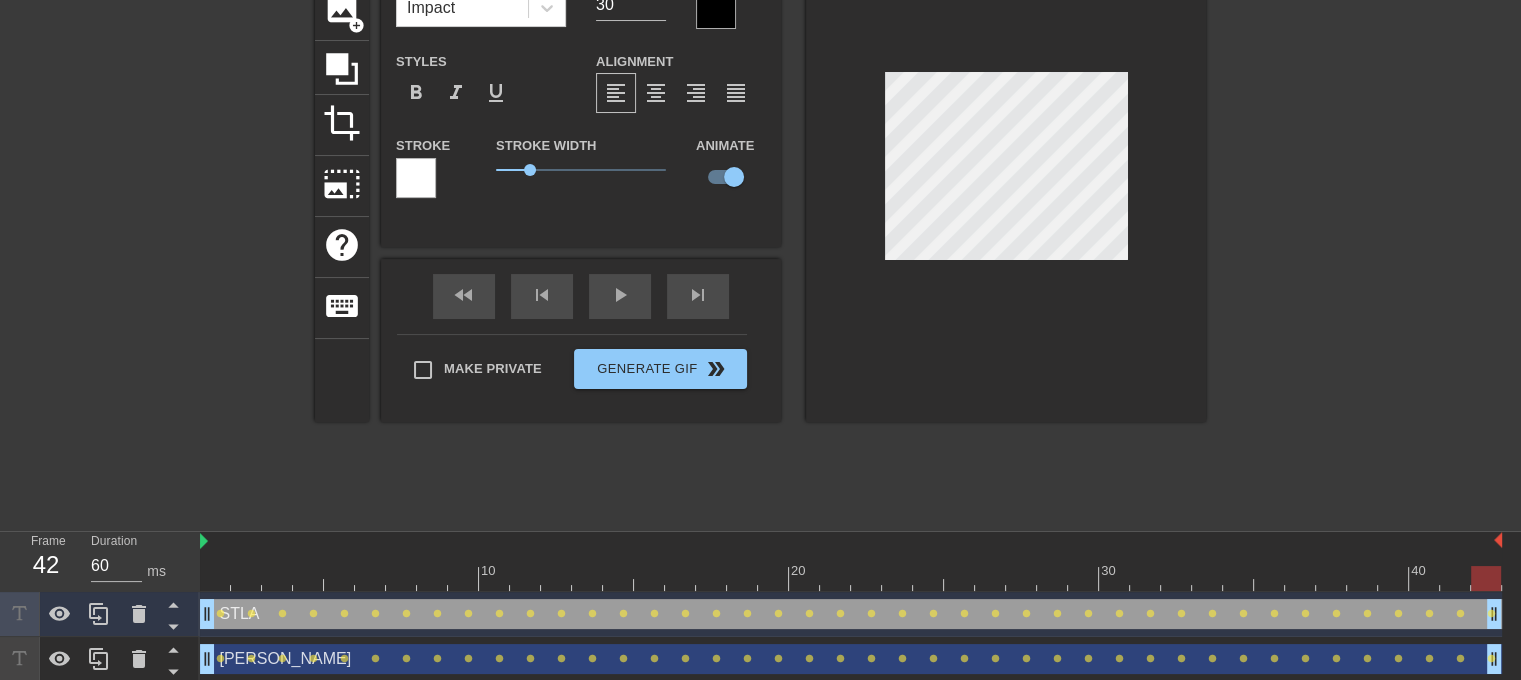 scroll, scrollTop: 165, scrollLeft: 0, axis: vertical 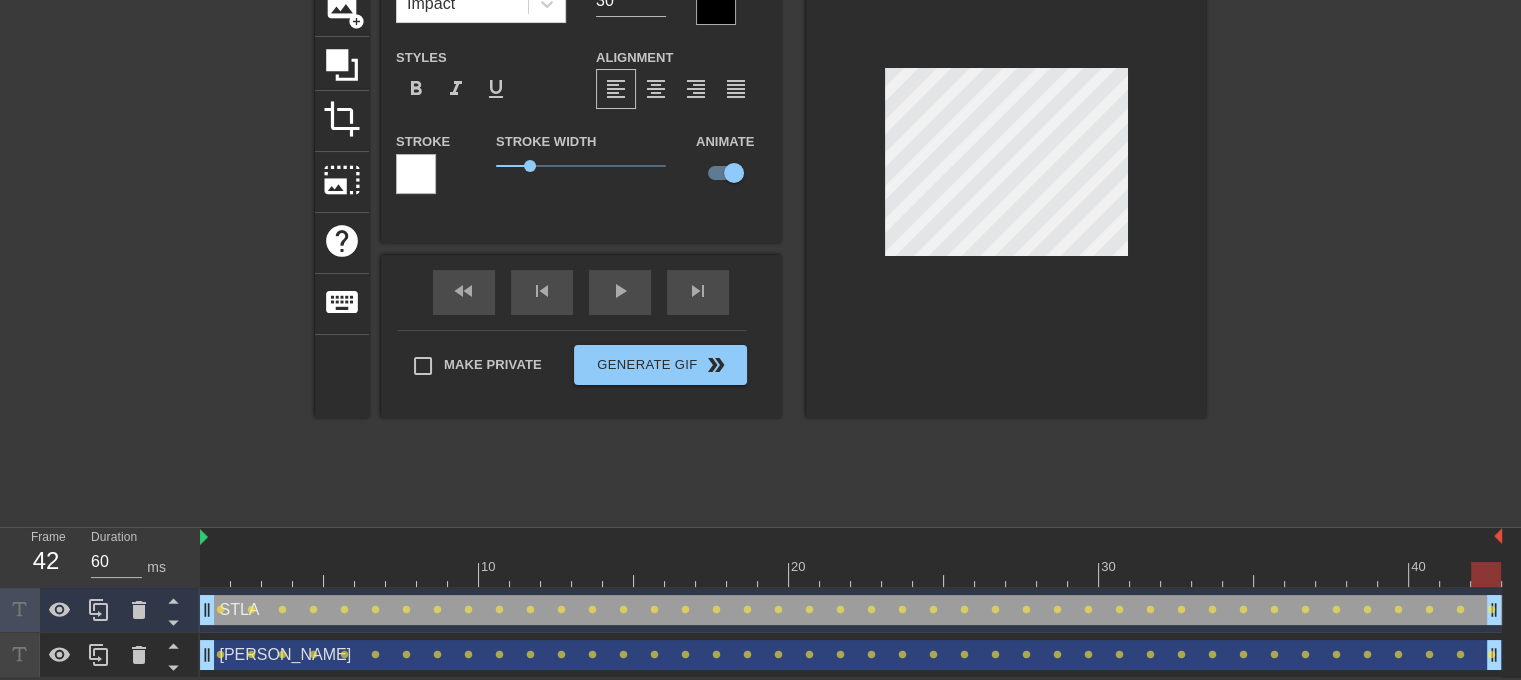 drag, startPoint x: 1501, startPoint y: 607, endPoint x: 1535, endPoint y: 615, distance: 34.928497 